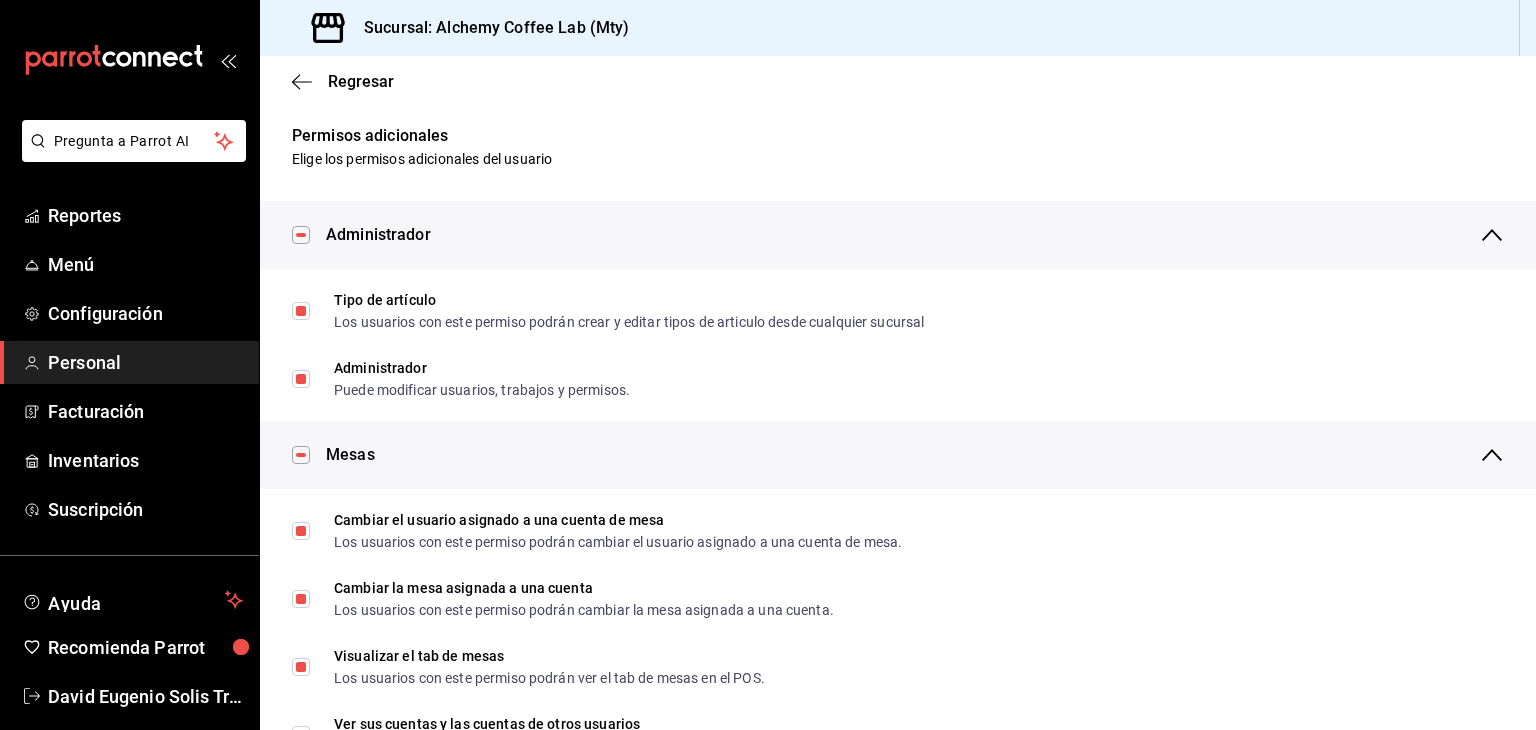 scroll, scrollTop: 0, scrollLeft: 0, axis: both 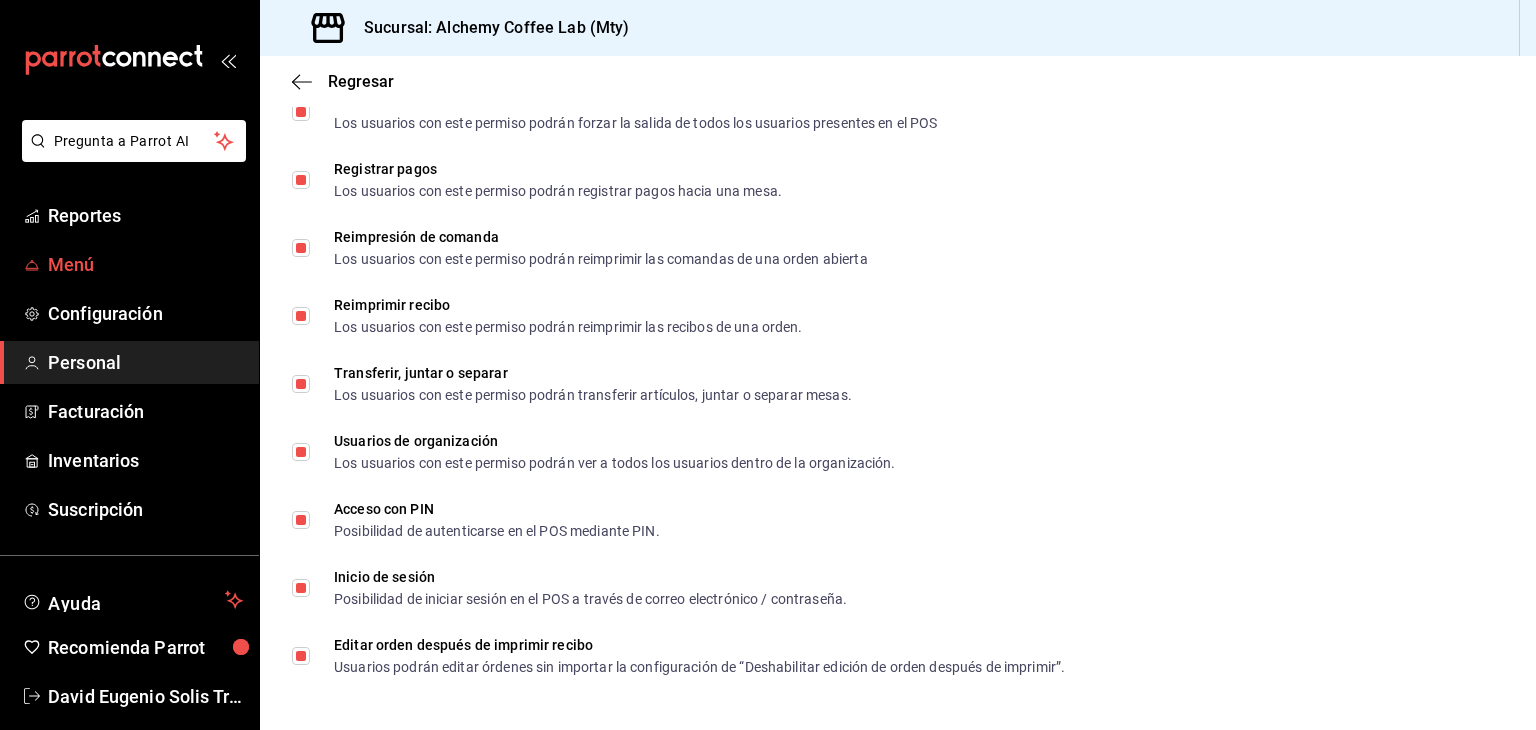 click on "Menú" at bounding box center (145, 264) 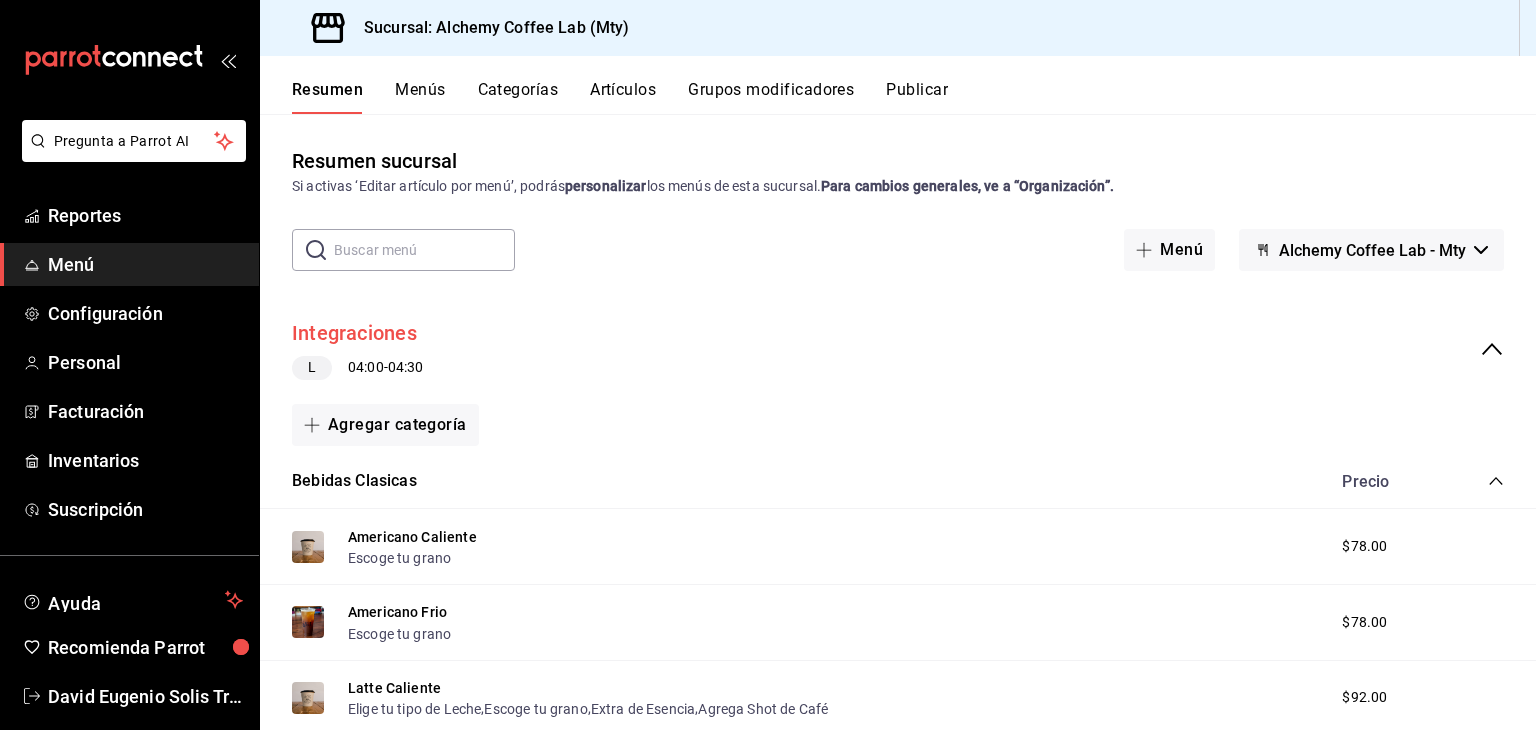 click on "Integraciones" at bounding box center (354, 333) 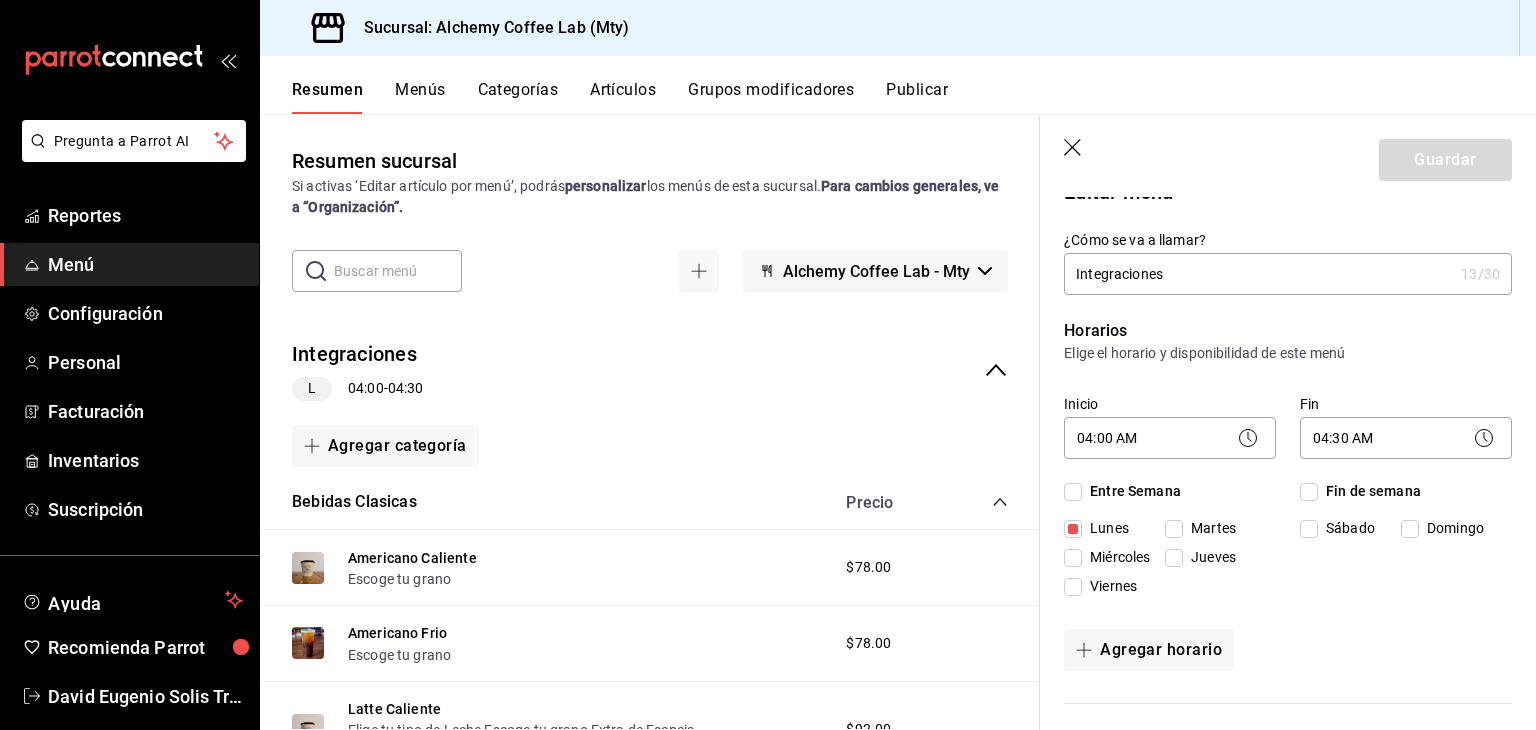 scroll, scrollTop: 0, scrollLeft: 0, axis: both 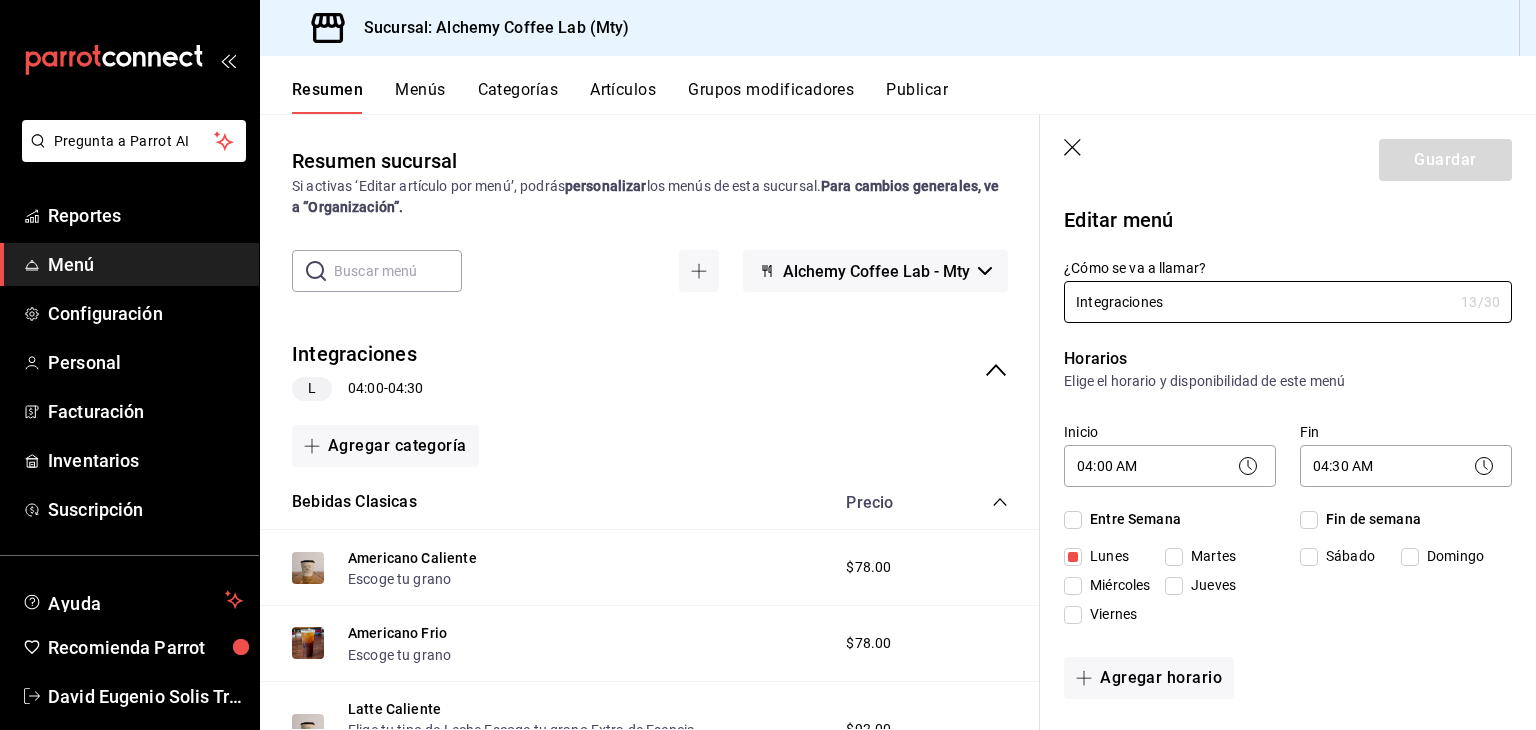 click 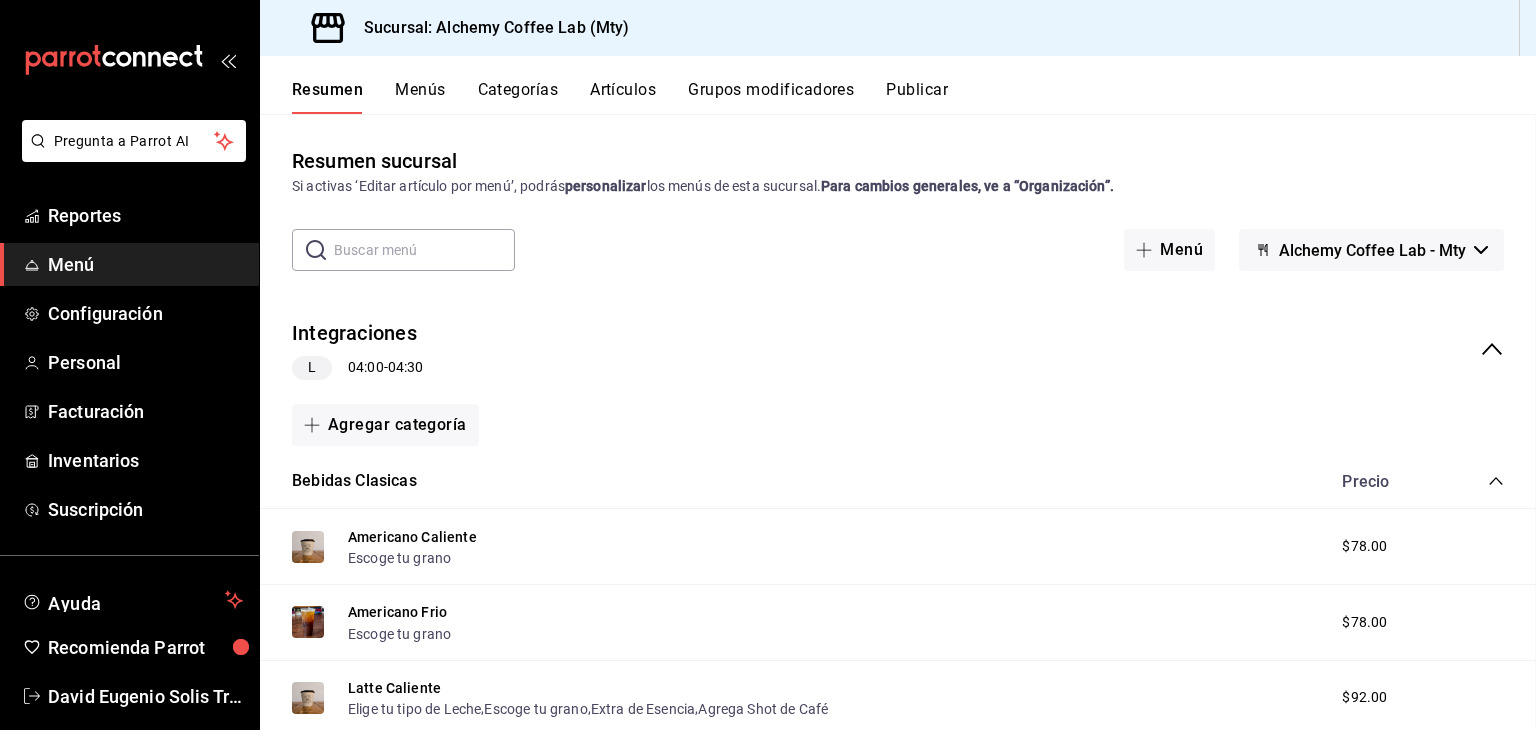 checkbox on "false" 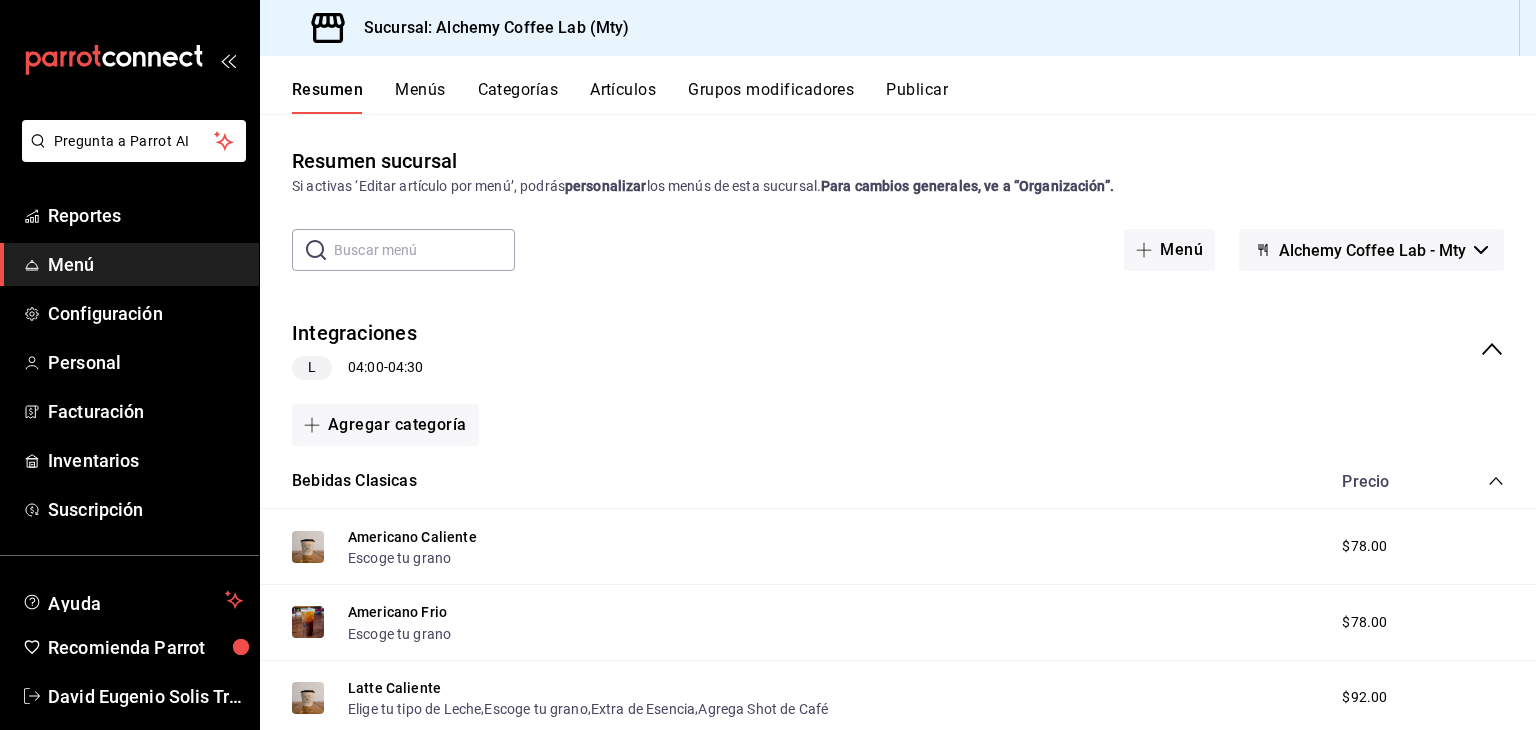click on "Publicar" at bounding box center [917, 97] 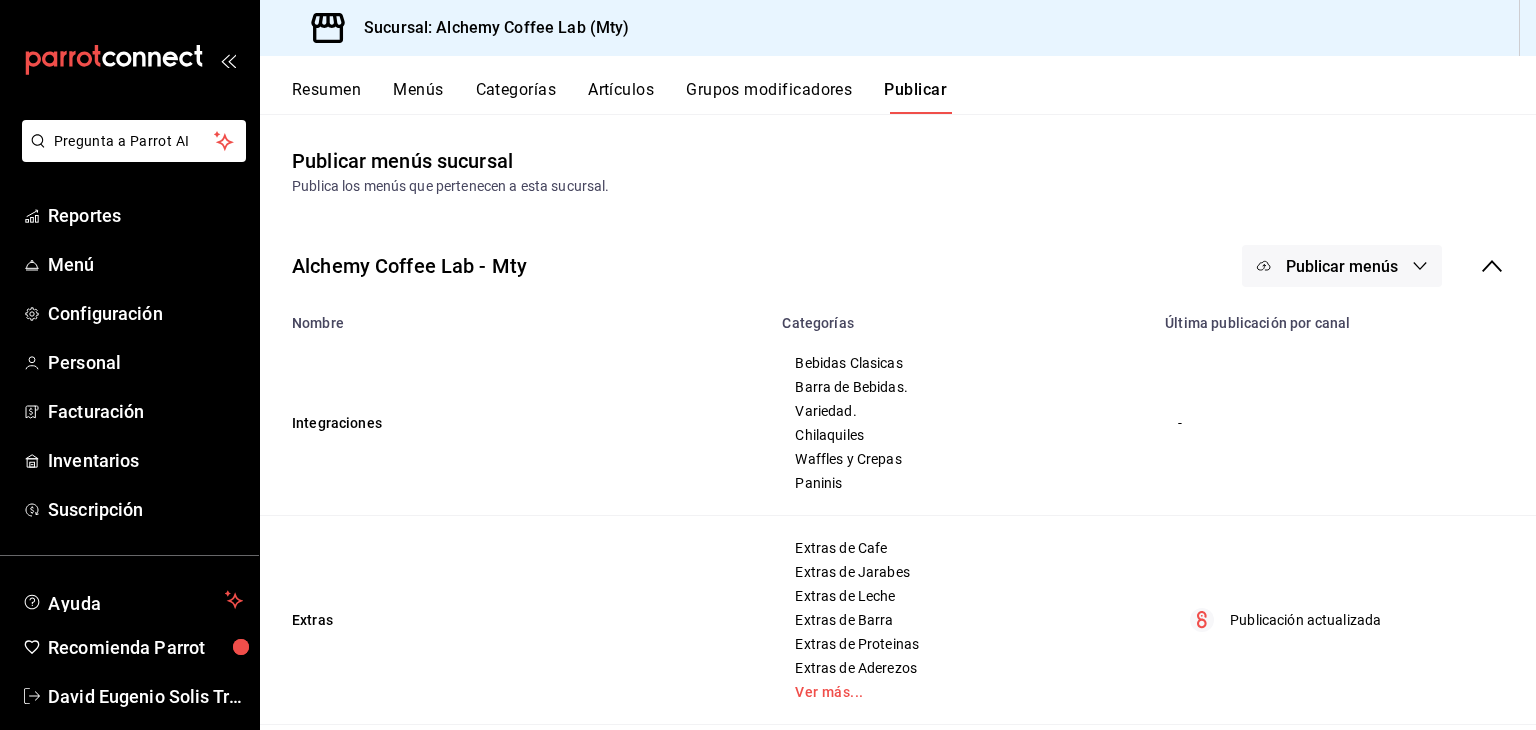 click on "Publicar menús" at bounding box center (1342, 266) 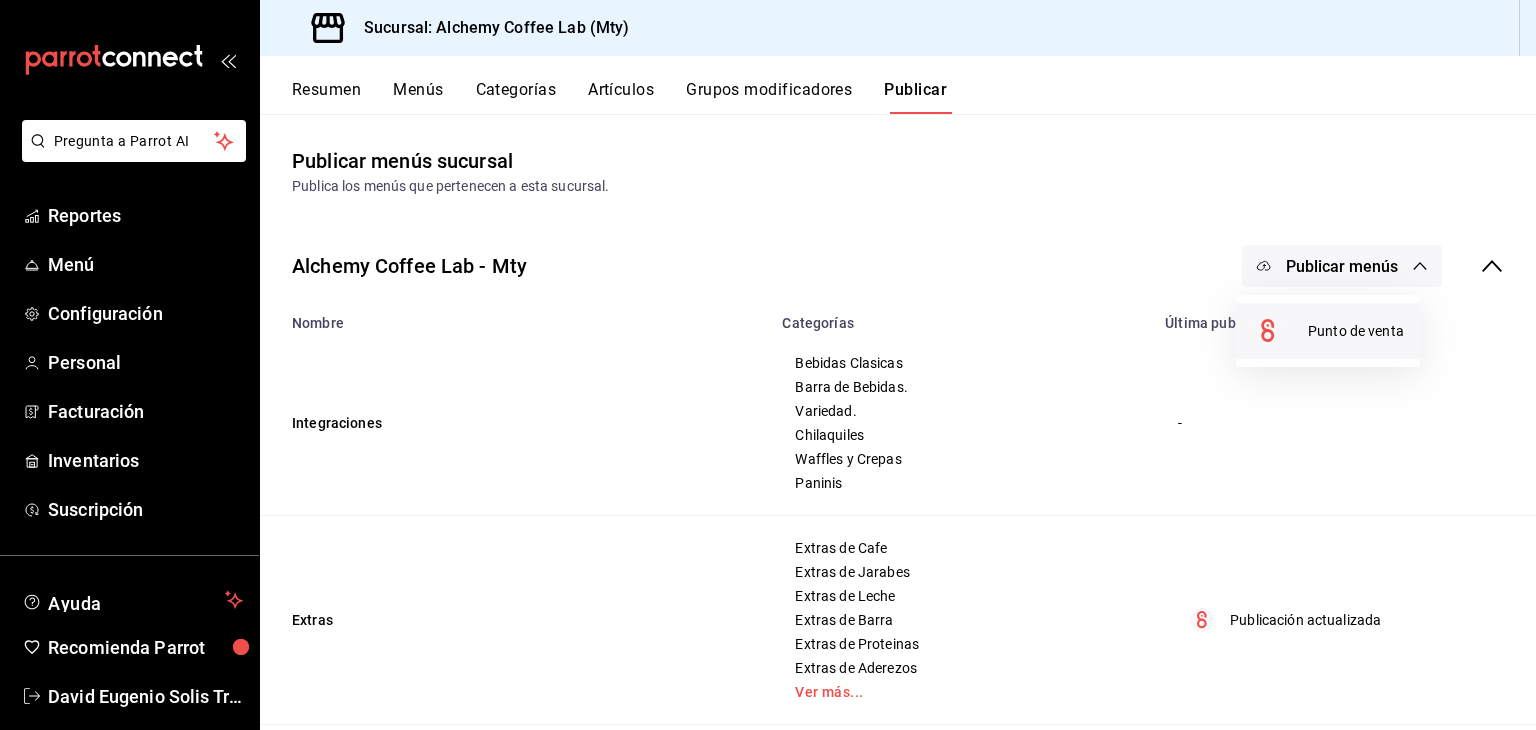 click on "Punto de venta" at bounding box center [1356, 331] 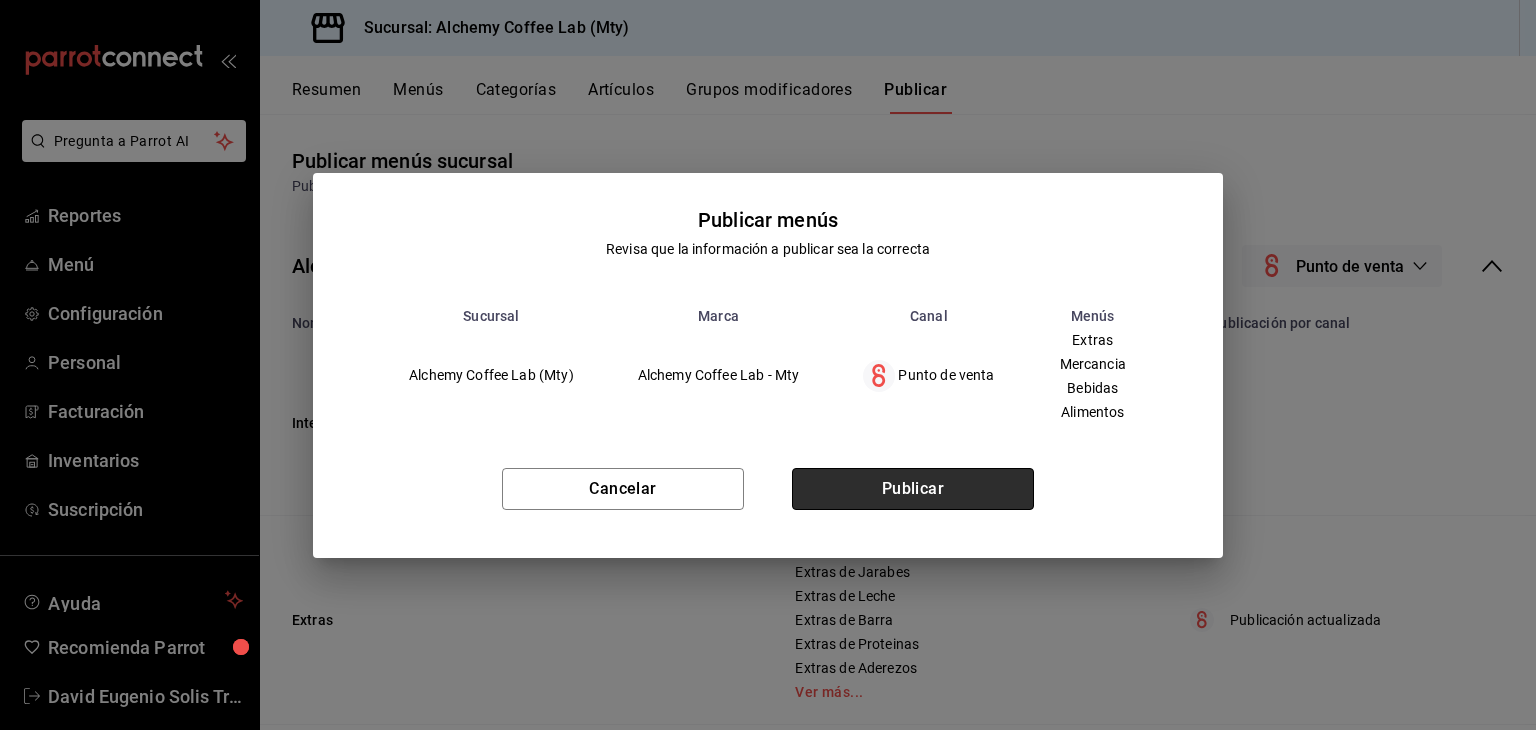 click on "Publicar" at bounding box center (913, 489) 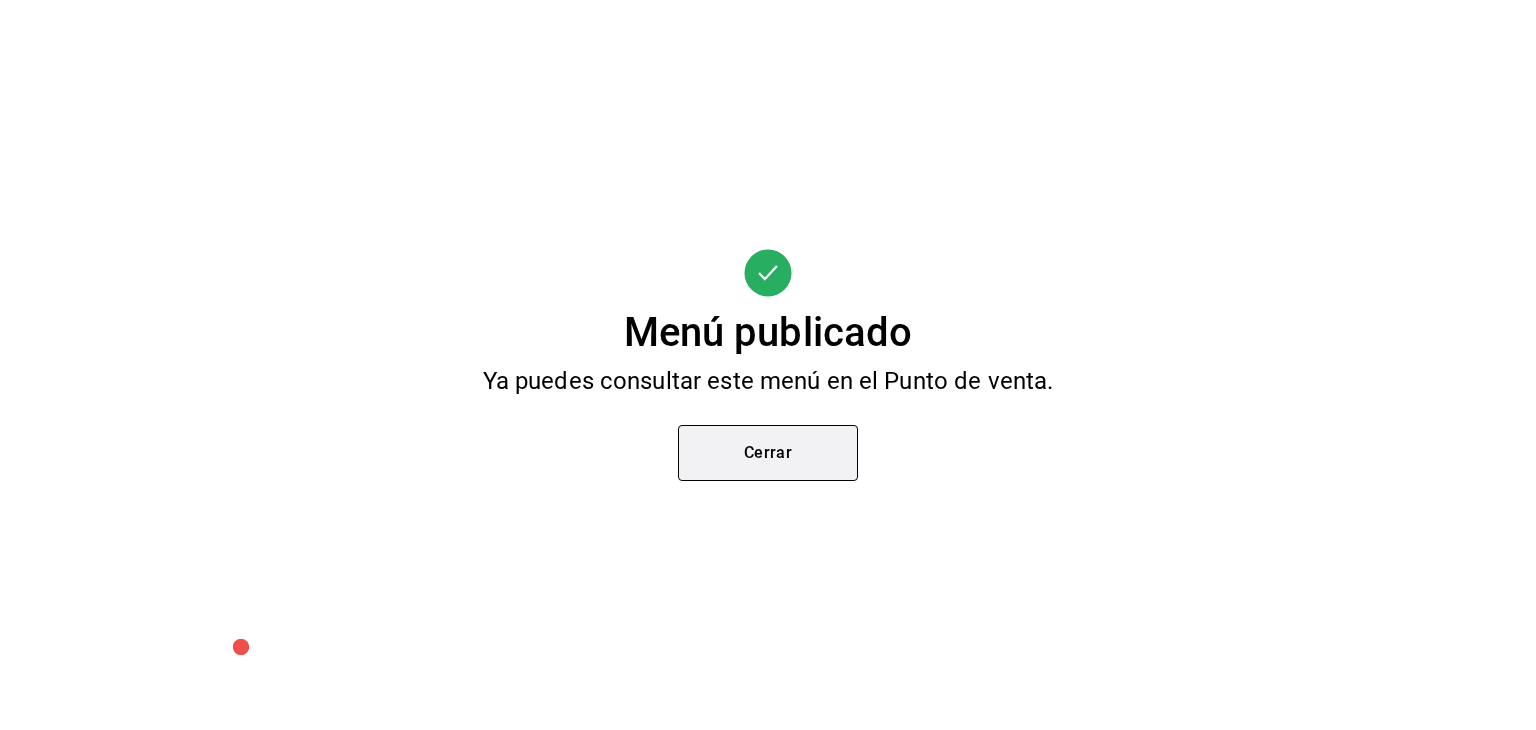 click on "Cerrar" at bounding box center (768, 453) 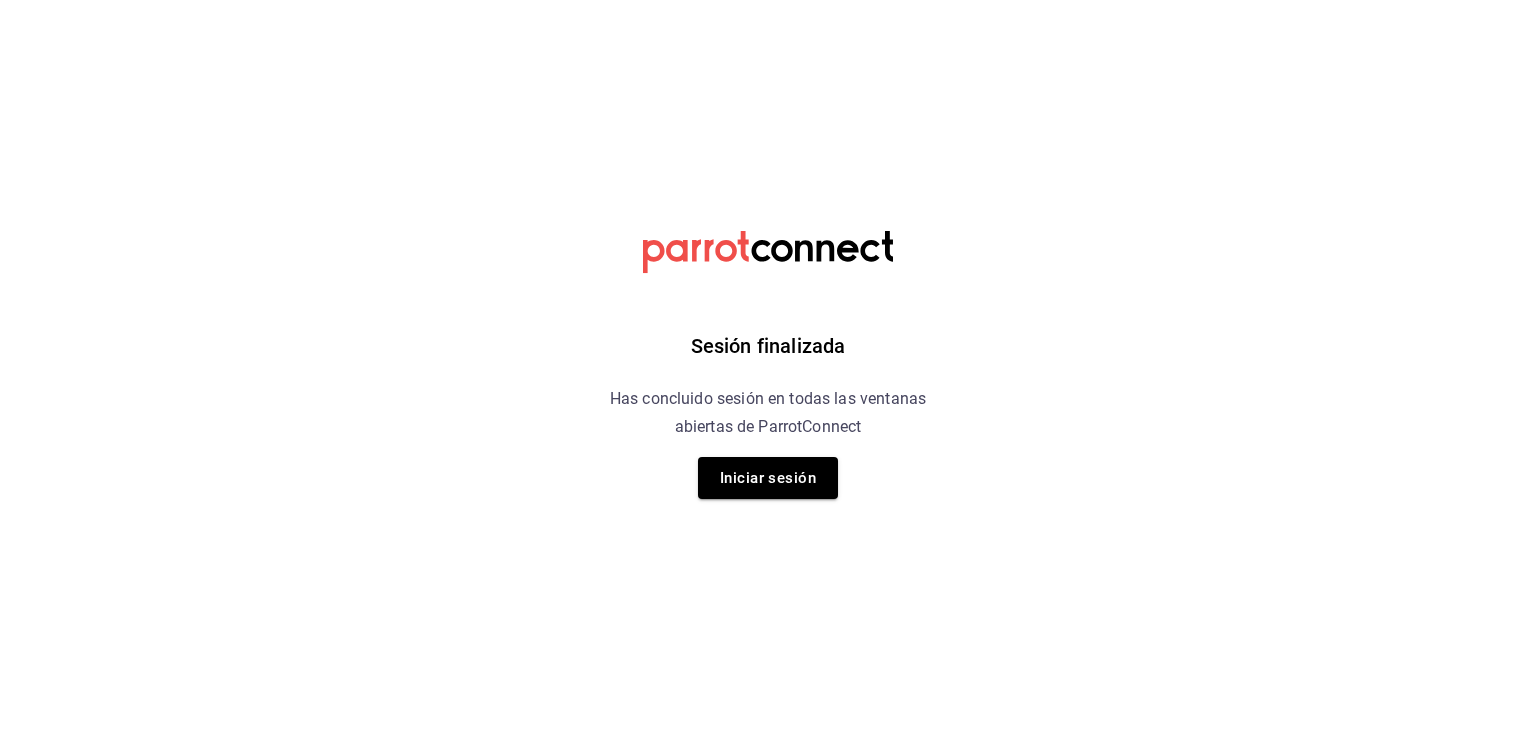 click on "Iniciar sesión" at bounding box center [768, 478] 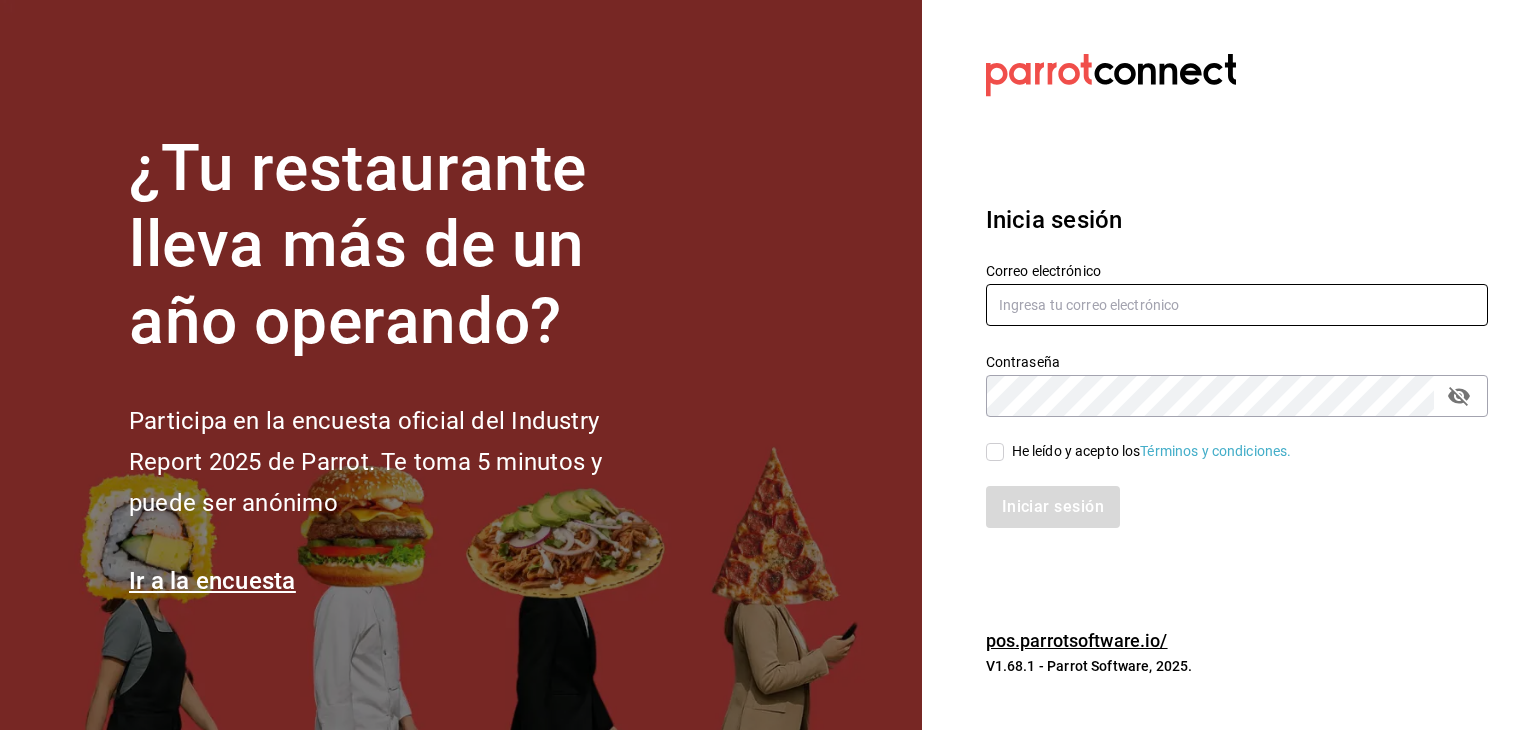 click at bounding box center [1237, 305] 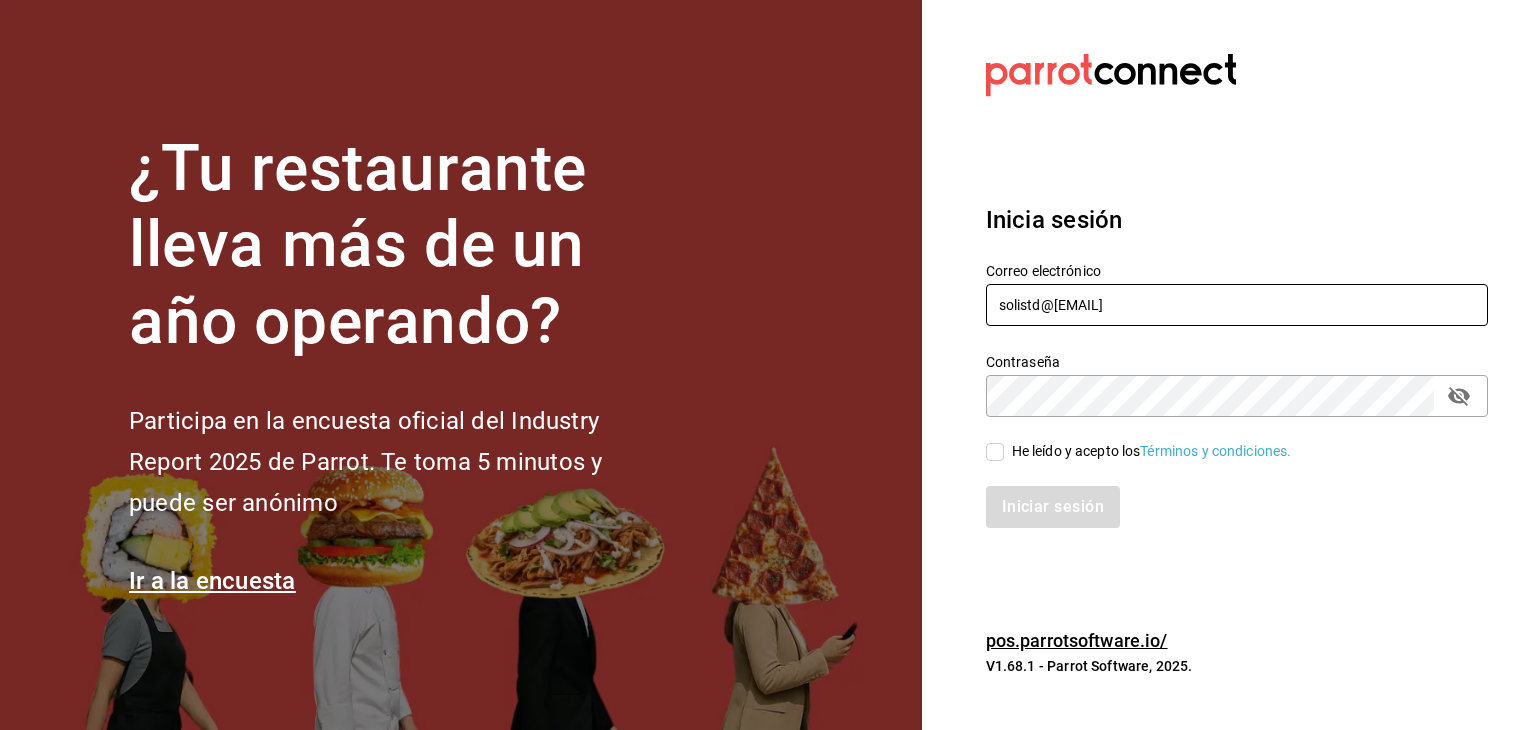 type on "solistd@[EMAIL]" 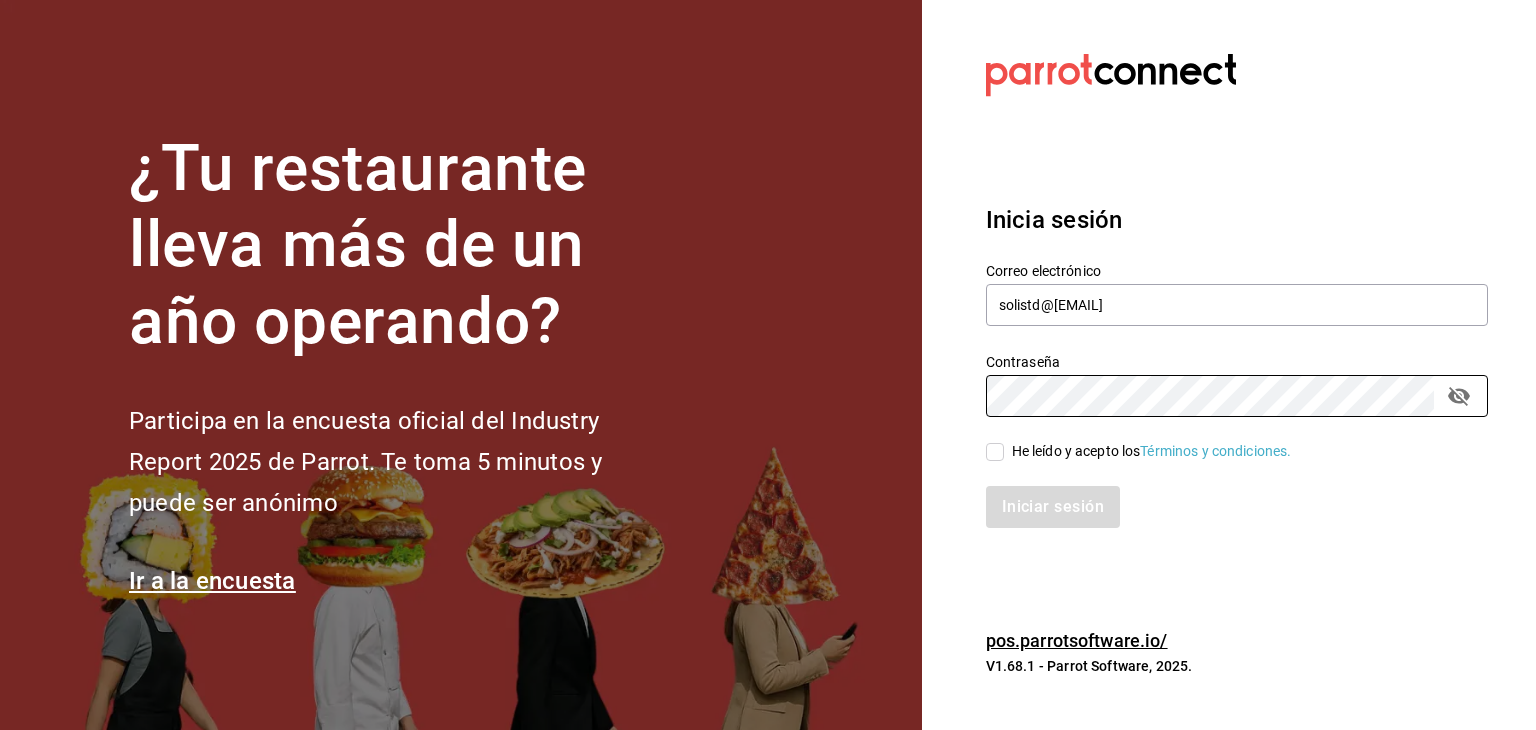 click on "Iniciar sesión" at bounding box center (1225, 495) 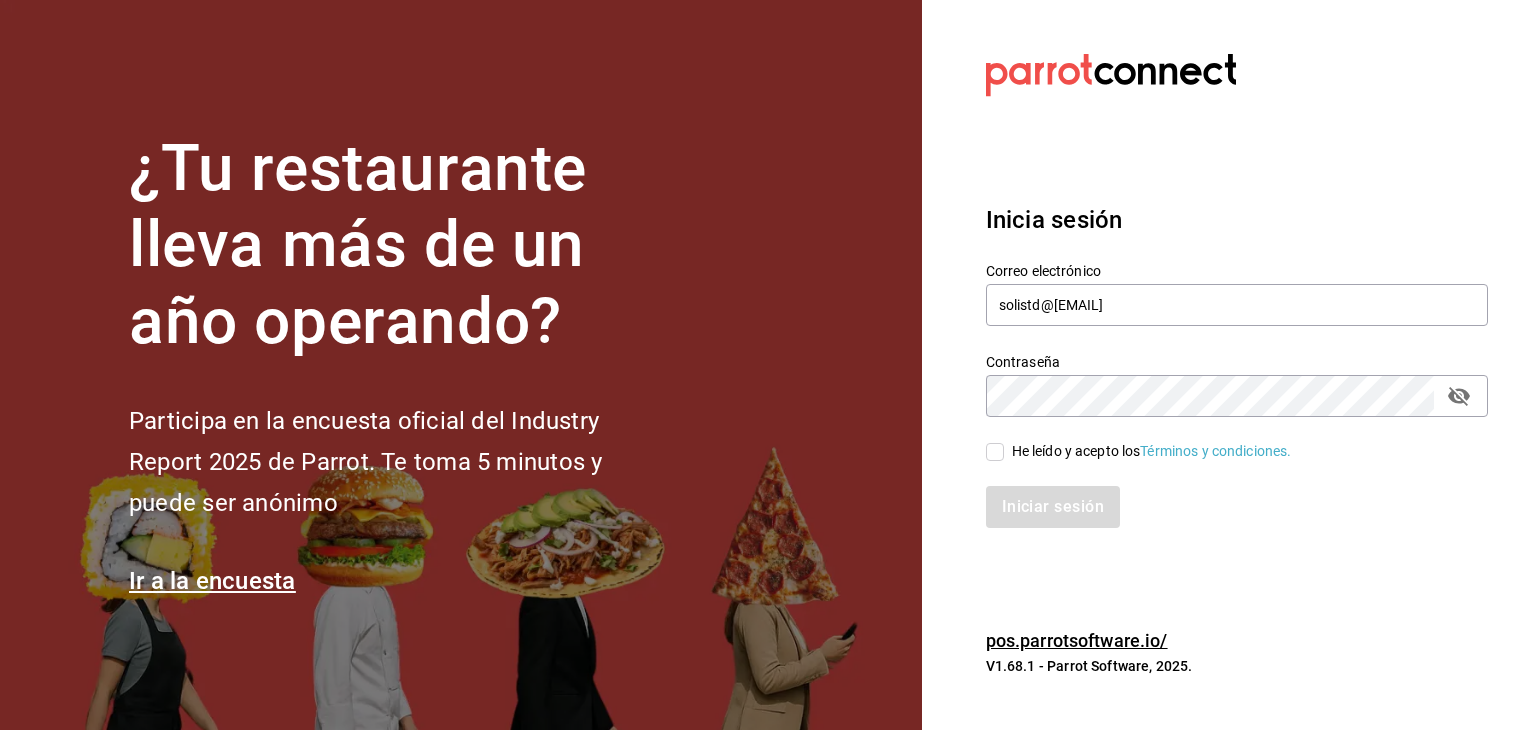 click on "He leído y acepto los  Términos y condiciones." at bounding box center (995, 452) 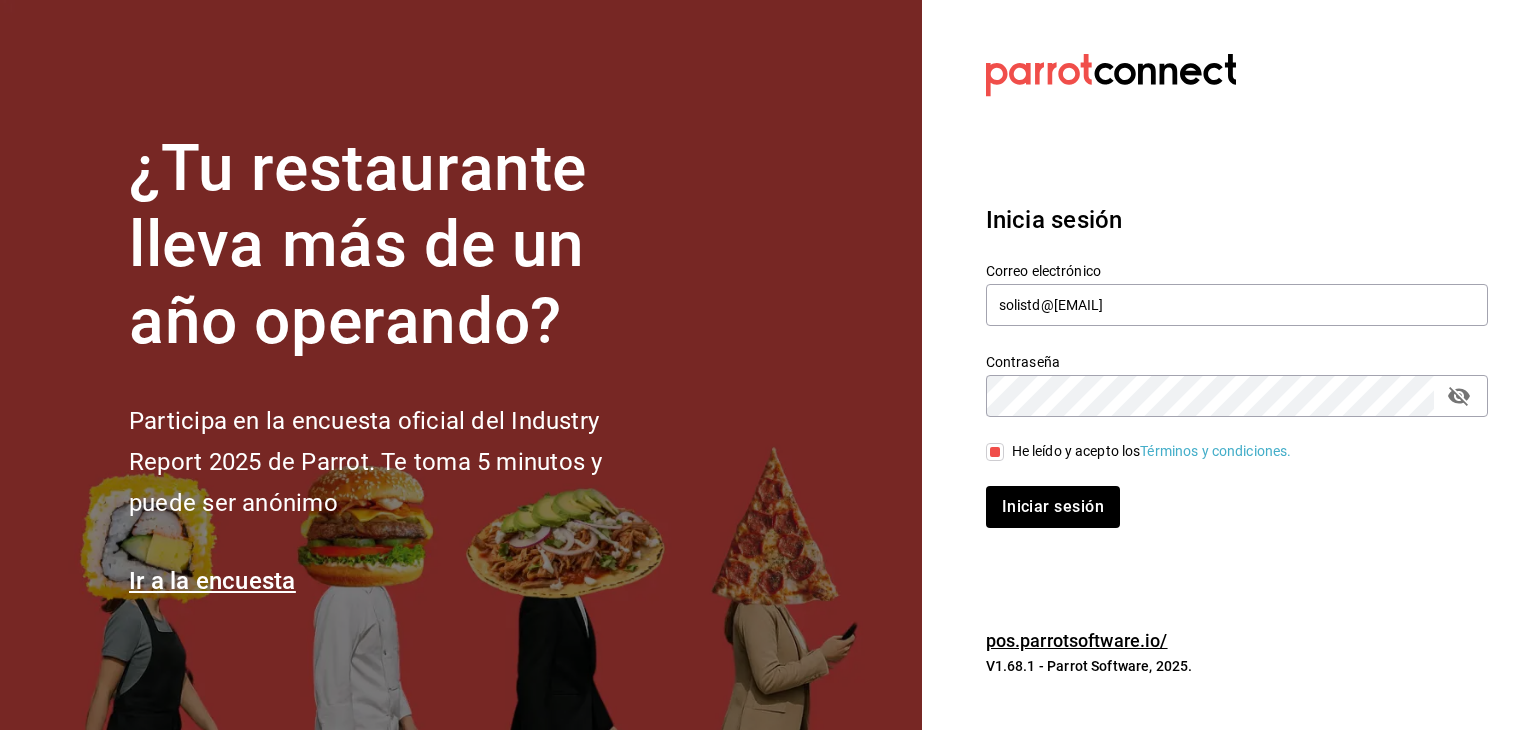 click on "Inicia sesión Correo electrónico [EMAIL] Contraseña Contraseña He leído y acepto los Términos y condiciones. Iniciar sesión" at bounding box center (1237, 365) 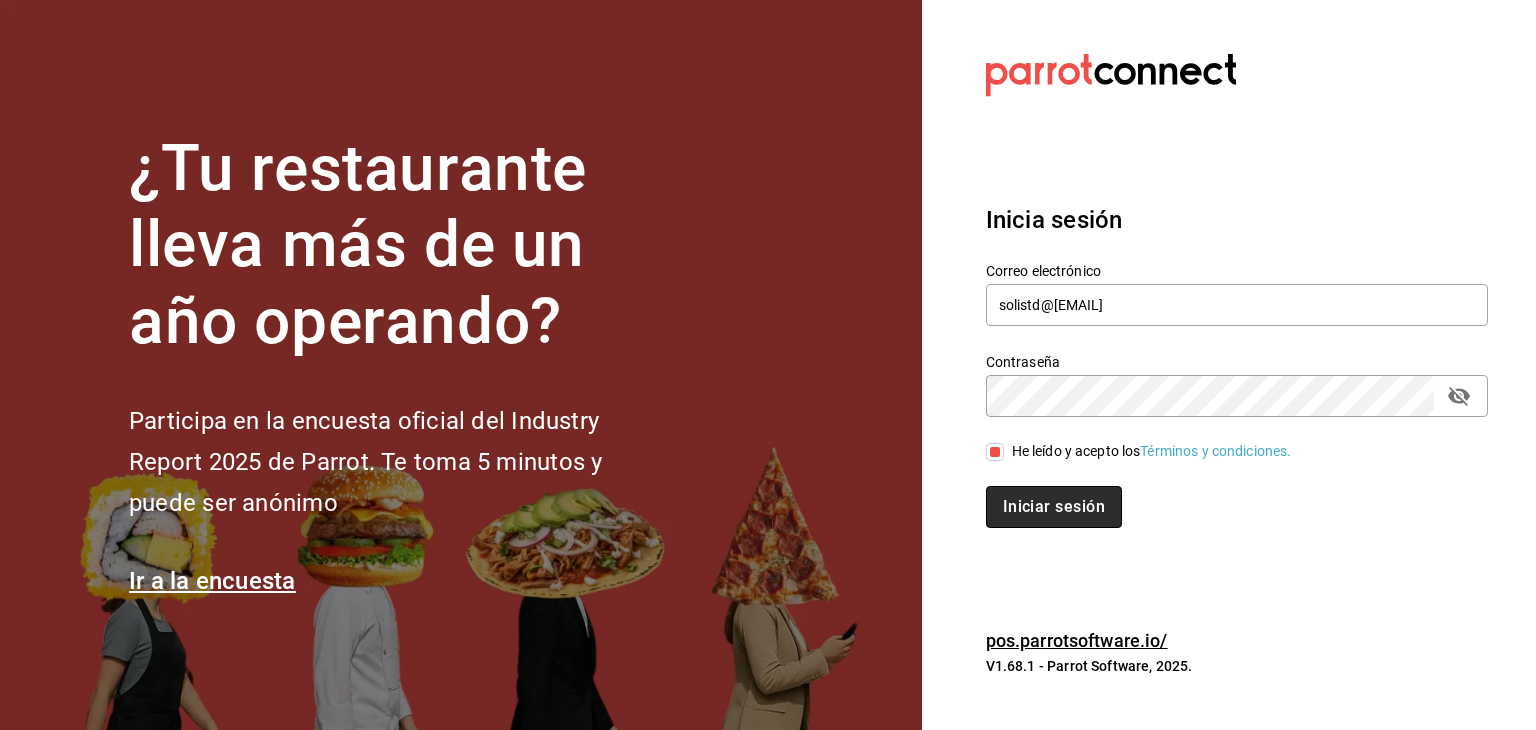 click on "Iniciar sesión" at bounding box center [1054, 507] 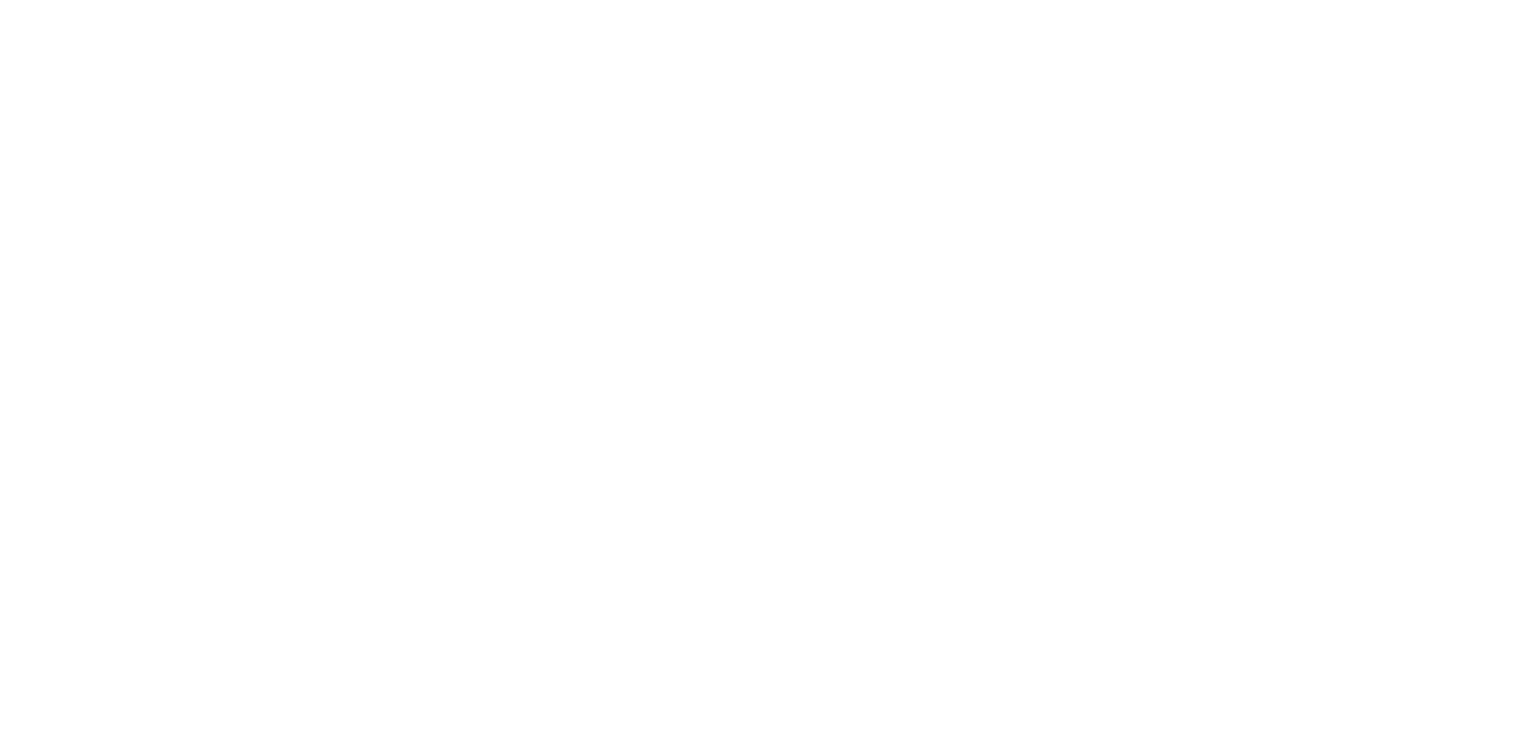 scroll, scrollTop: 0, scrollLeft: 0, axis: both 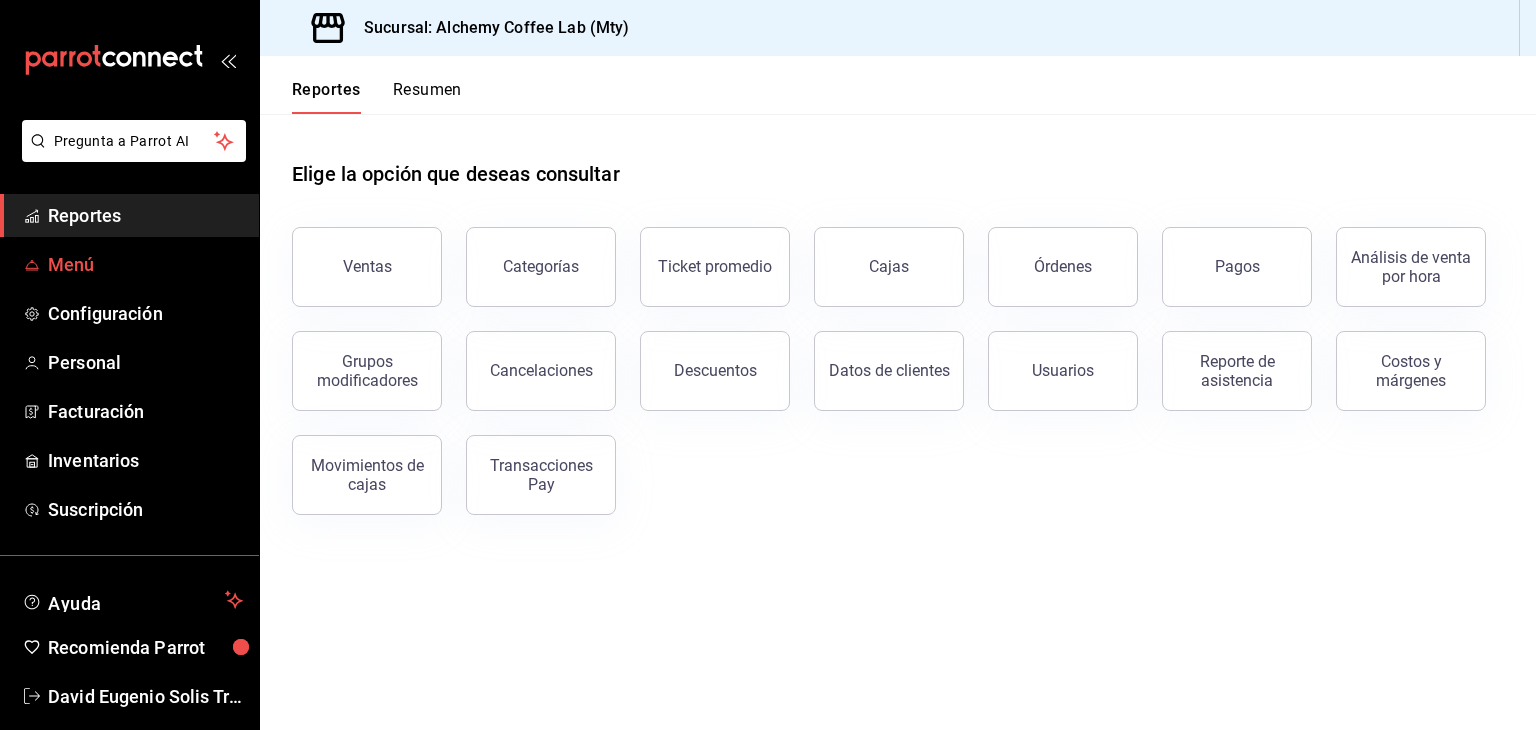 click on "Menú" at bounding box center (145, 264) 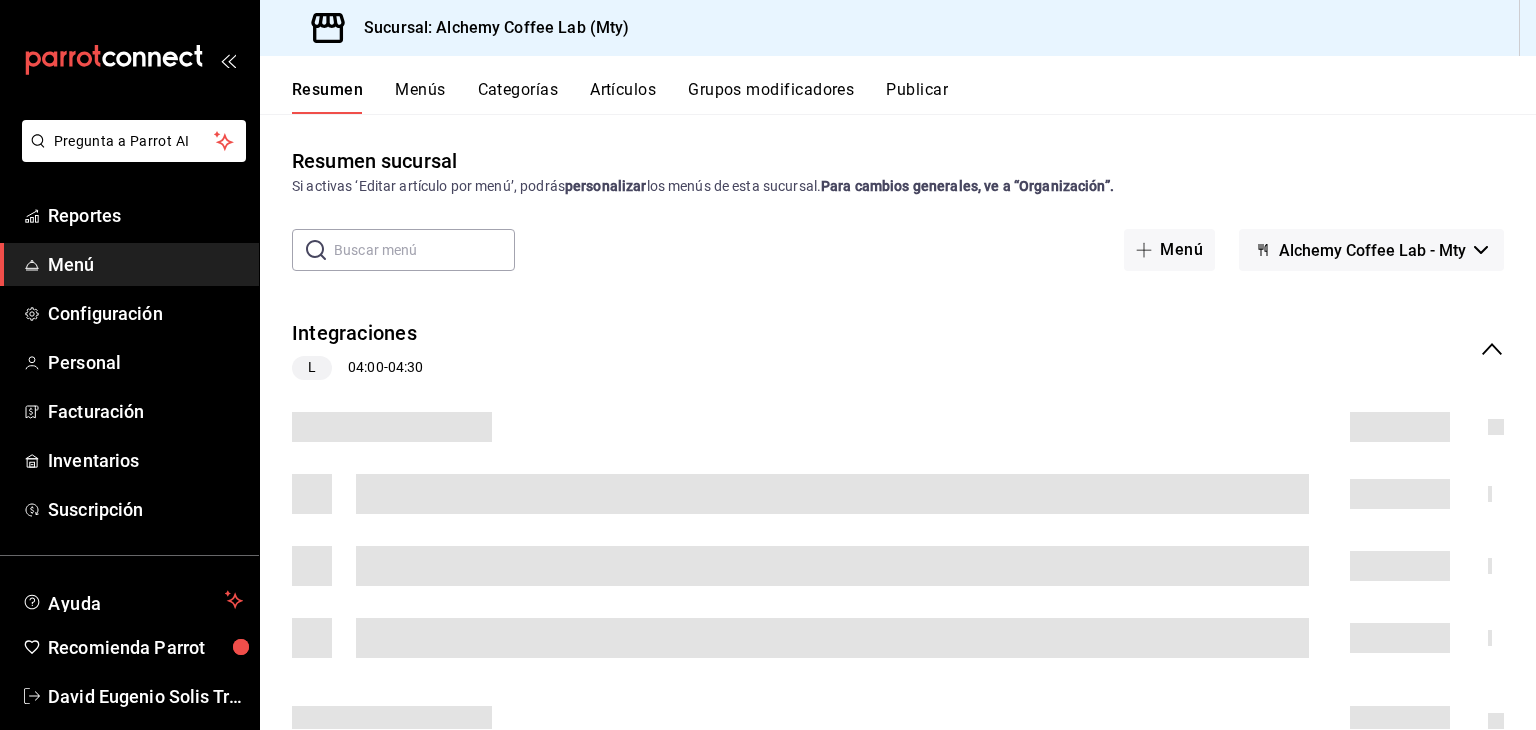 click on "Artículos" at bounding box center [623, 97] 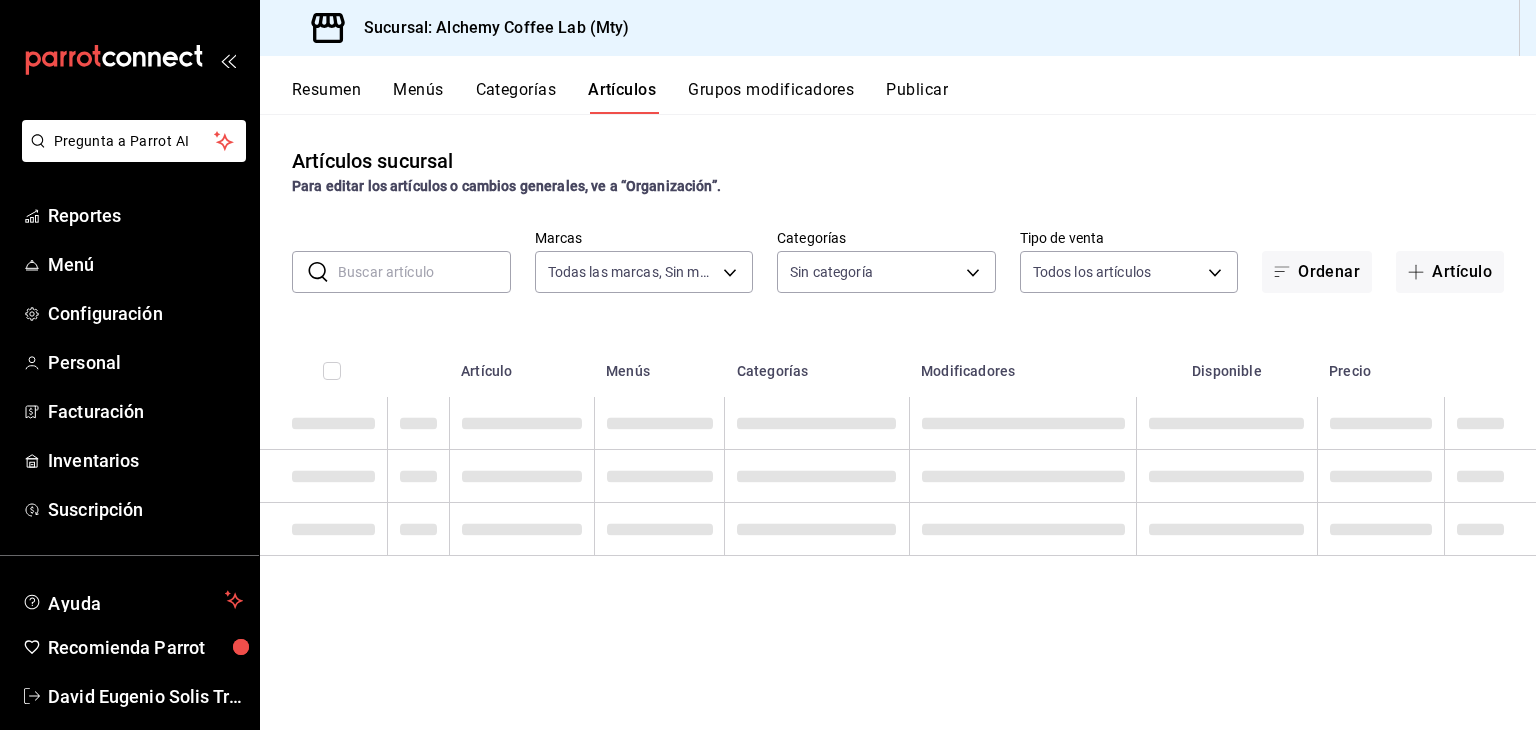 type on "147fd5db-d129-484d-8765-362391796a66" 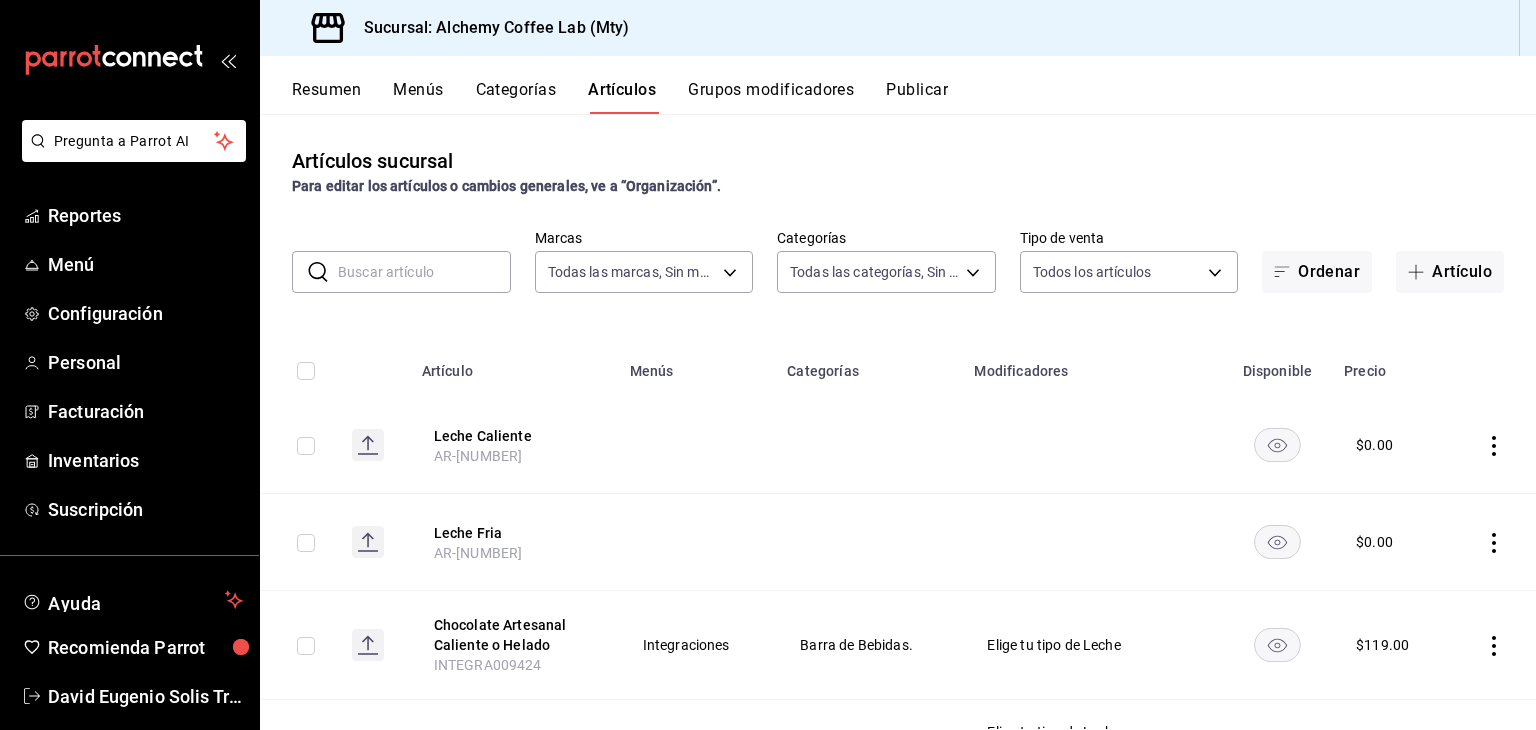 type on "[UUID],[UUID],[UUID],[UUID],[UUID],[UUID],[UUID],[UUID],[UUID],[UUID],[UUID],[UUID],[UUID],[UUID],[UUID],[UUID],[UUID],[UUID],[UUID],[UUID],[UUID],[UUID],[UUID],[UUID],[UUID],[UUID],[UUID]..." 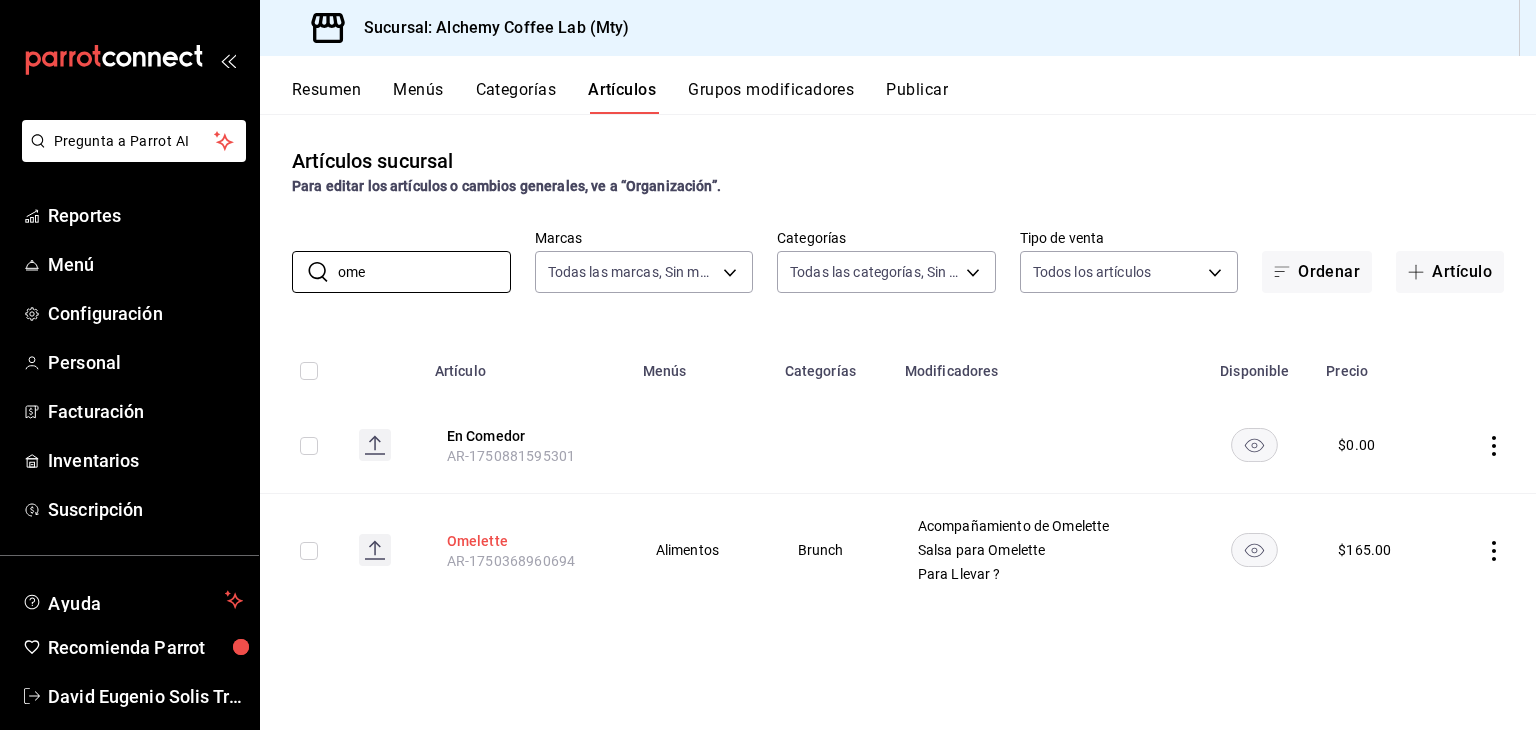 type on "ome" 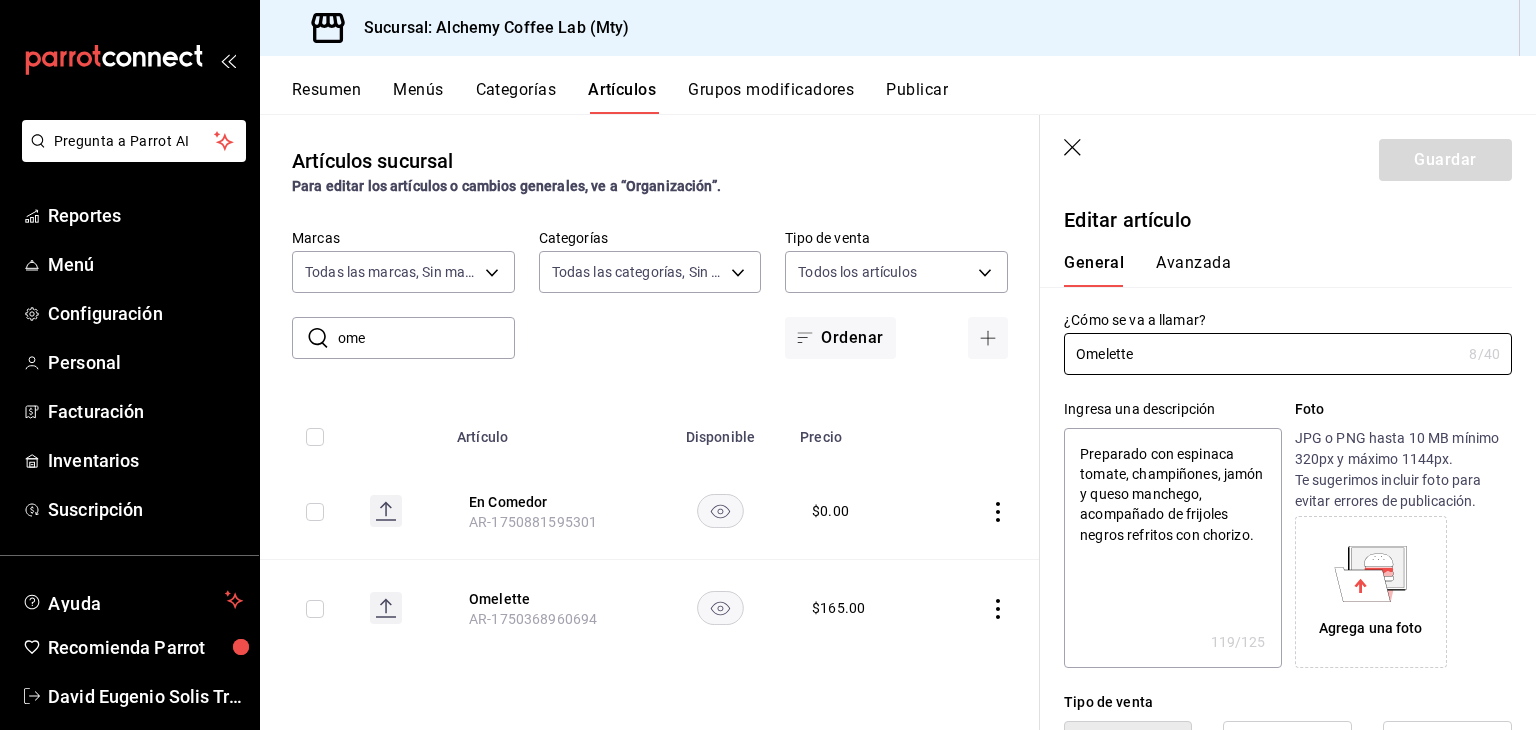 type on "x" 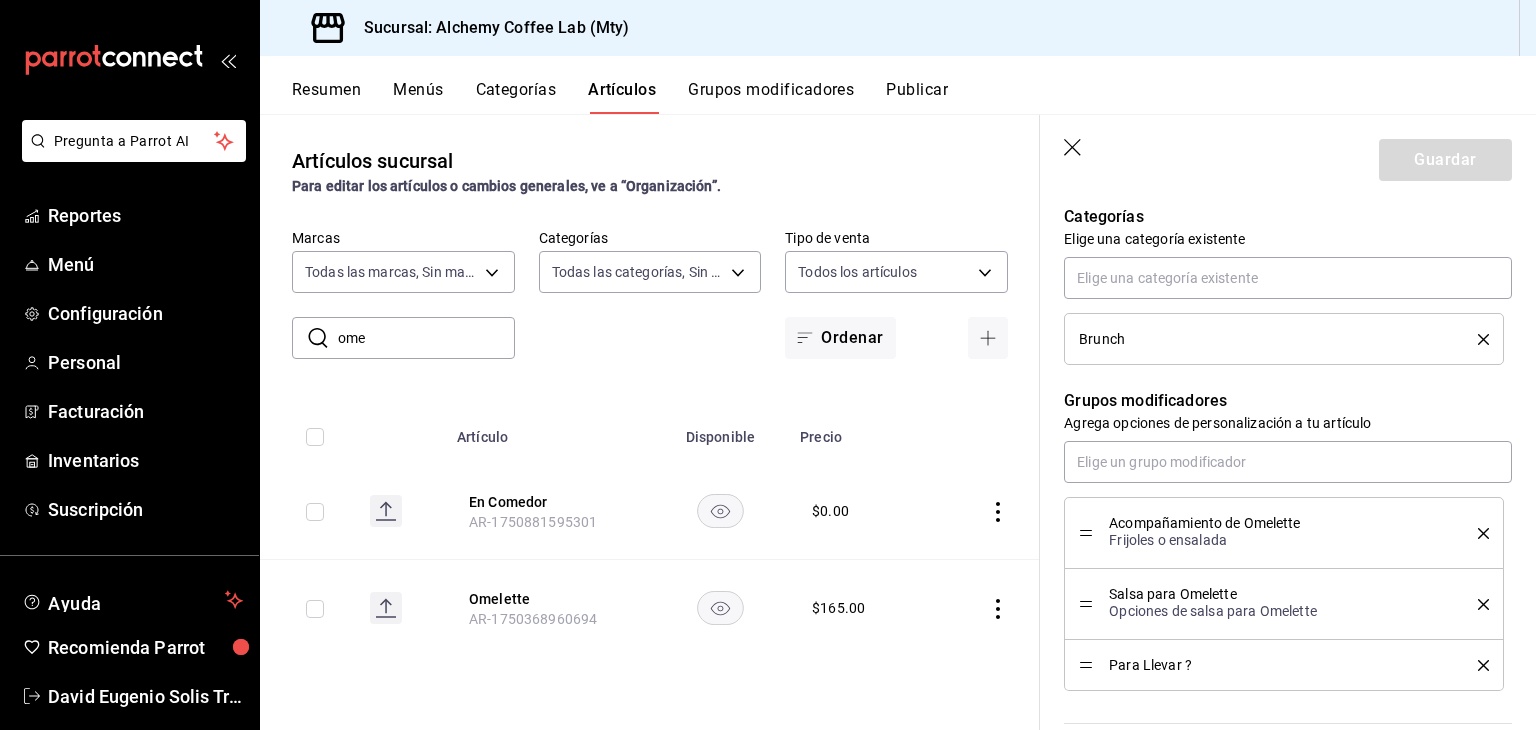scroll, scrollTop: 800, scrollLeft: 0, axis: vertical 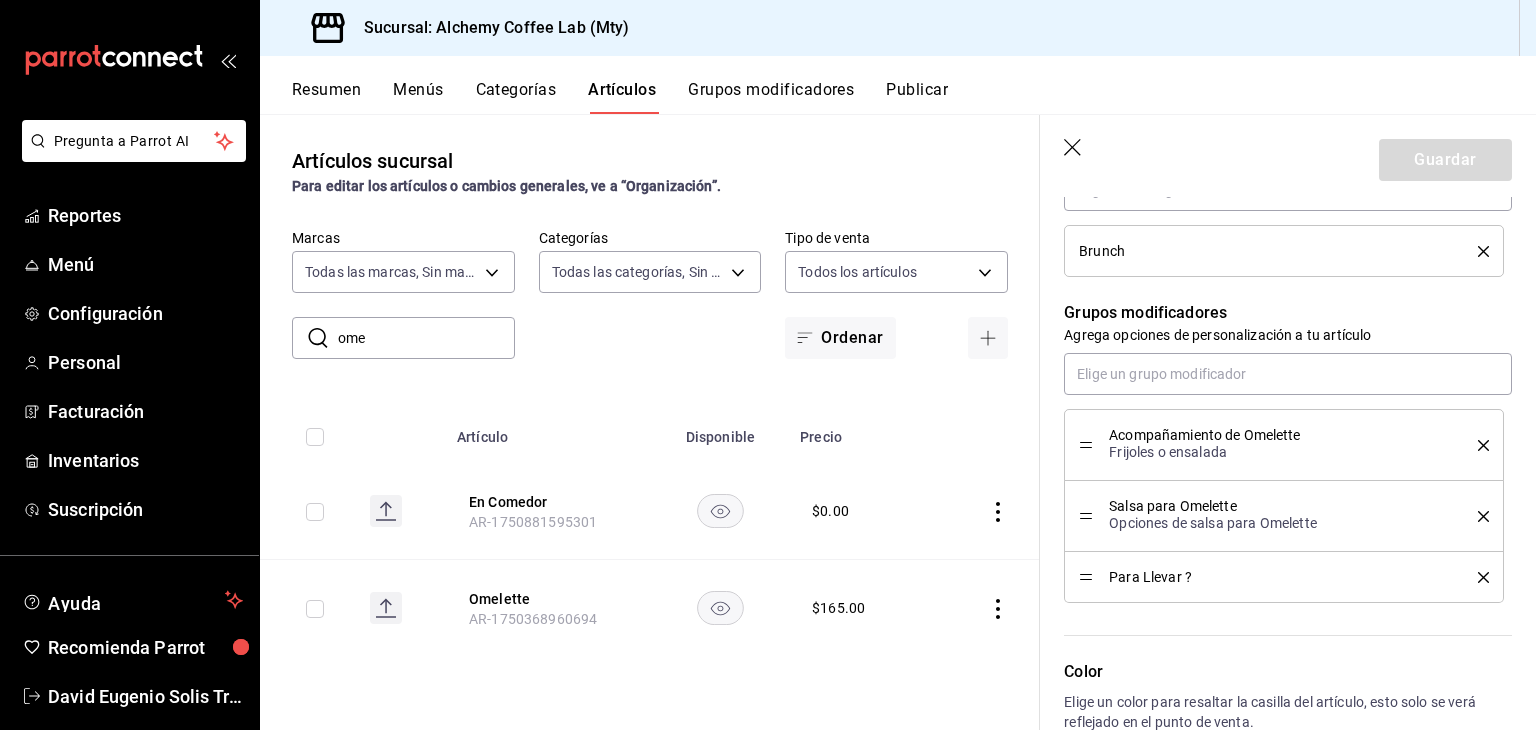 click on "Grupos modificadores" at bounding box center [771, 97] 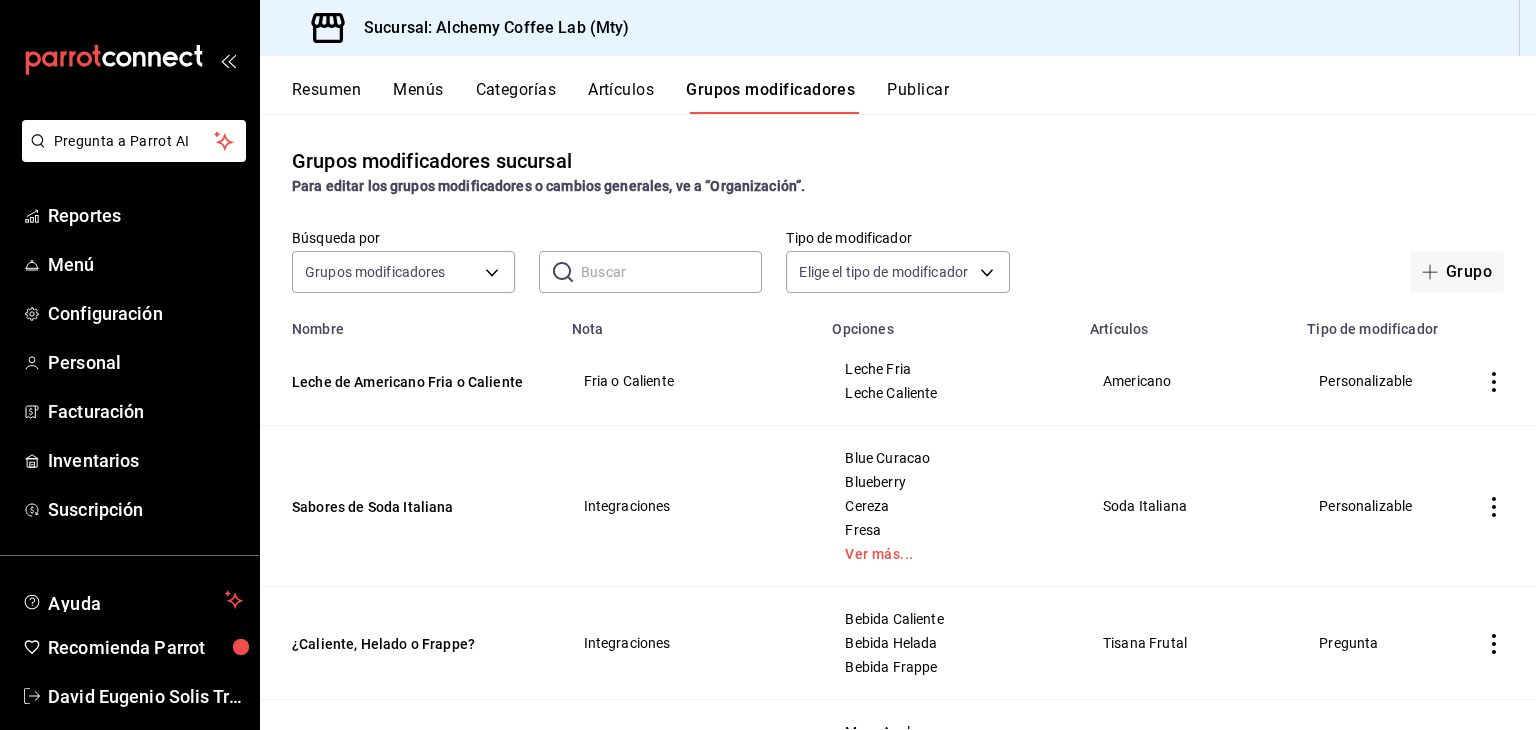 click at bounding box center (671, 272) 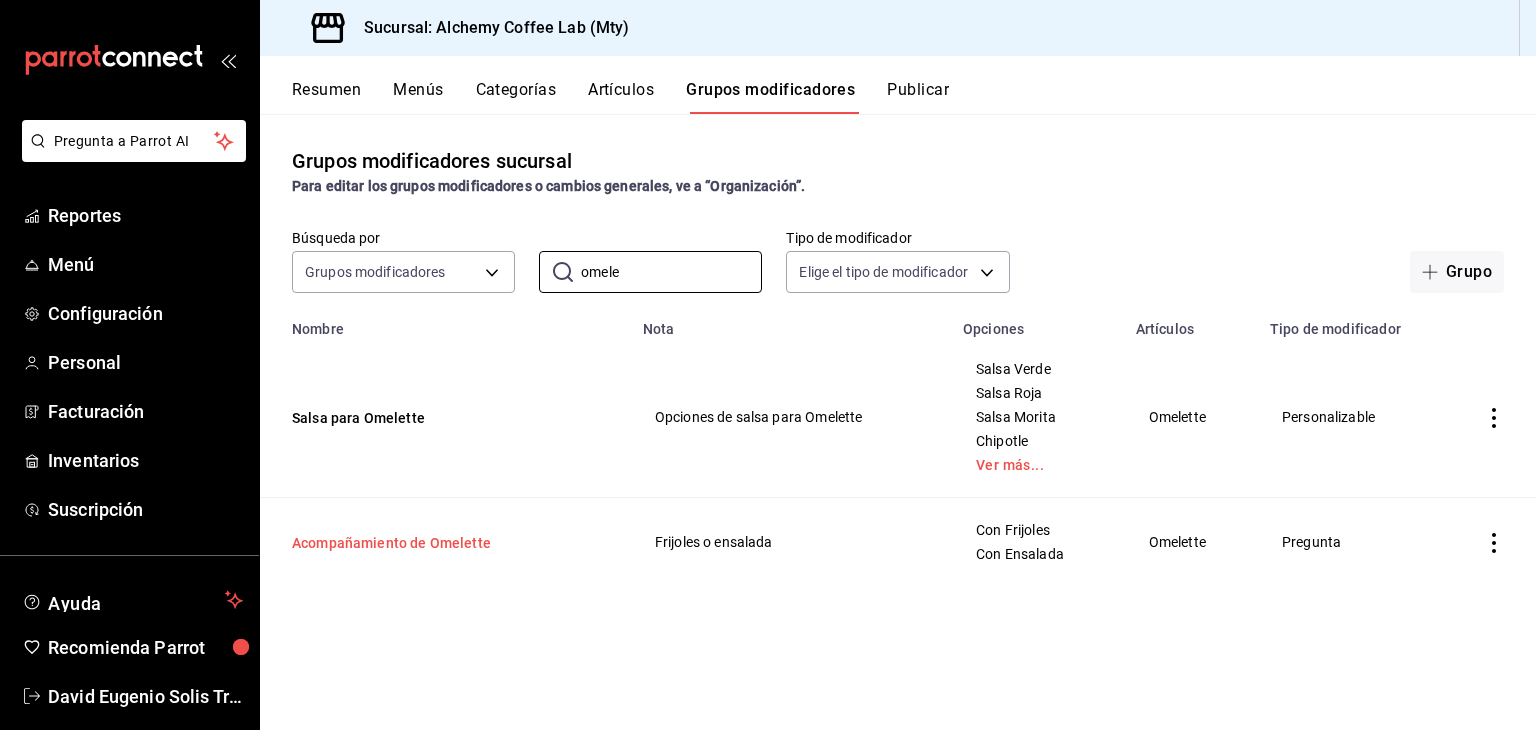 type on "omele" 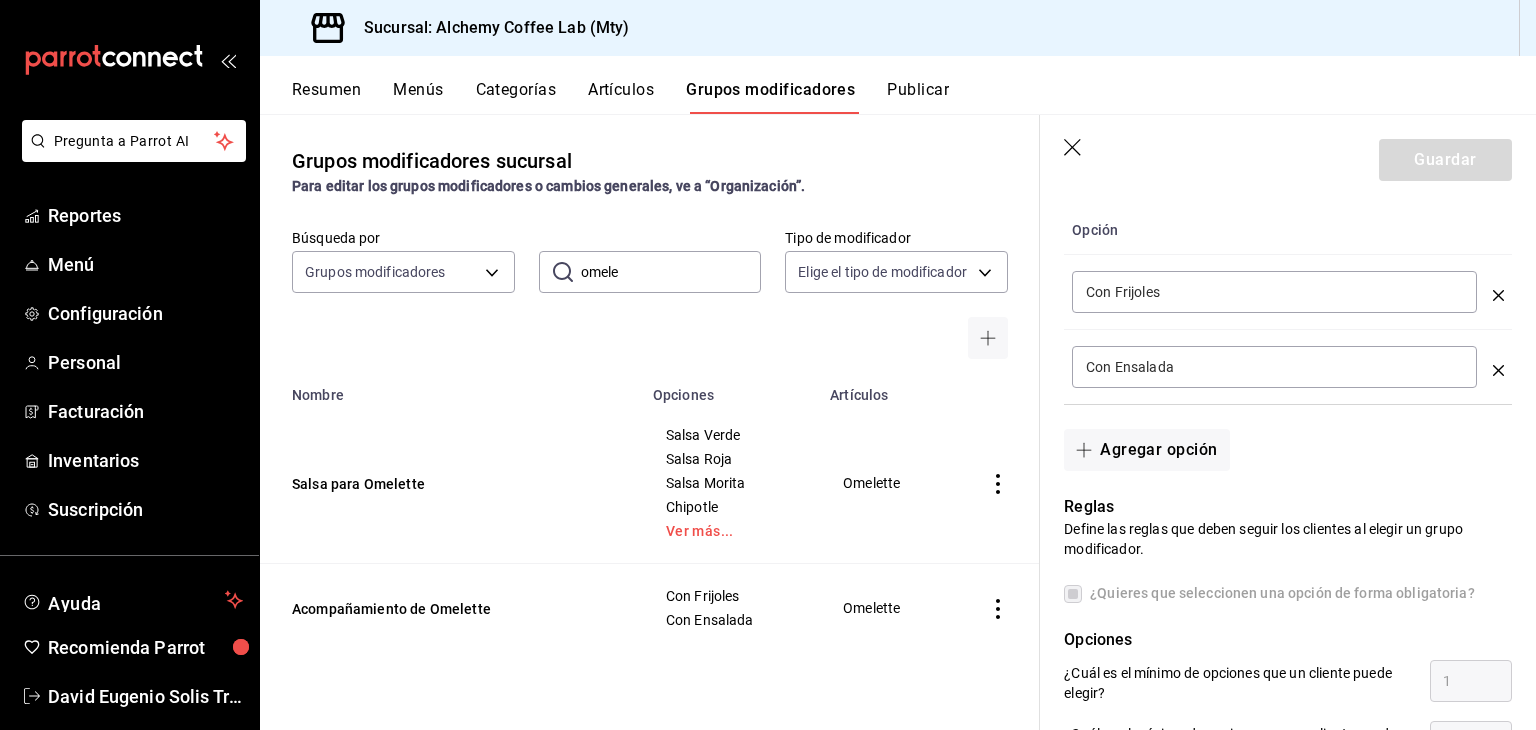 scroll, scrollTop: 600, scrollLeft: 0, axis: vertical 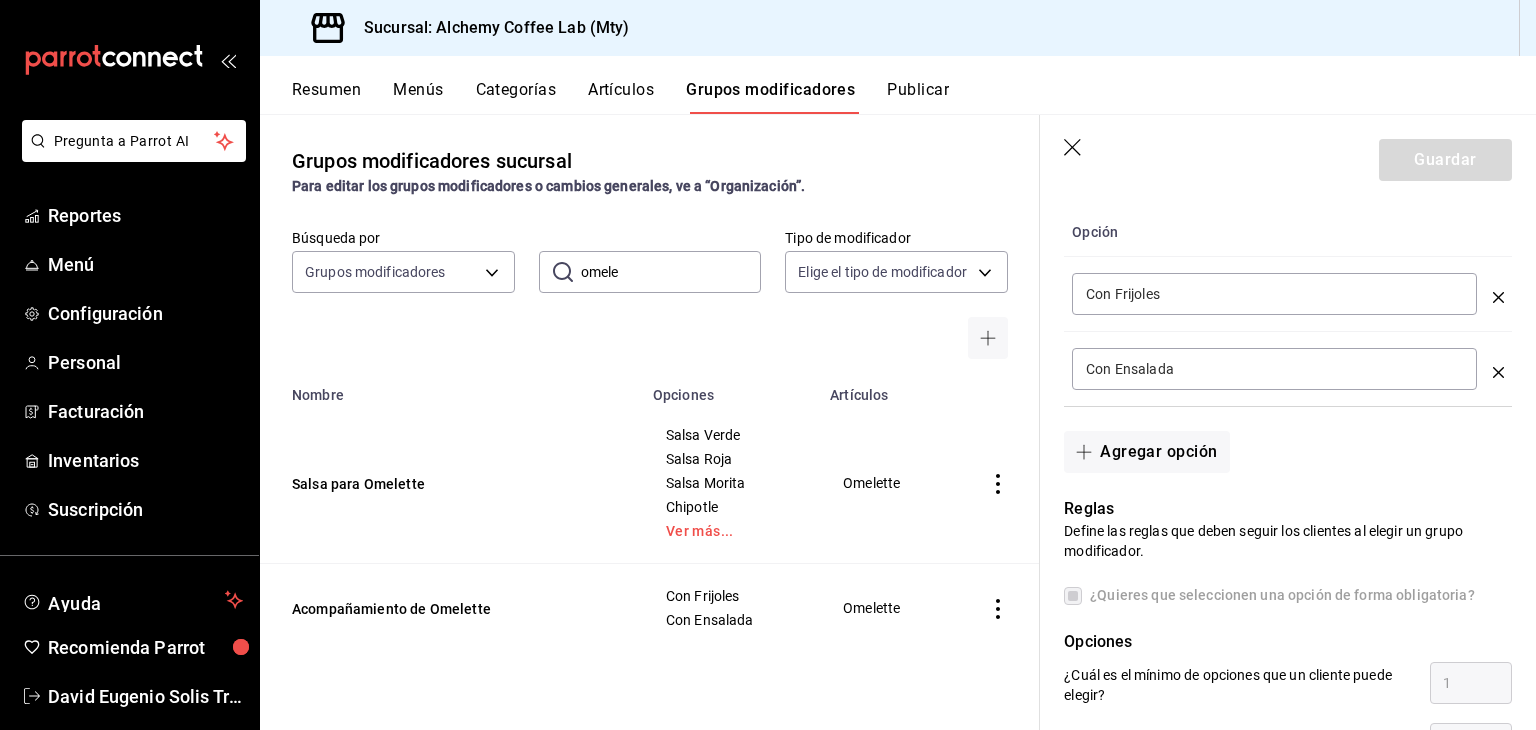 click 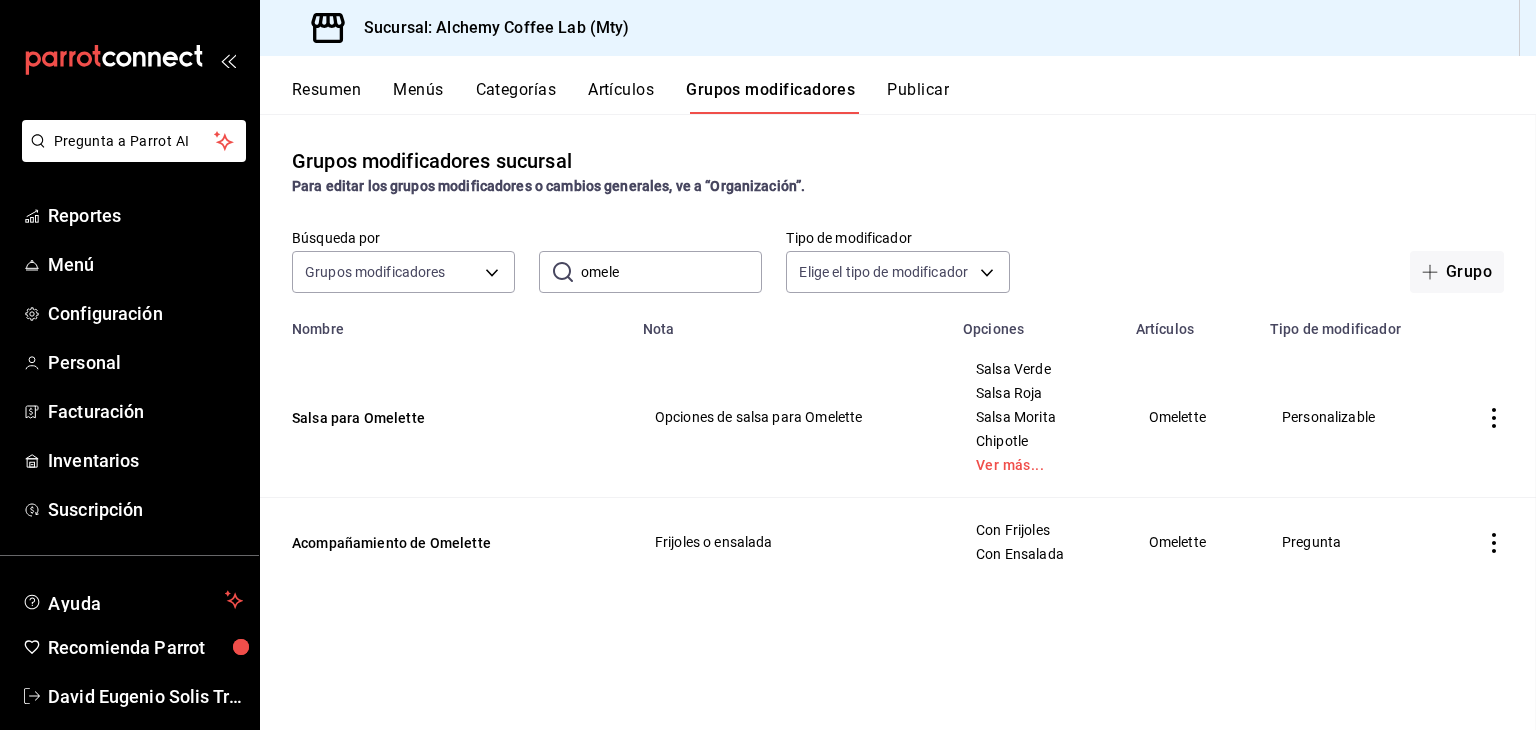 scroll, scrollTop: 0, scrollLeft: 0, axis: both 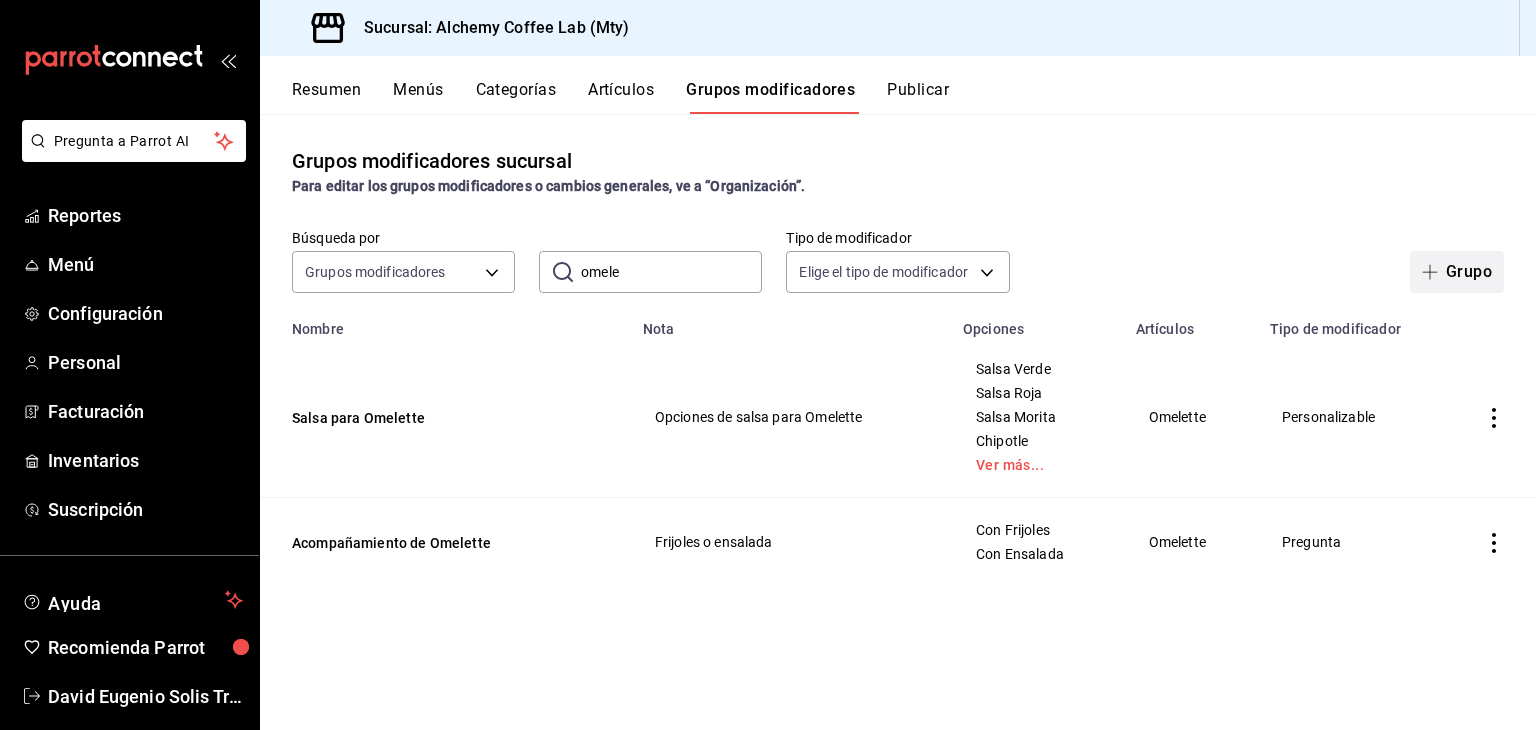 click on "Grupo" at bounding box center (1457, 272) 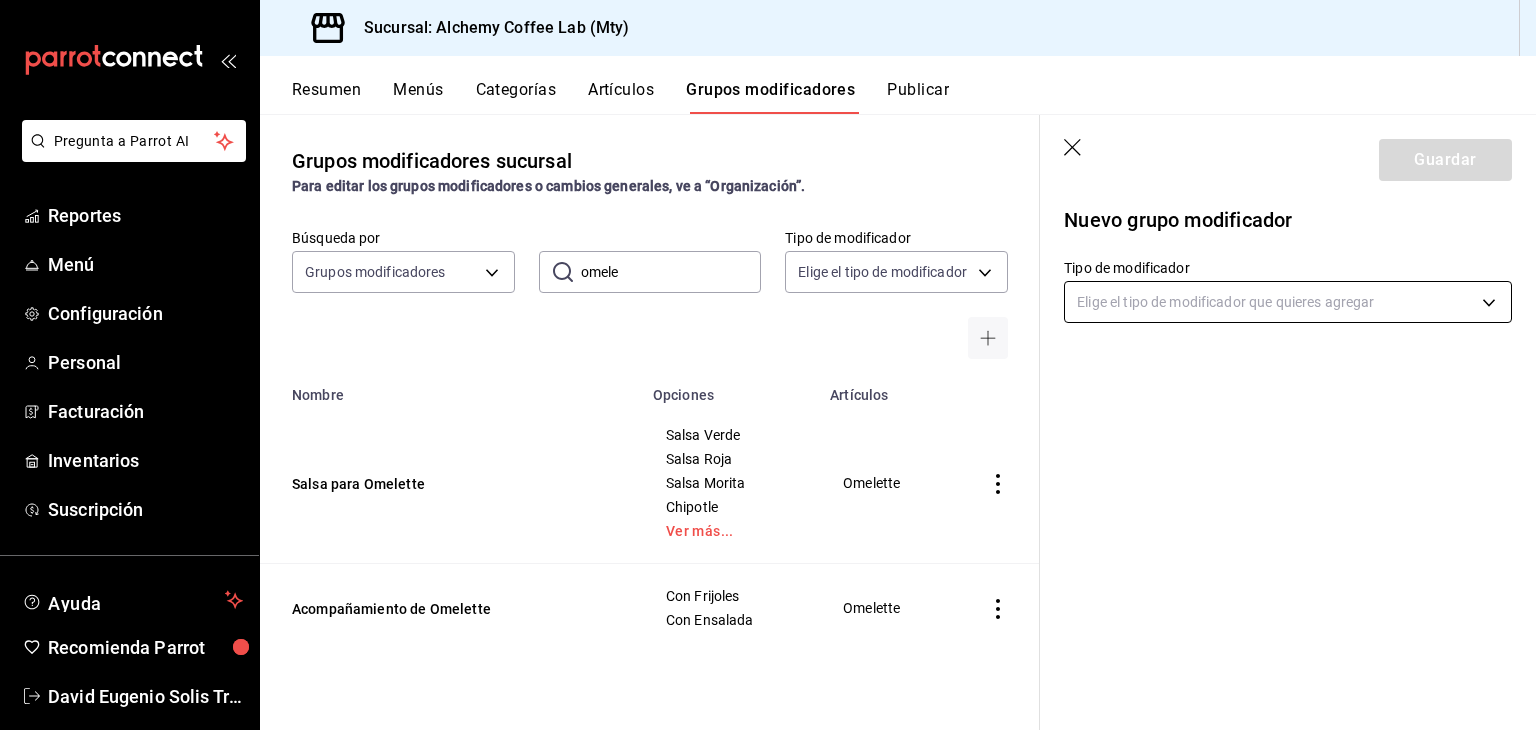 click on "Pregunta a Parrot AI Reportes   Menú   Configuración   Personal   Facturación   Inventarios   Suscripción   Ayuda Recomienda Parrot   David Eugenio Solis Treviño   Sugerir nueva función   Sucursal: Alchemy Coffee Lab (Mty) Resumen Menús Categorías Artículos Grupos modificadores Publicar Grupos modificadores sucursal Para editar los grupos modificadores o cambios generales, ve a “Organización”. Búsqueda por Grupos modificadores GROUP ​ omele ​ Tipo de modificador Elige el tipo de modificador Nombre Opciones Artículos Salsa para Omelette Salsa Verde Salsa Roja Salsa Morita Chipotle Ver más... Omelette Acompañamiento de Omelette Con Frijoles Con Ensalada Omelette Guardar Nuevo grupo modificador Tipo de modificador Elige el tipo de modificador que quieres agregar GANA 1 MES GRATIS EN TU SUSCRIPCIÓN AQUÍ Ver video tutorial Ir a video Pregunta a Parrot AI Reportes   Menú   Configuración   Personal   Facturación   Inventarios   Suscripción   Ayuda Recomienda Parrot       Editar Duplicar" at bounding box center (768, 365) 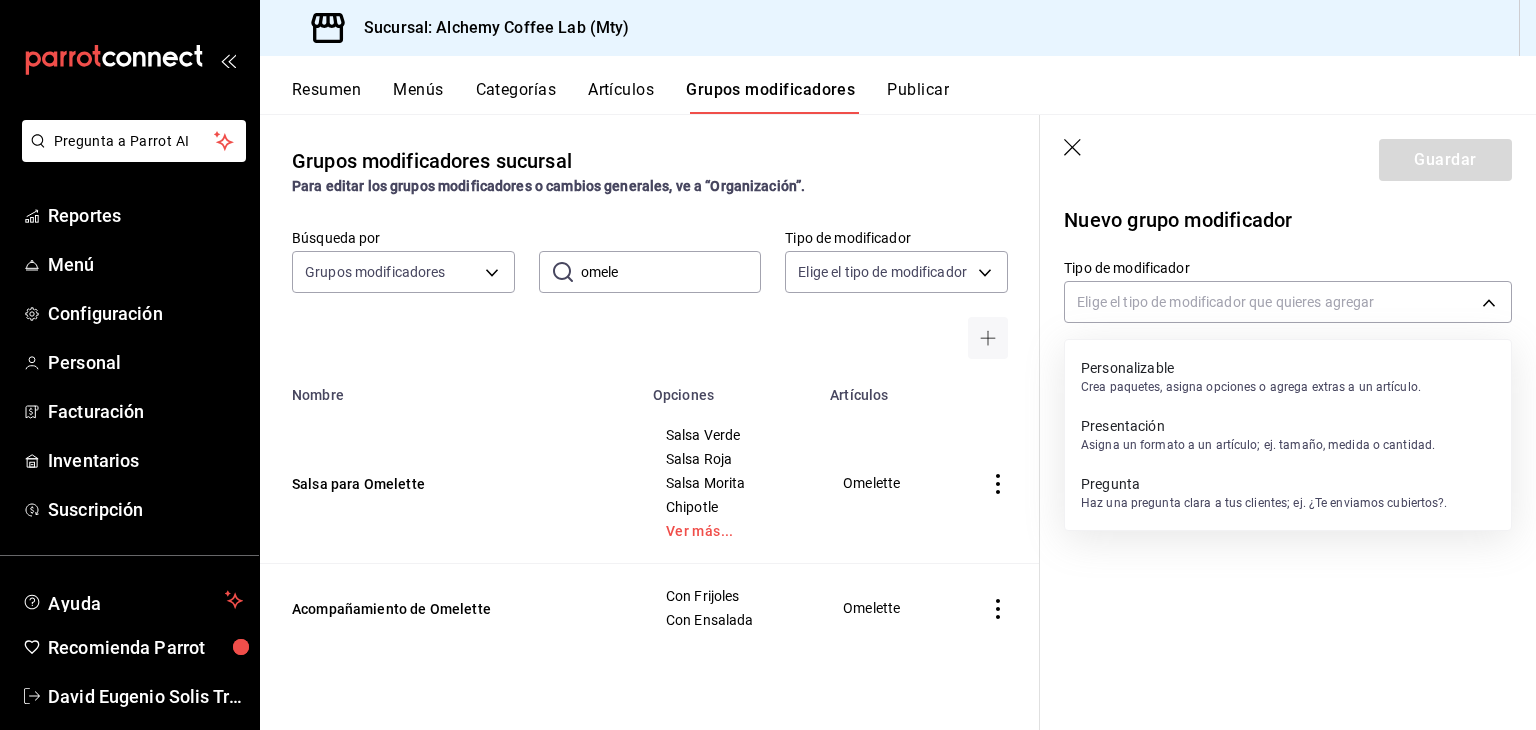 click on "Personalizable" at bounding box center [1251, 368] 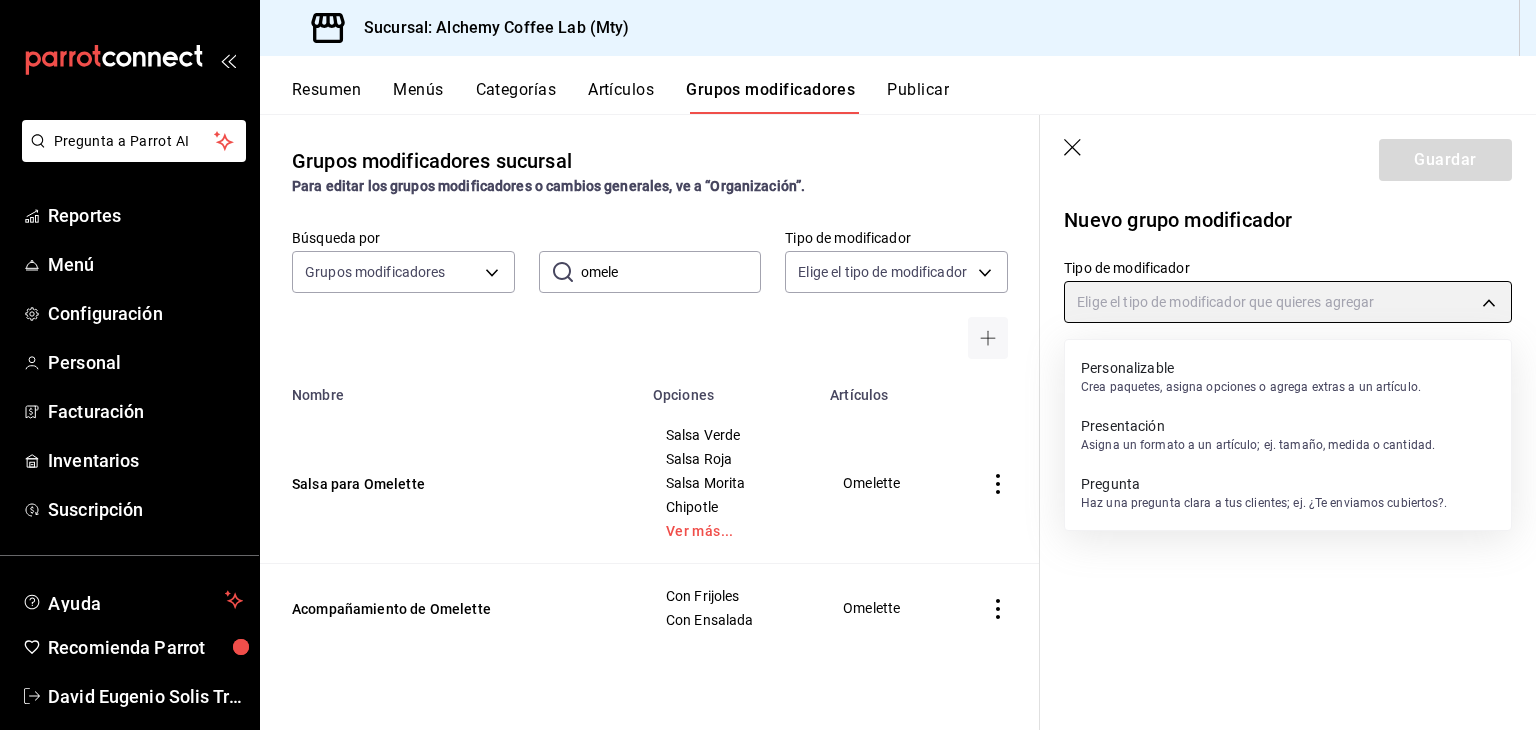 type on "CUSTOMIZABLE" 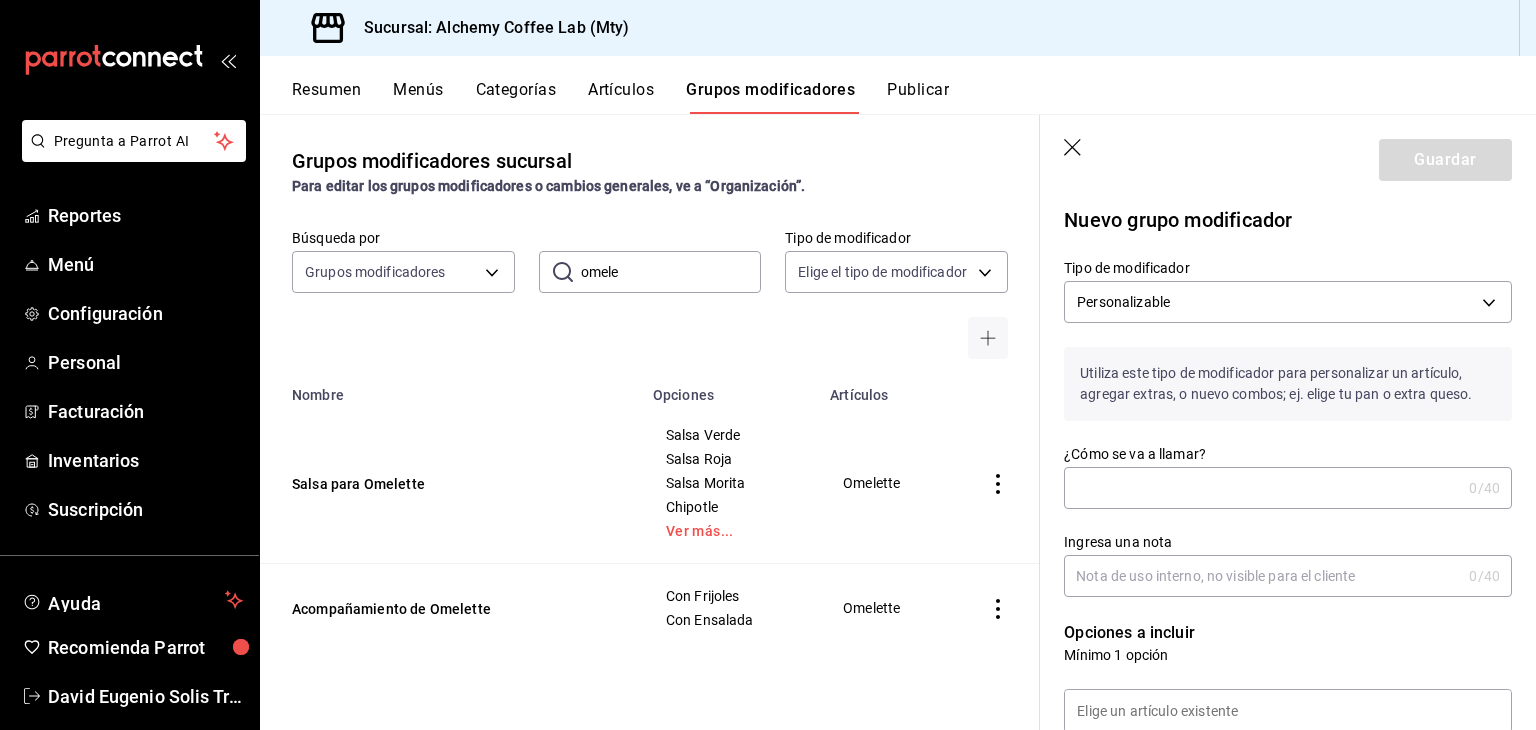 click on "¿Cómo se va a llamar?" at bounding box center [1262, 488] 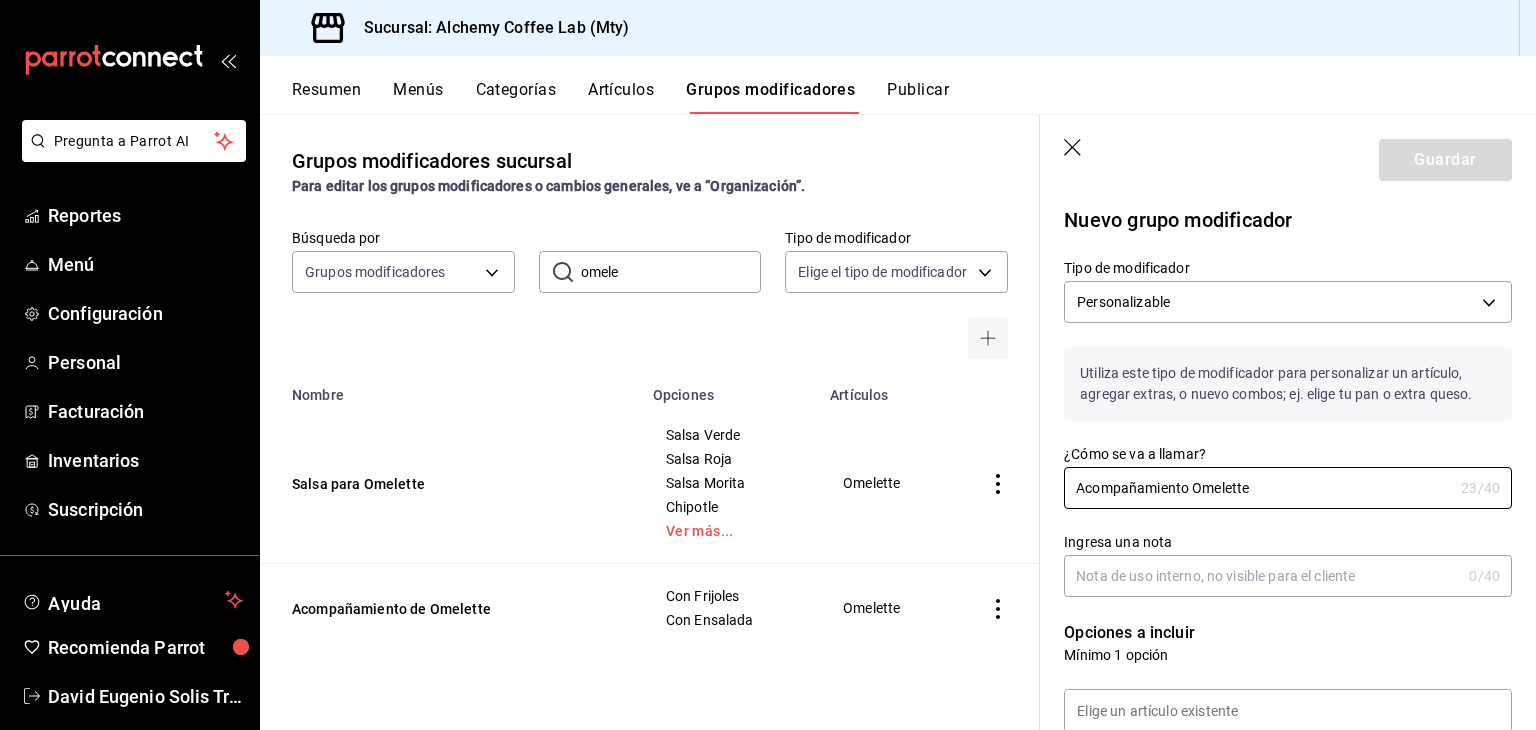 type on "Acompañamiento Omelette" 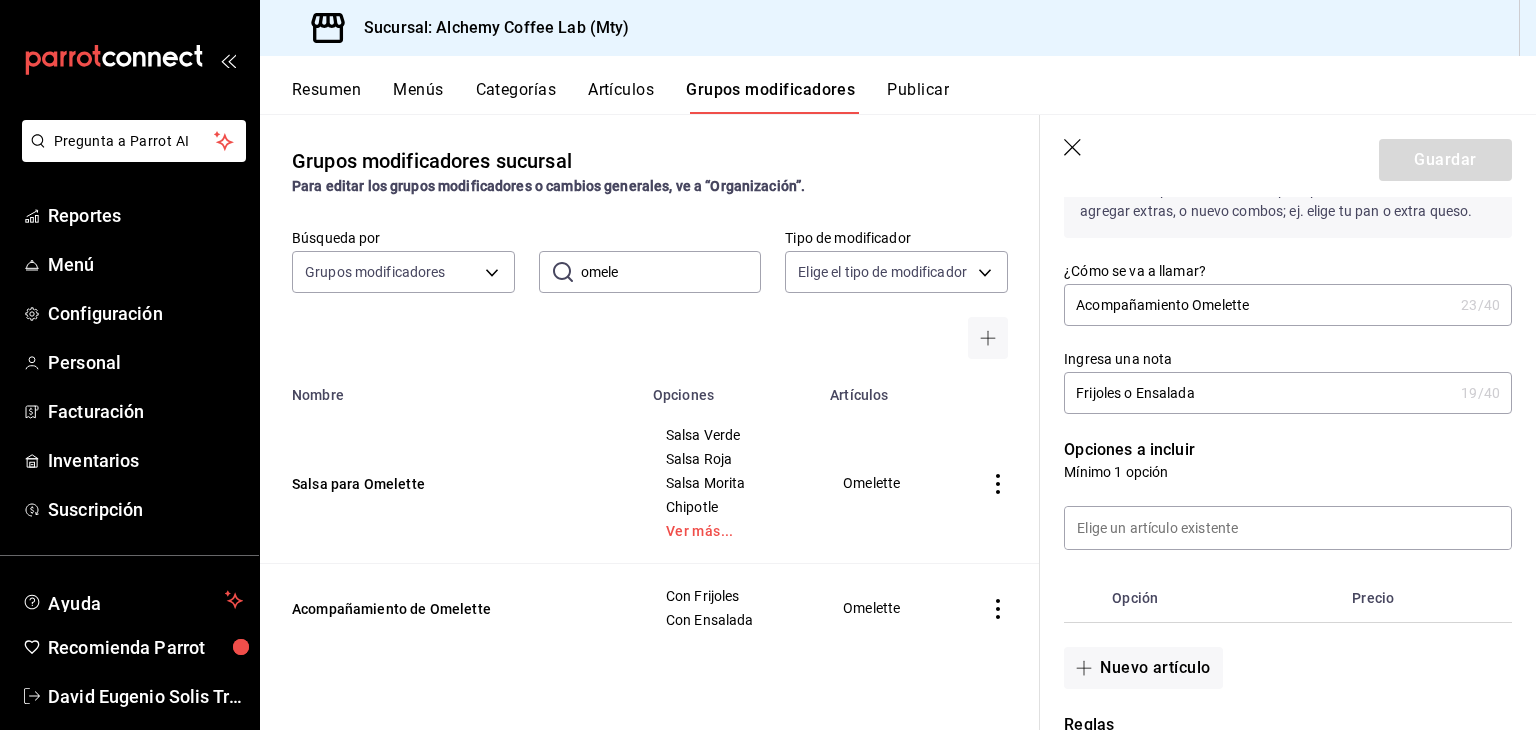 scroll, scrollTop: 200, scrollLeft: 0, axis: vertical 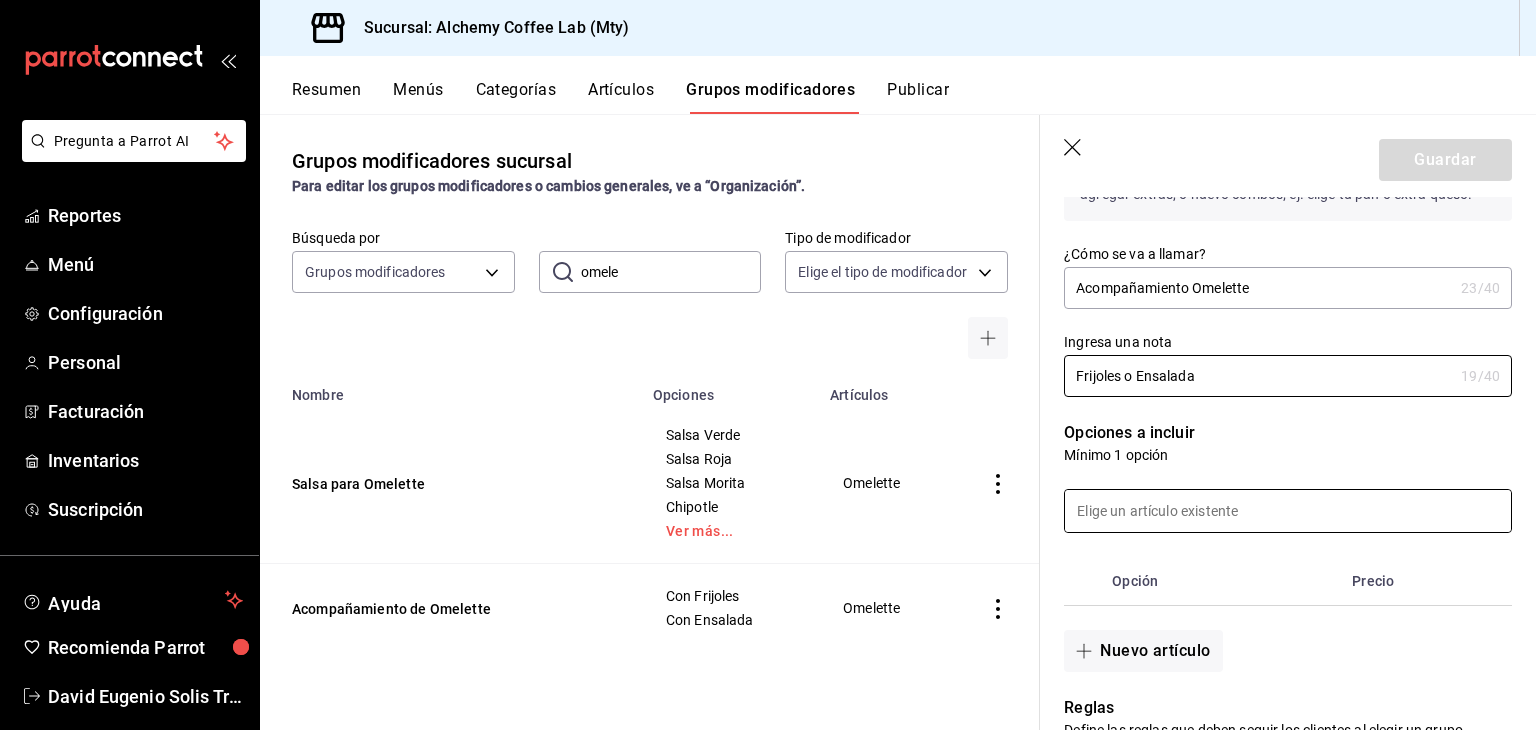 type on "Frijoles o Ensalada" 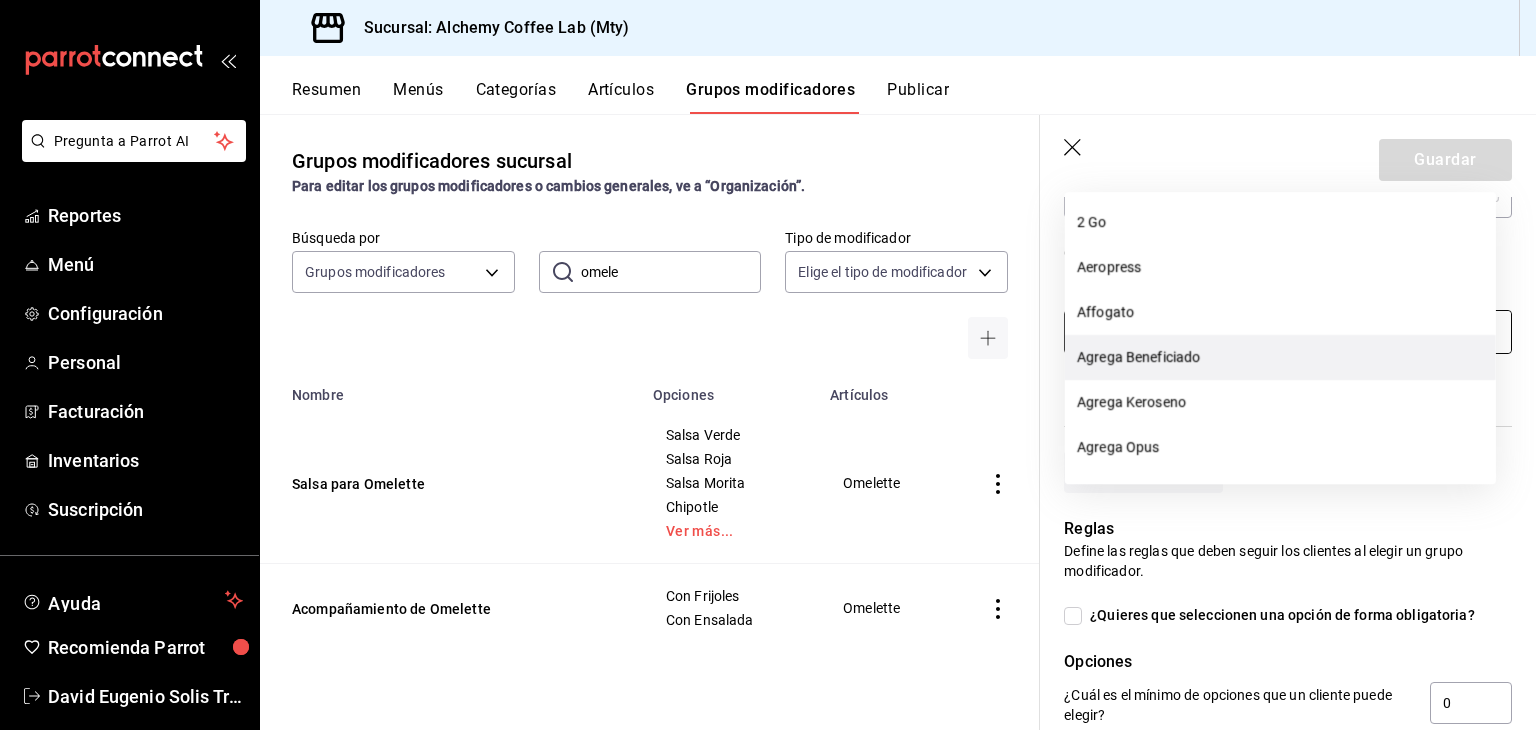 scroll, scrollTop: 400, scrollLeft: 0, axis: vertical 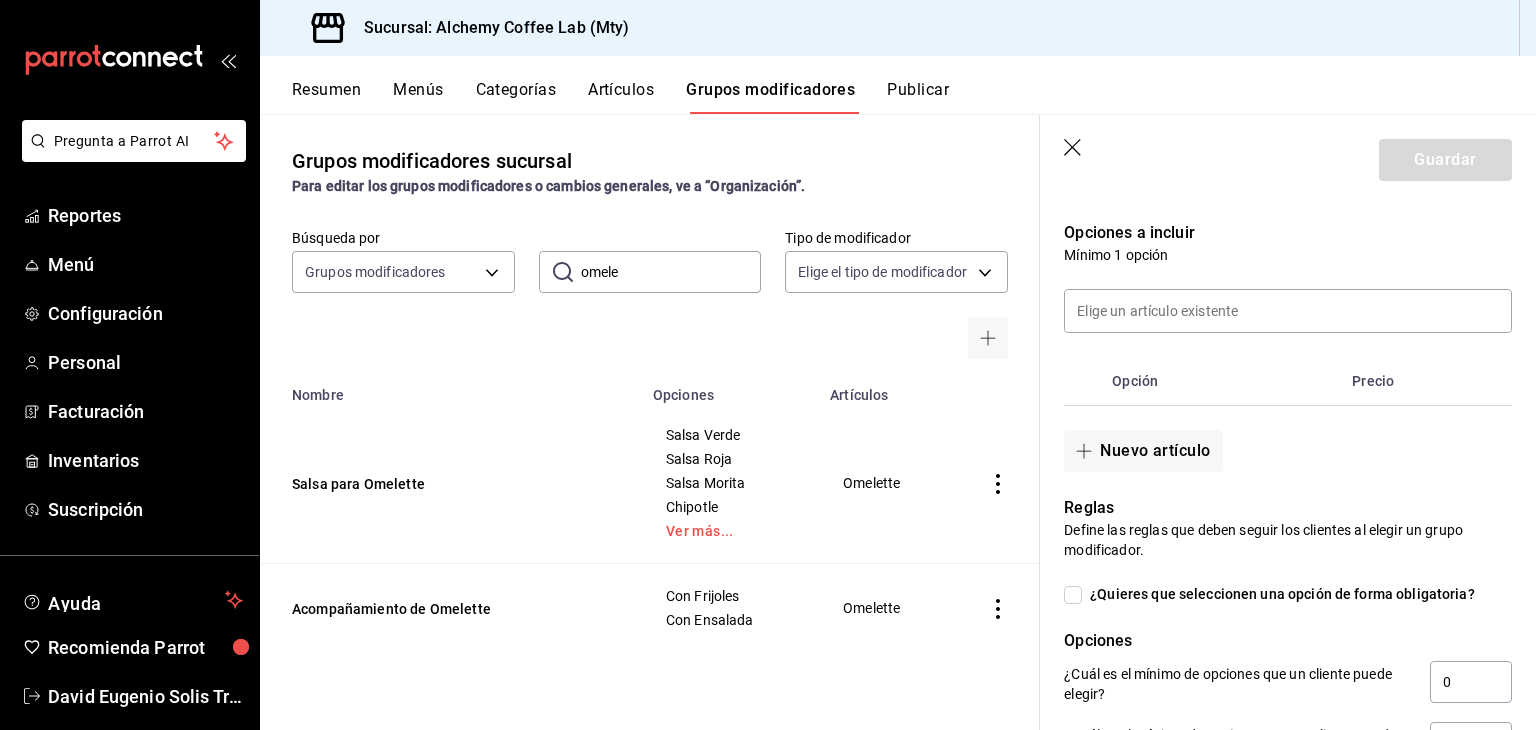 click on "Mínimo 1 opción" at bounding box center [1288, 255] 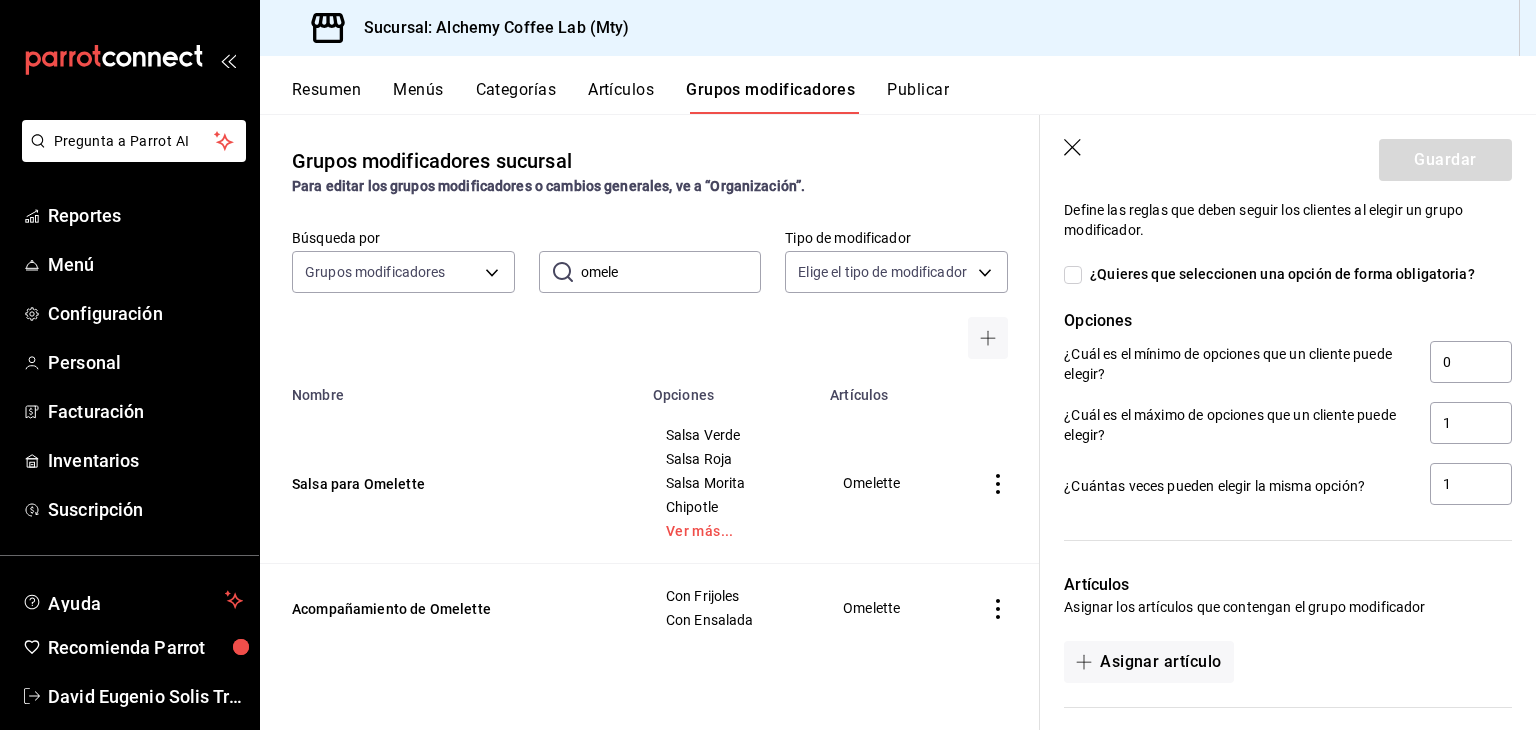 scroll, scrollTop: 700, scrollLeft: 0, axis: vertical 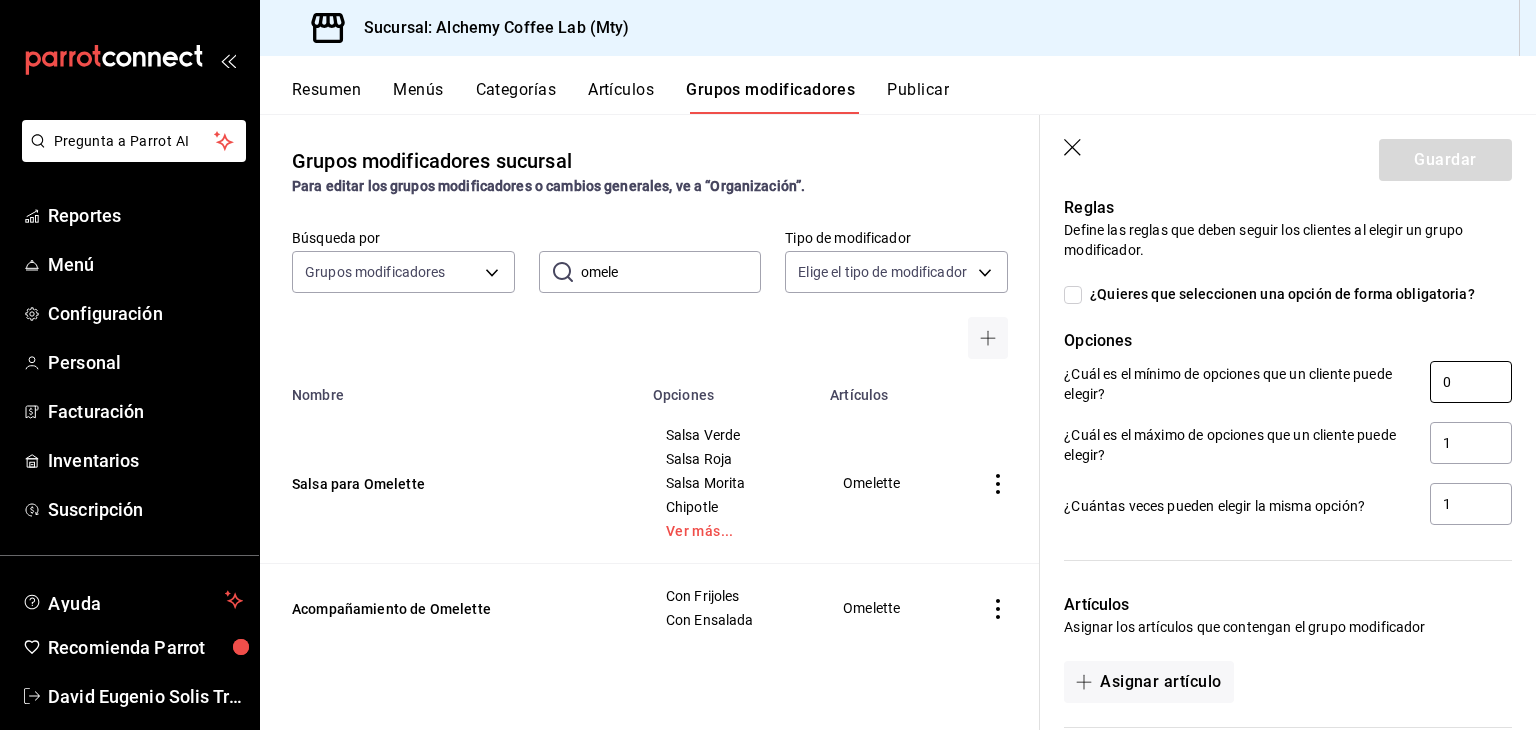 click on "0" at bounding box center (1471, 382) 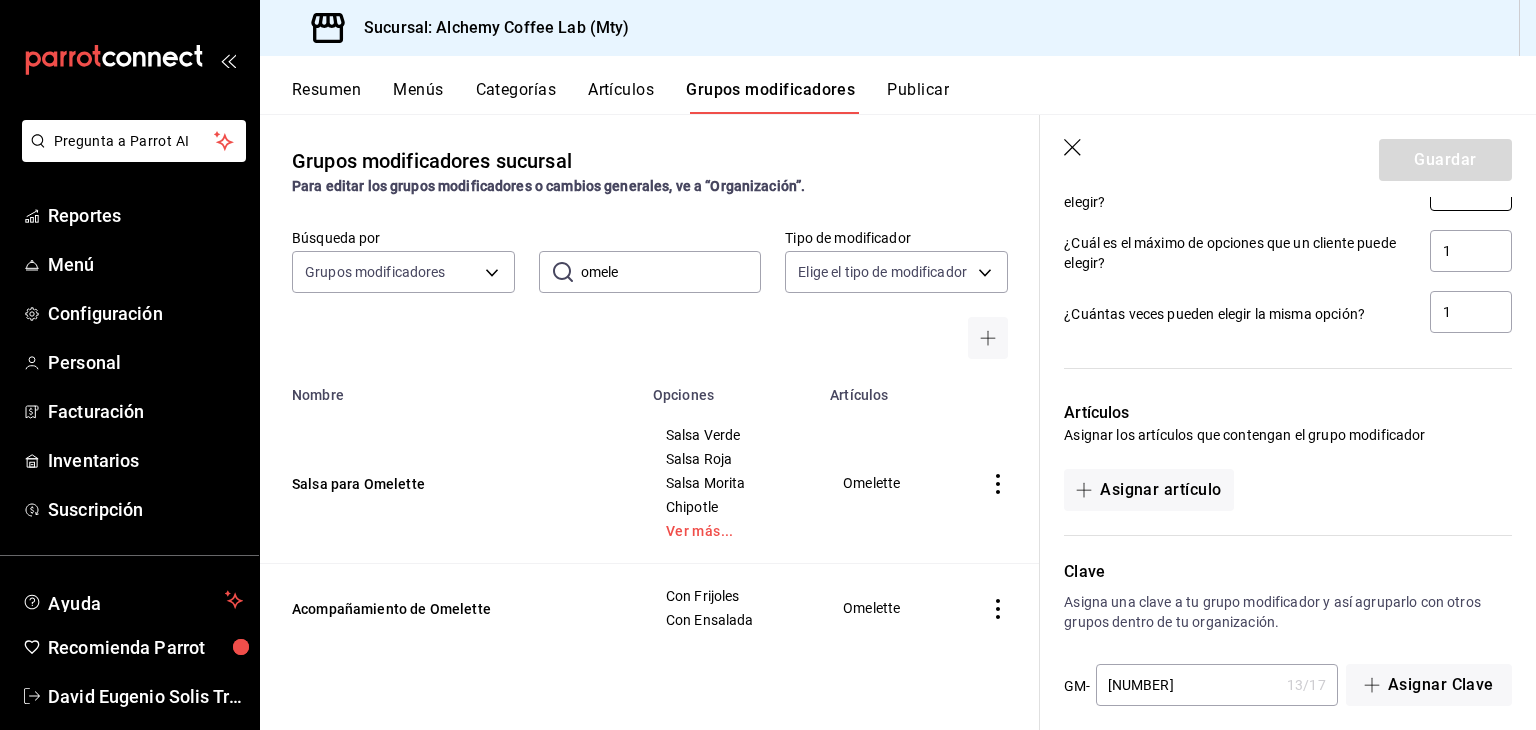 scroll, scrollTop: 910, scrollLeft: 0, axis: vertical 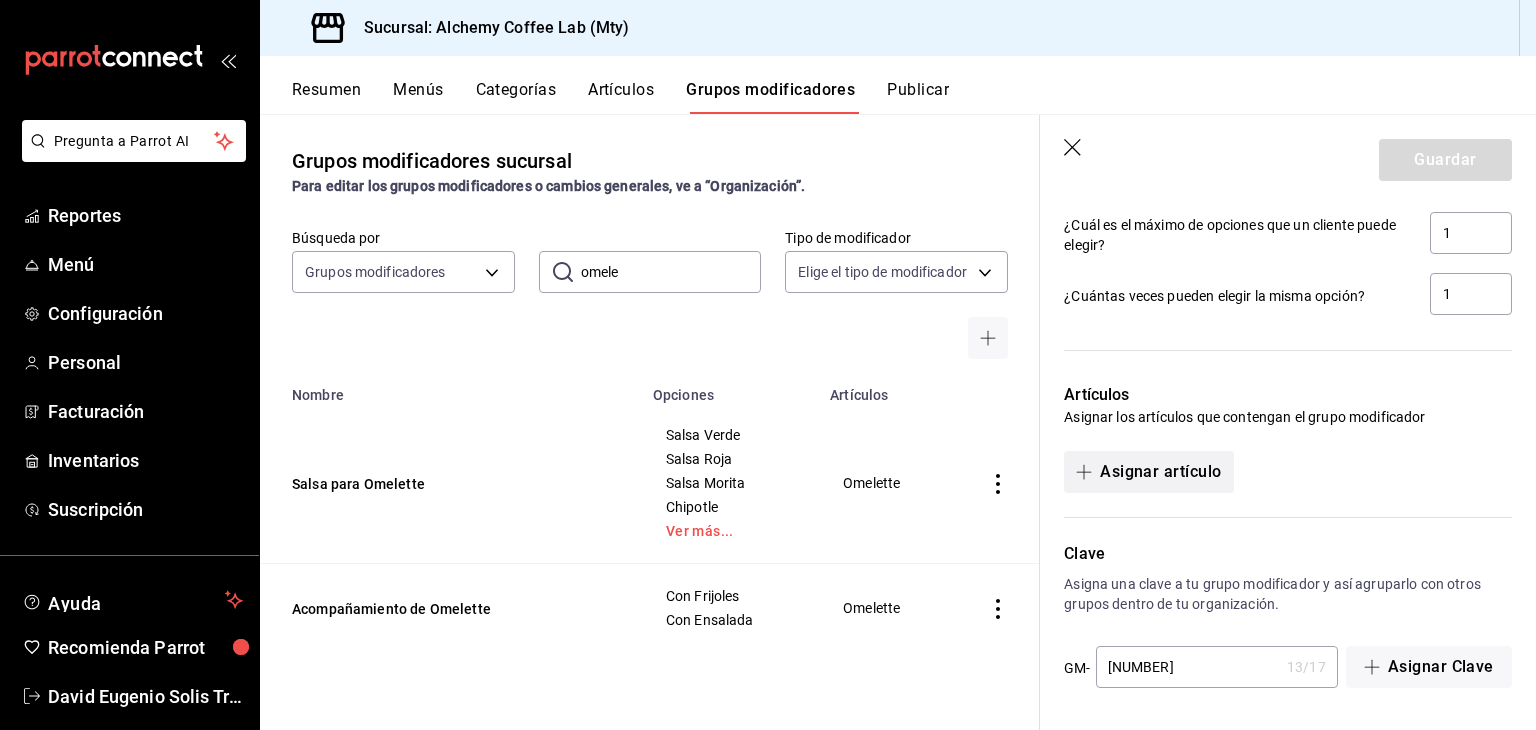 type on "1" 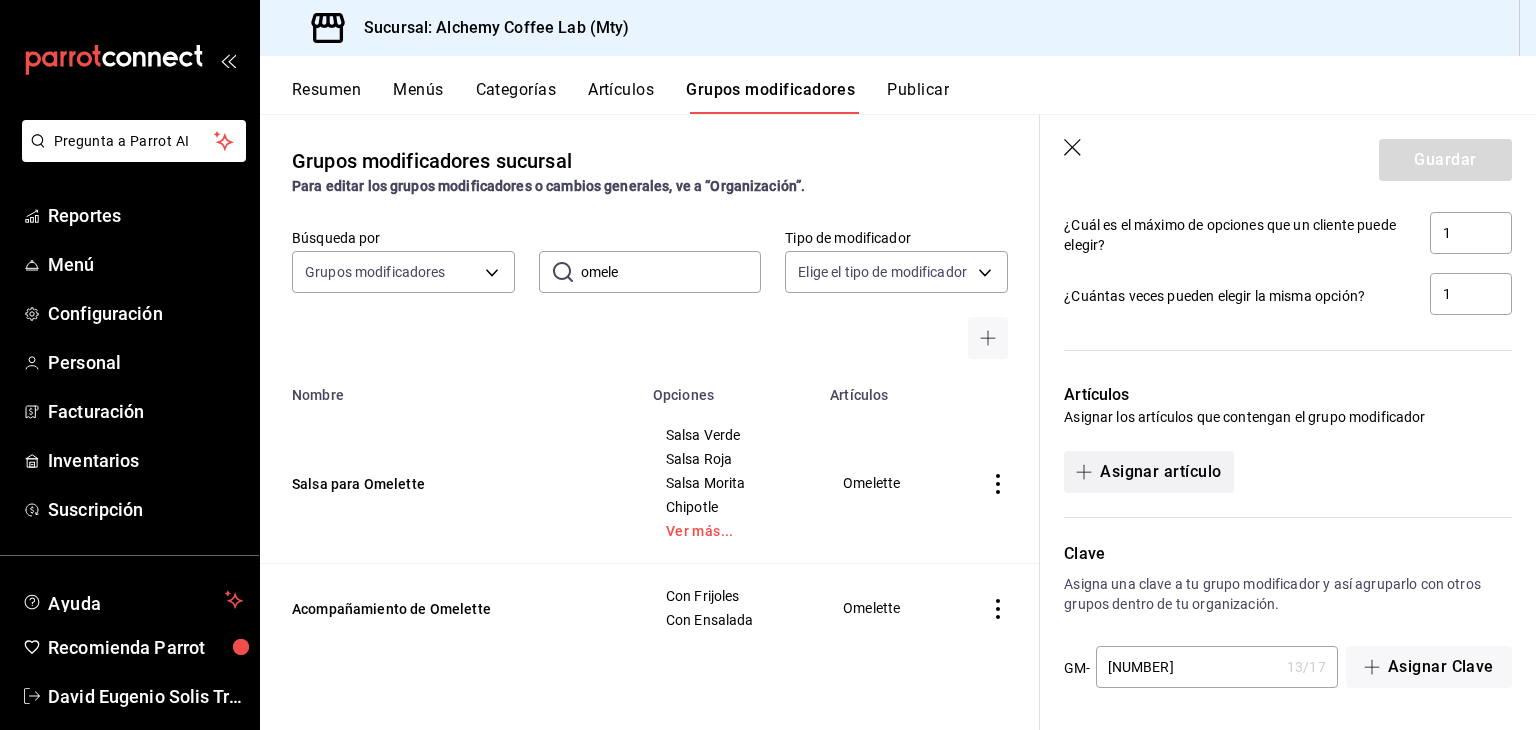 click on "Asignar artículo" at bounding box center (1148, 472) 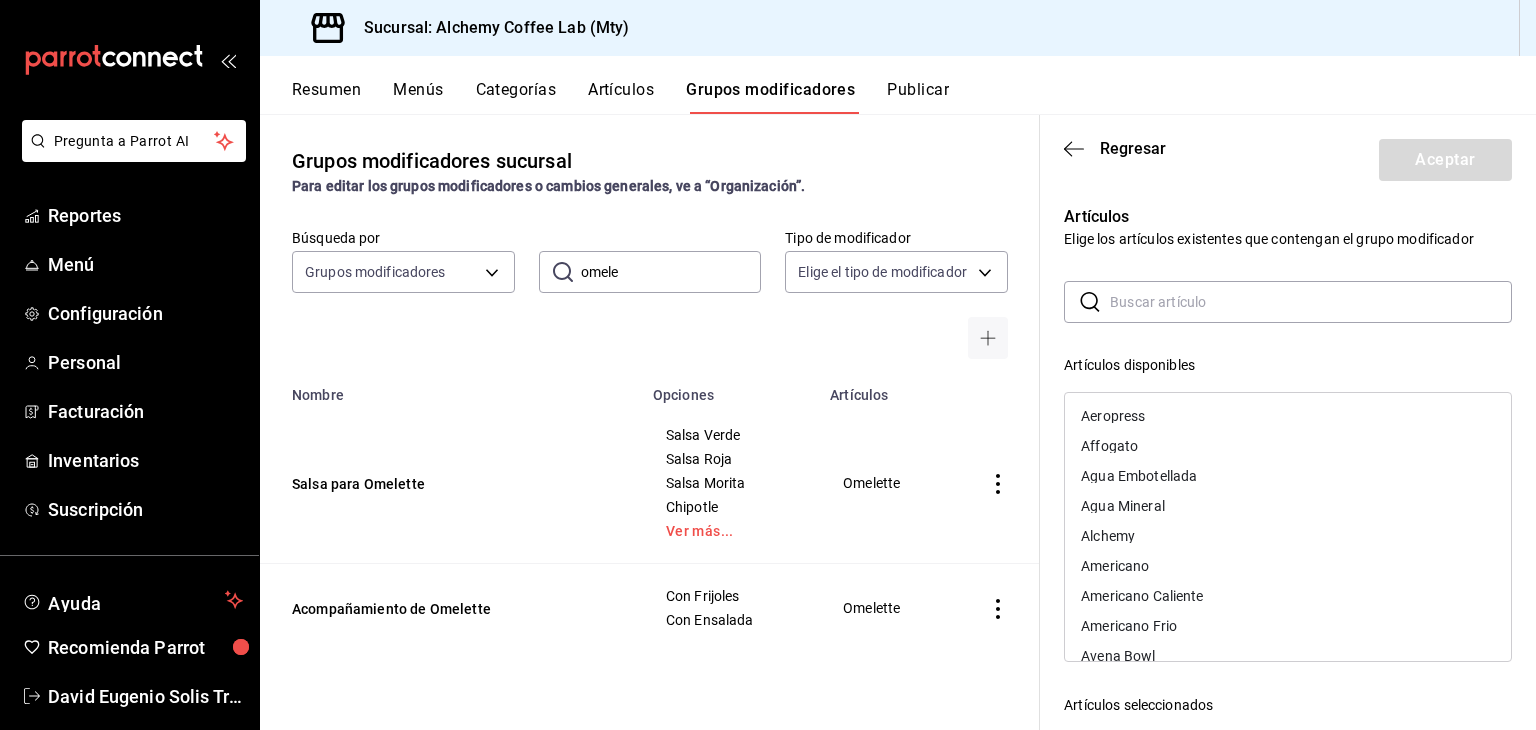 click on "Artículos Elige los artículos existentes que contengan el grupo modificador ​ ​ Artículos disponibles Aeropress Affogato Agua Embotellada Agua Mineral Alchemy Americano Americano Caliente Americano Frio Avena Bowl Banana Foam Moka Frappe Bowl de Atomos Bowl de Fruta Bowl de Papas Jessie Bowl Vegan Pasteour Café de Olla Capuccino Capuccino. Cheesecake Ferrero Chicken n Waffle Chicken n Waffle Chilaquiles Chilaquiles Chocolate a la Cereza Chocolate Artesanal Chocolate Artesanal Caliente o Helado Chocolate Artesanal Frappe Coffee Caramel Coffee Caramel Caliente o Helado Coffee Caramel Frappe Cold Brew Cold Brew Mango-Maracuyá Crepa Dulce Crepa Dulce Crepa Salada Da Vinci Dimitri Mendeleyev Dimitri Mendeleyev Dostoyevski Dostoyevski Espresso Espresso Macchiato Espresso Olla Tonic Eureka Extra Aderezo Extra Aguacate Extra Arugula Extra Barbacoa de Picaña Extra Boneless Extra Catsup Átomos Artículos seleccionados" at bounding box center (1276, 588) 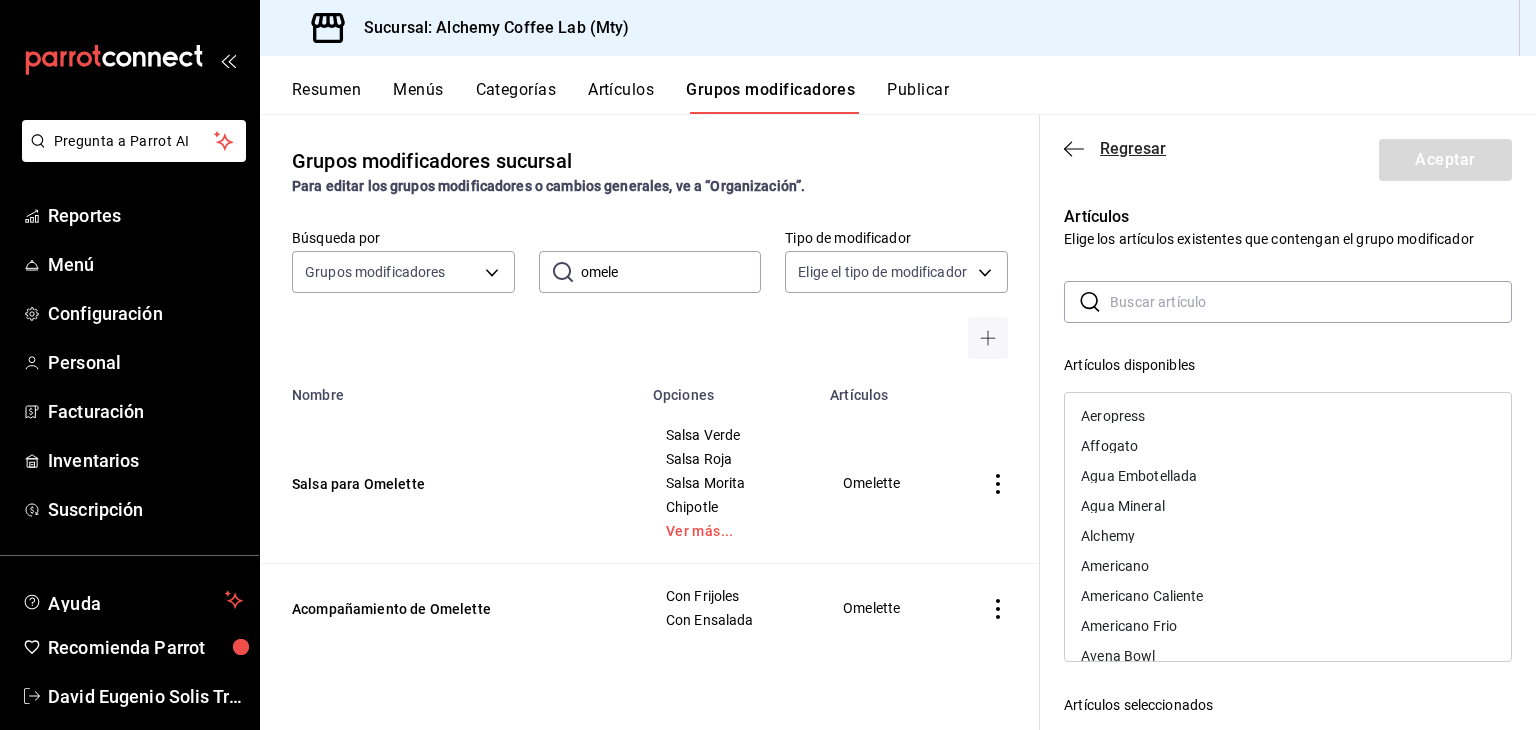 click on "Regresar" at bounding box center [1133, 148] 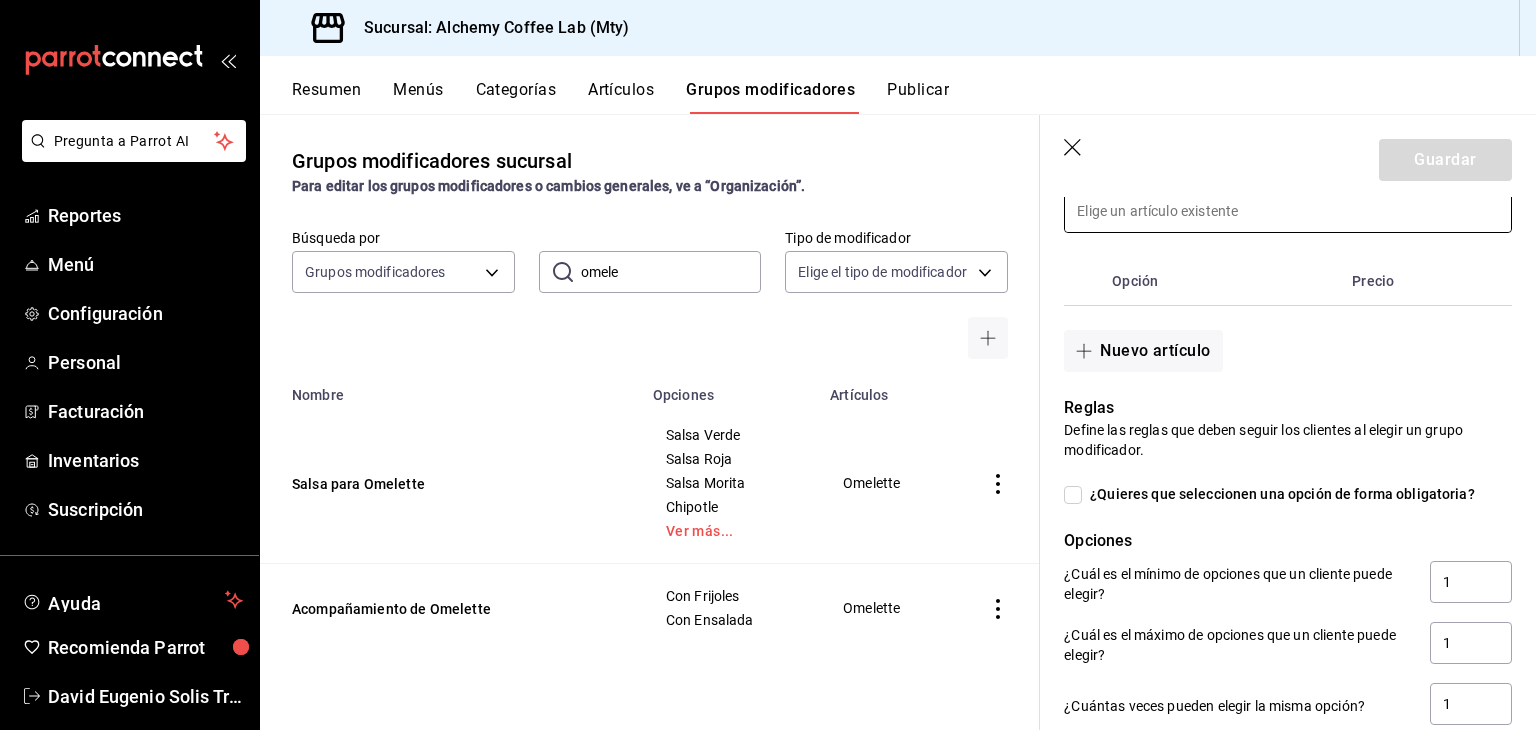 scroll, scrollTop: 510, scrollLeft: 0, axis: vertical 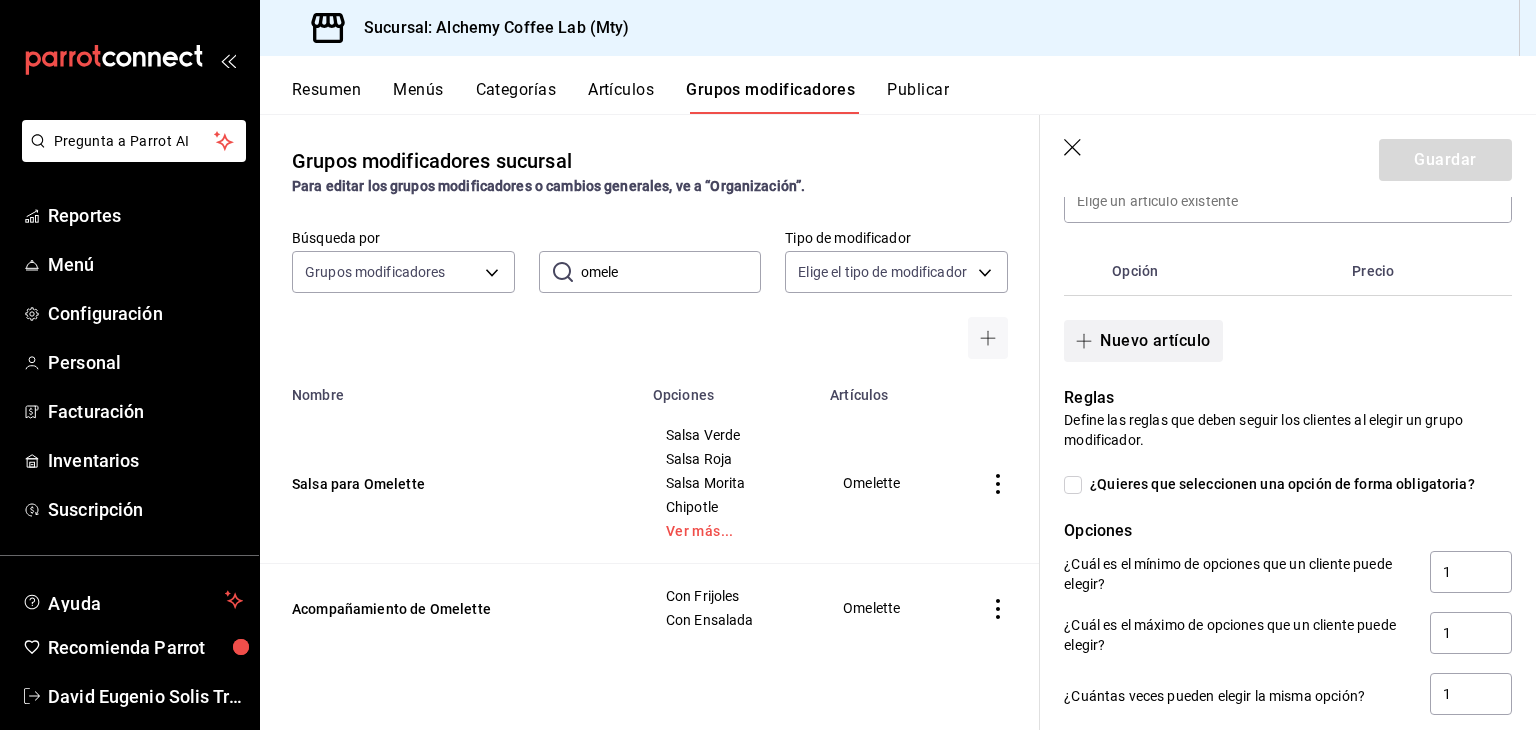 click on "Nuevo artículo" at bounding box center (1143, 341) 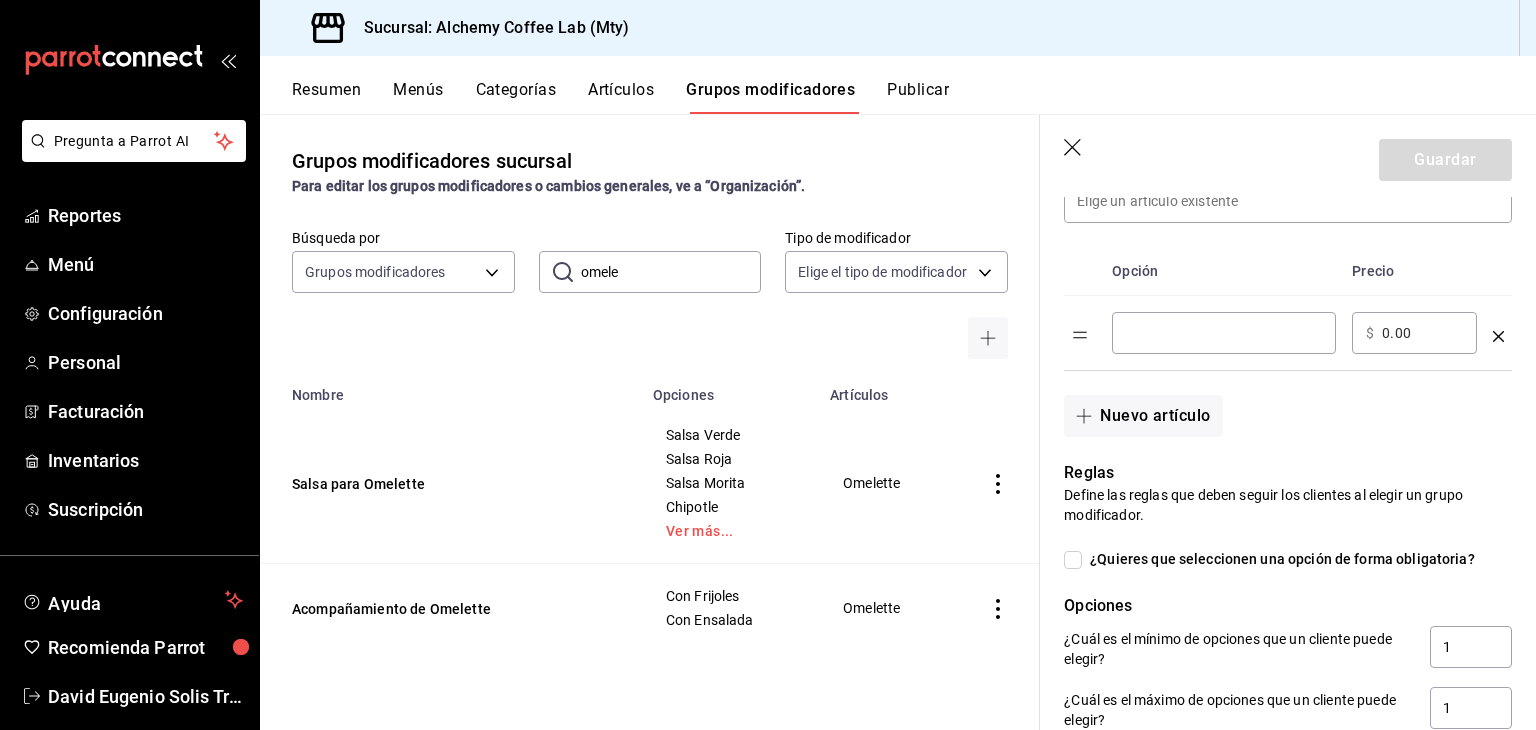 click at bounding box center (1224, 333) 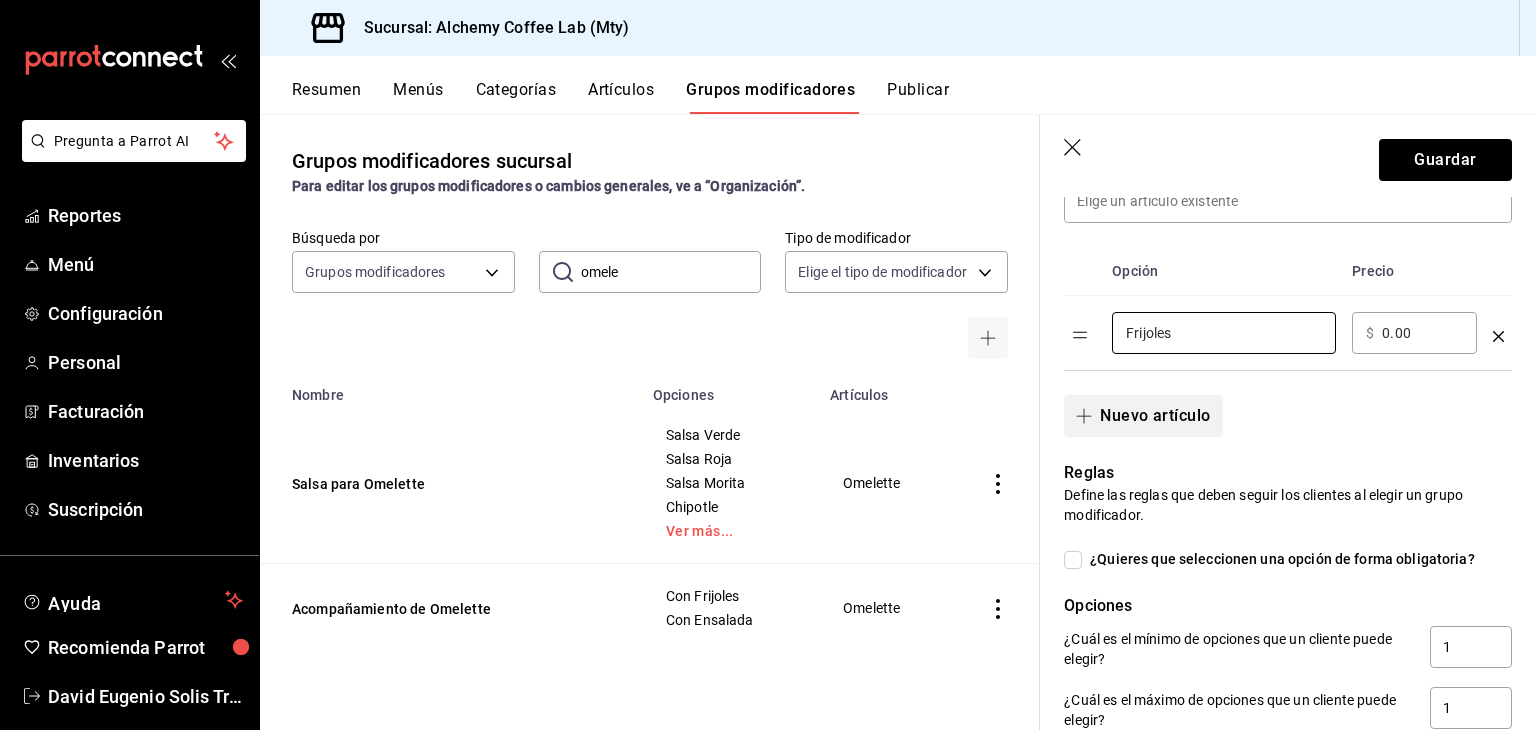 type on "Frijoles" 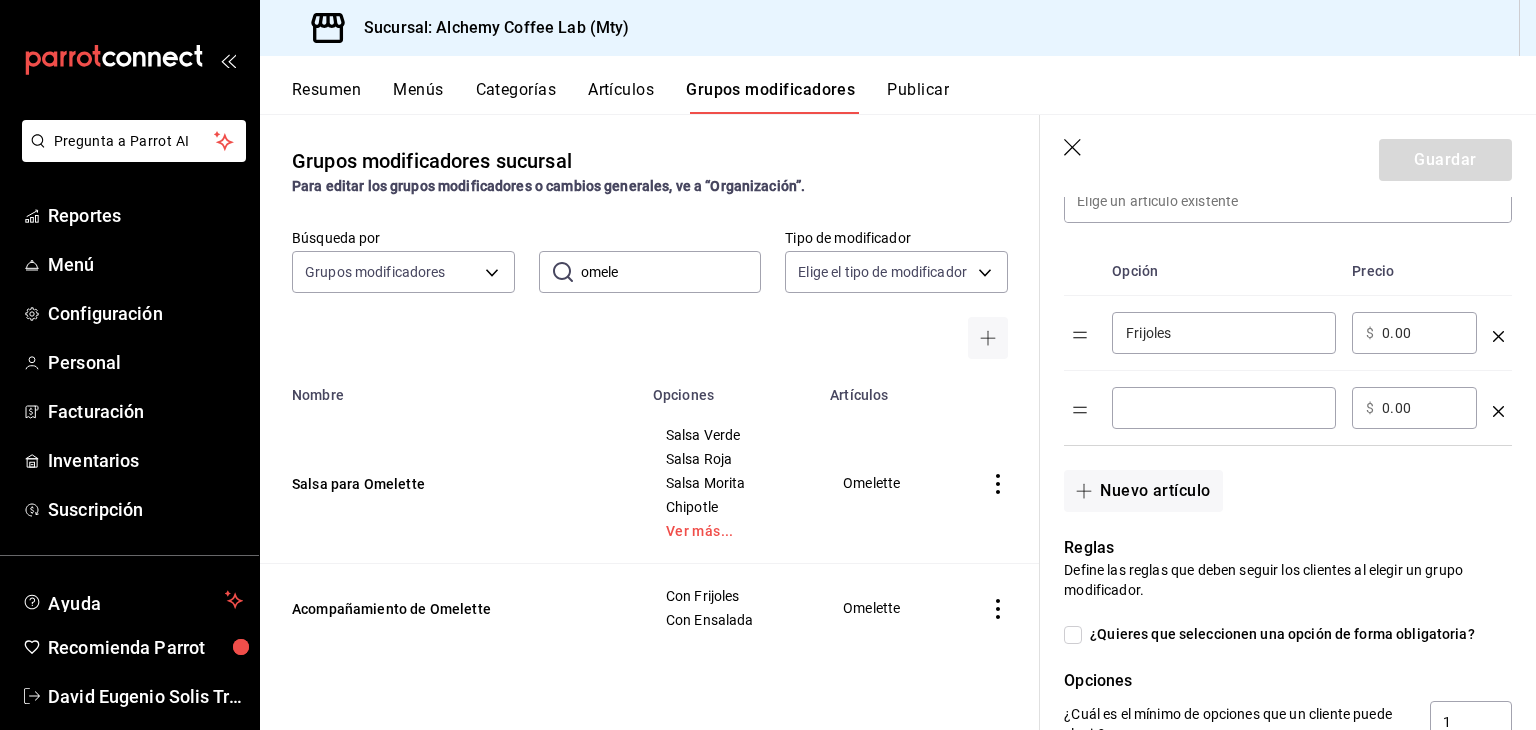 click at bounding box center (1224, 408) 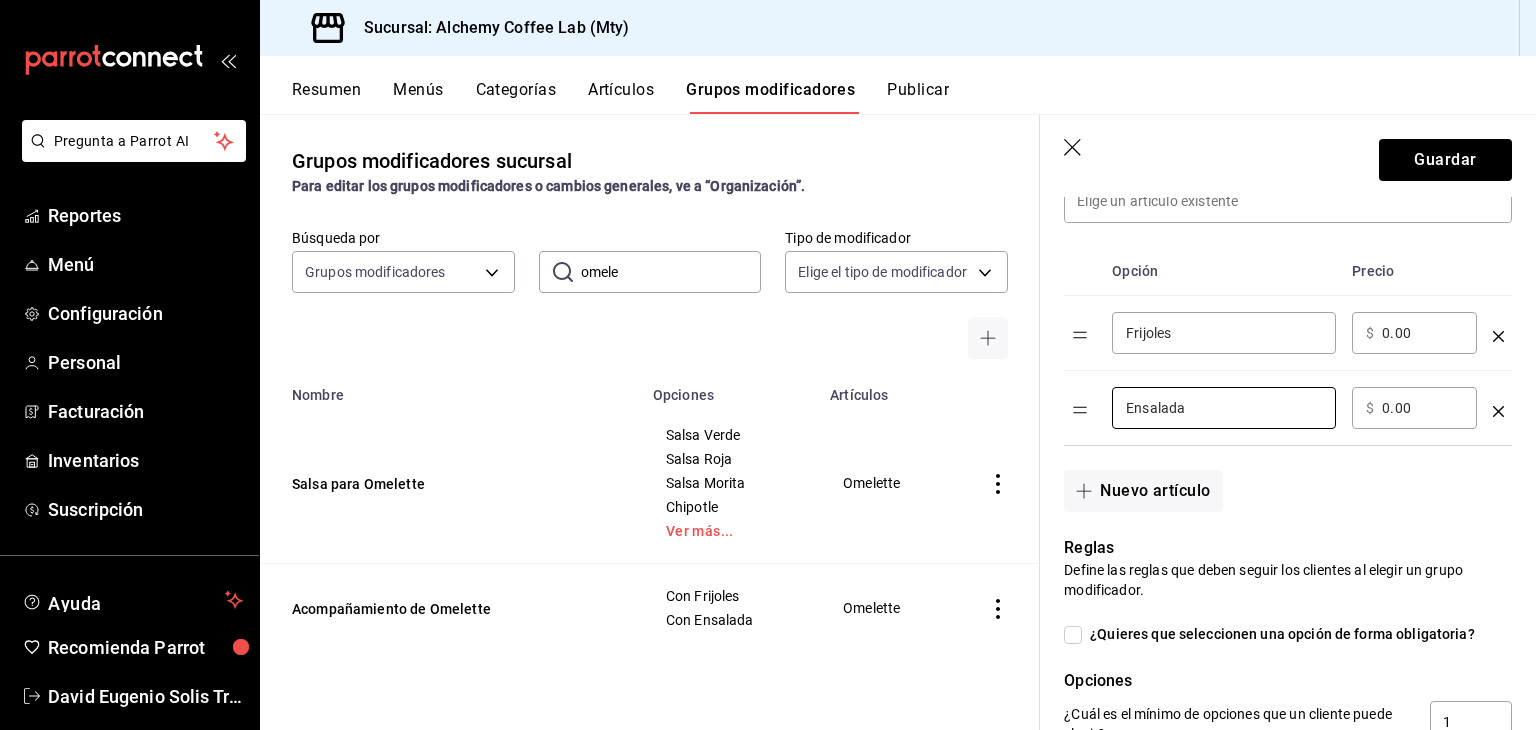 type on "Ensalada" 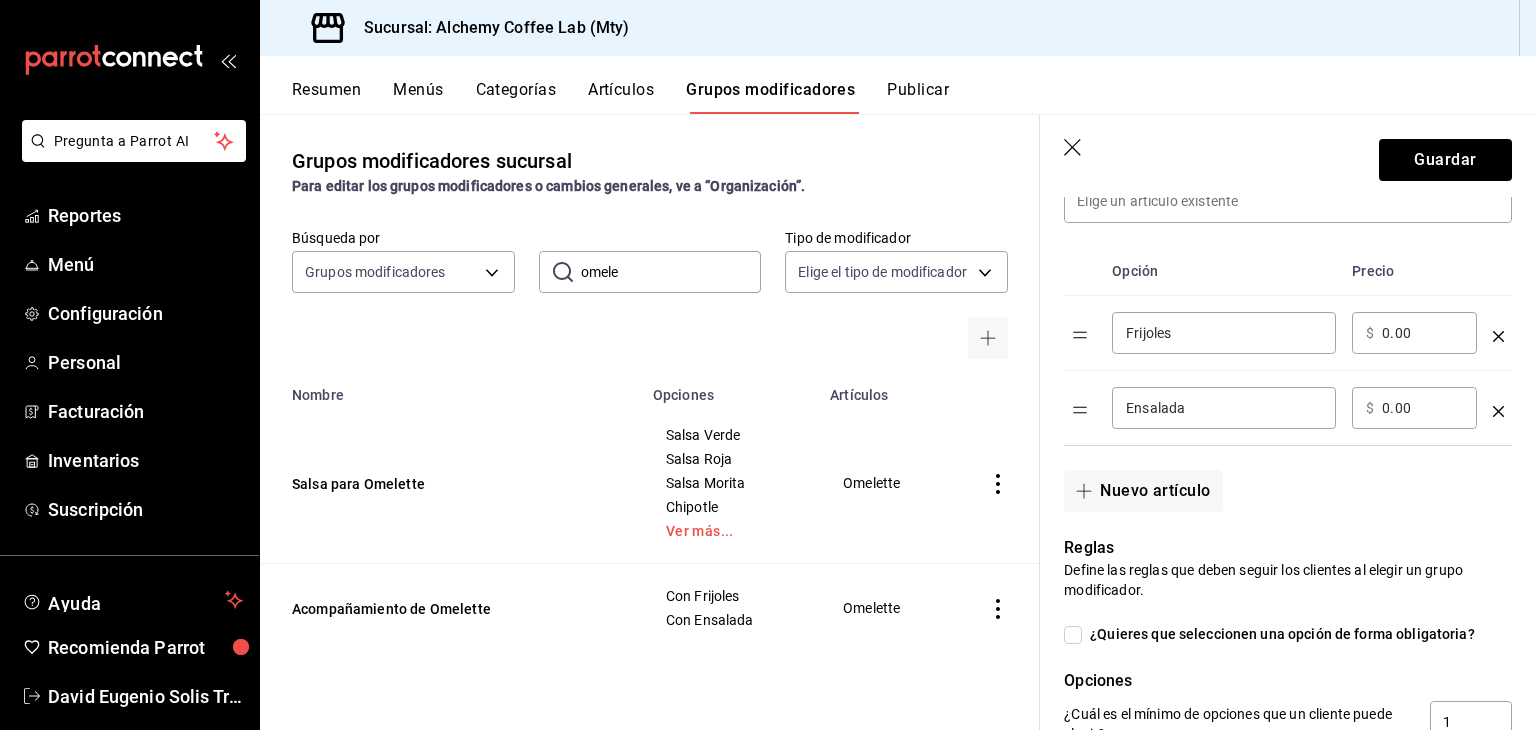 click on "0.00" at bounding box center (1422, 408) 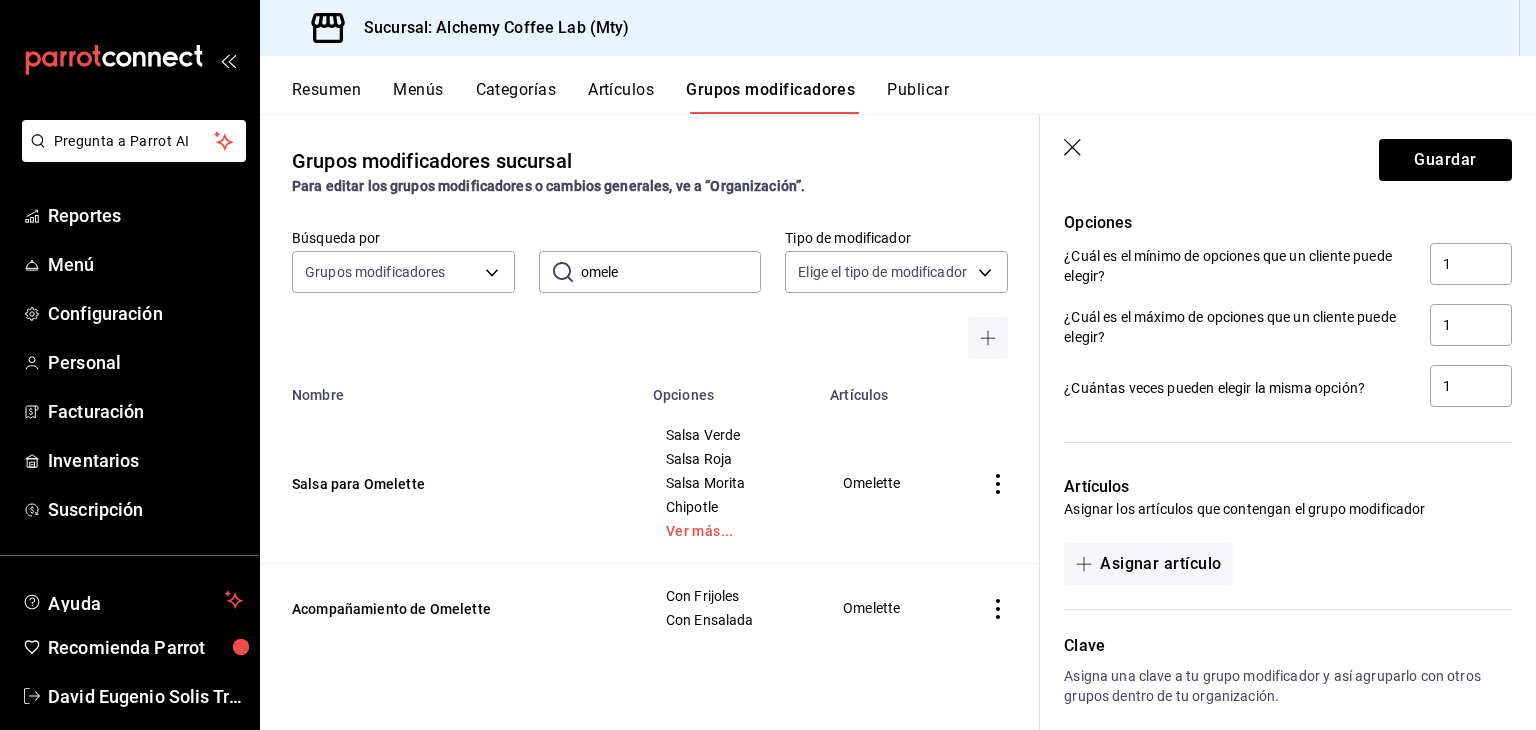 scroll, scrollTop: 1060, scrollLeft: 0, axis: vertical 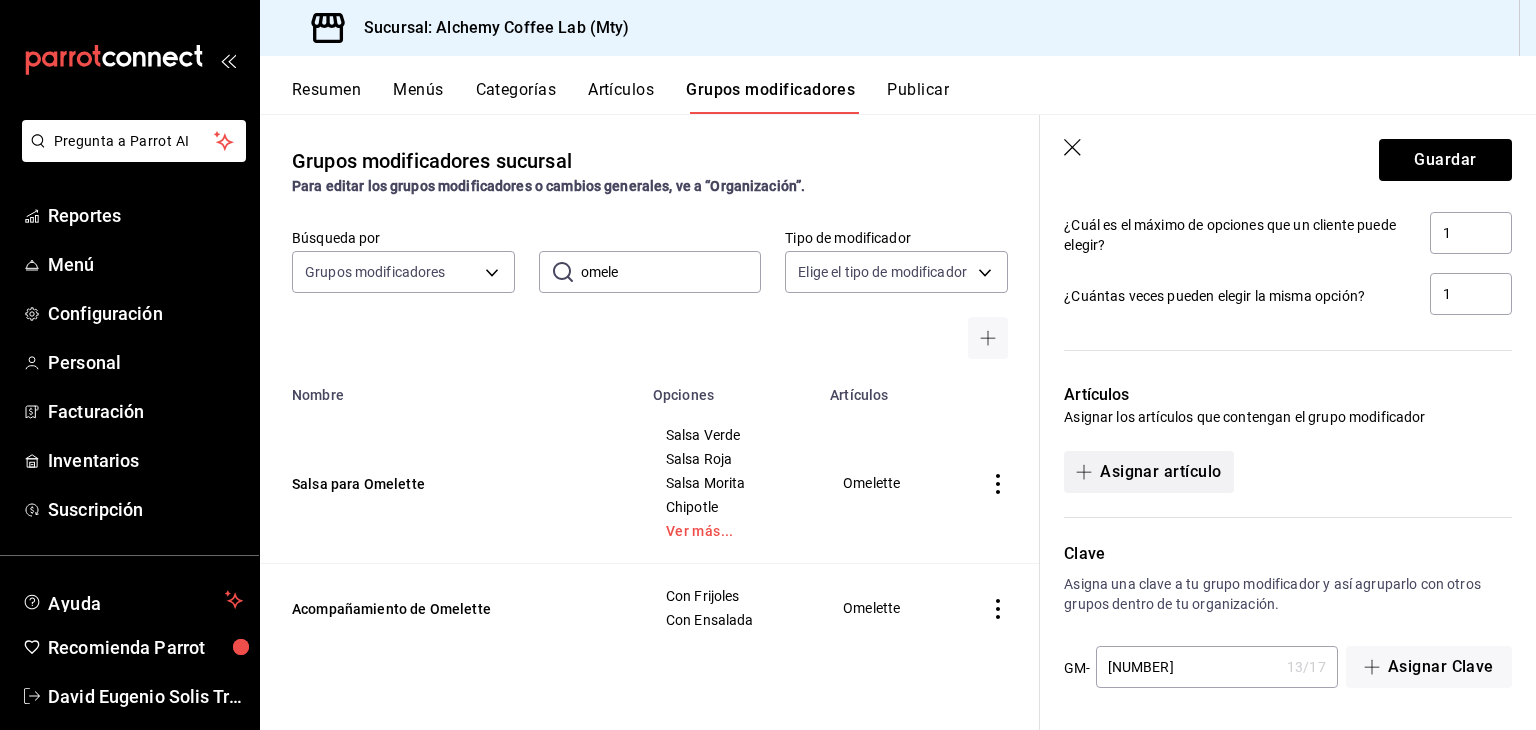 type on "10.00" 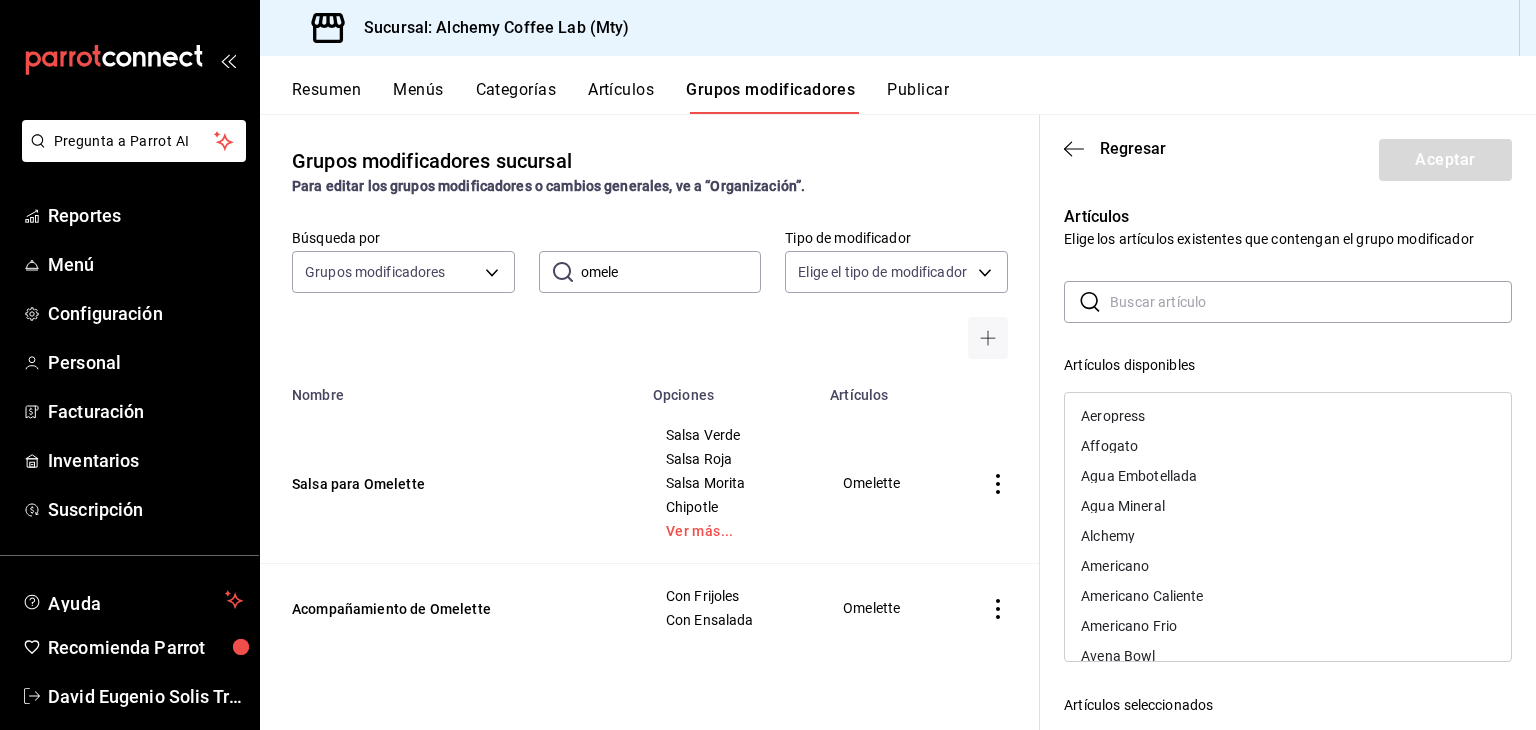 click at bounding box center (1311, 302) 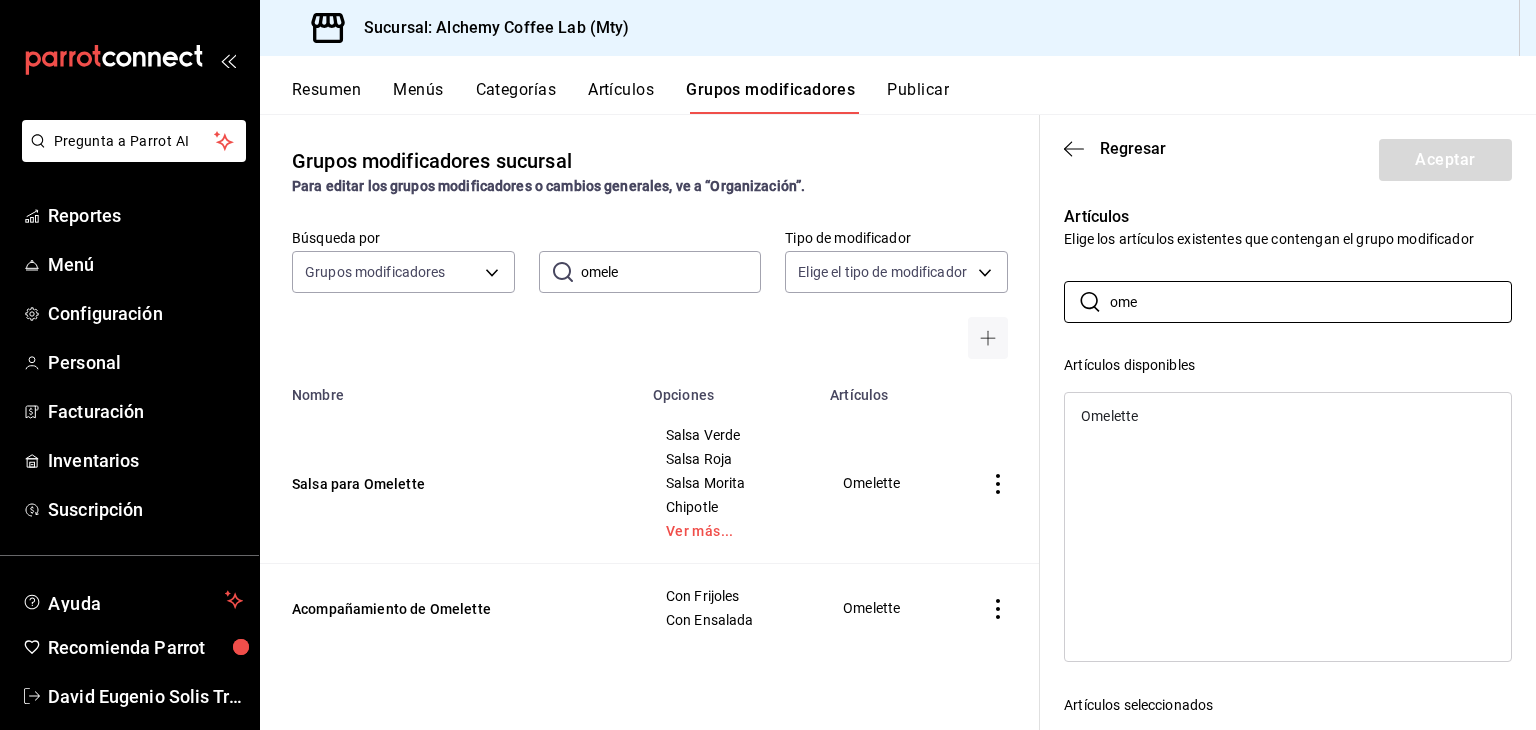 type on "ome" 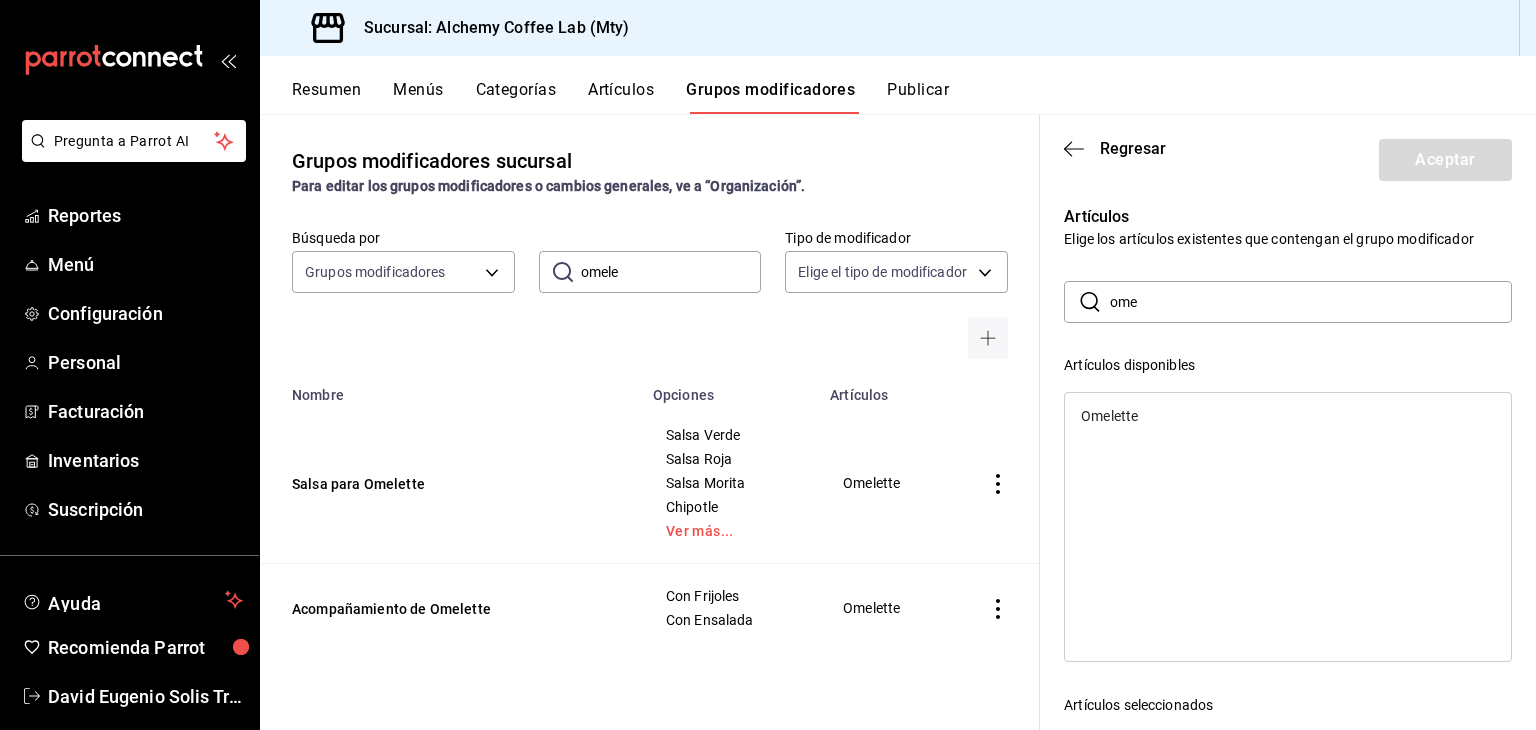 click on "Omelette" at bounding box center (1288, 416) 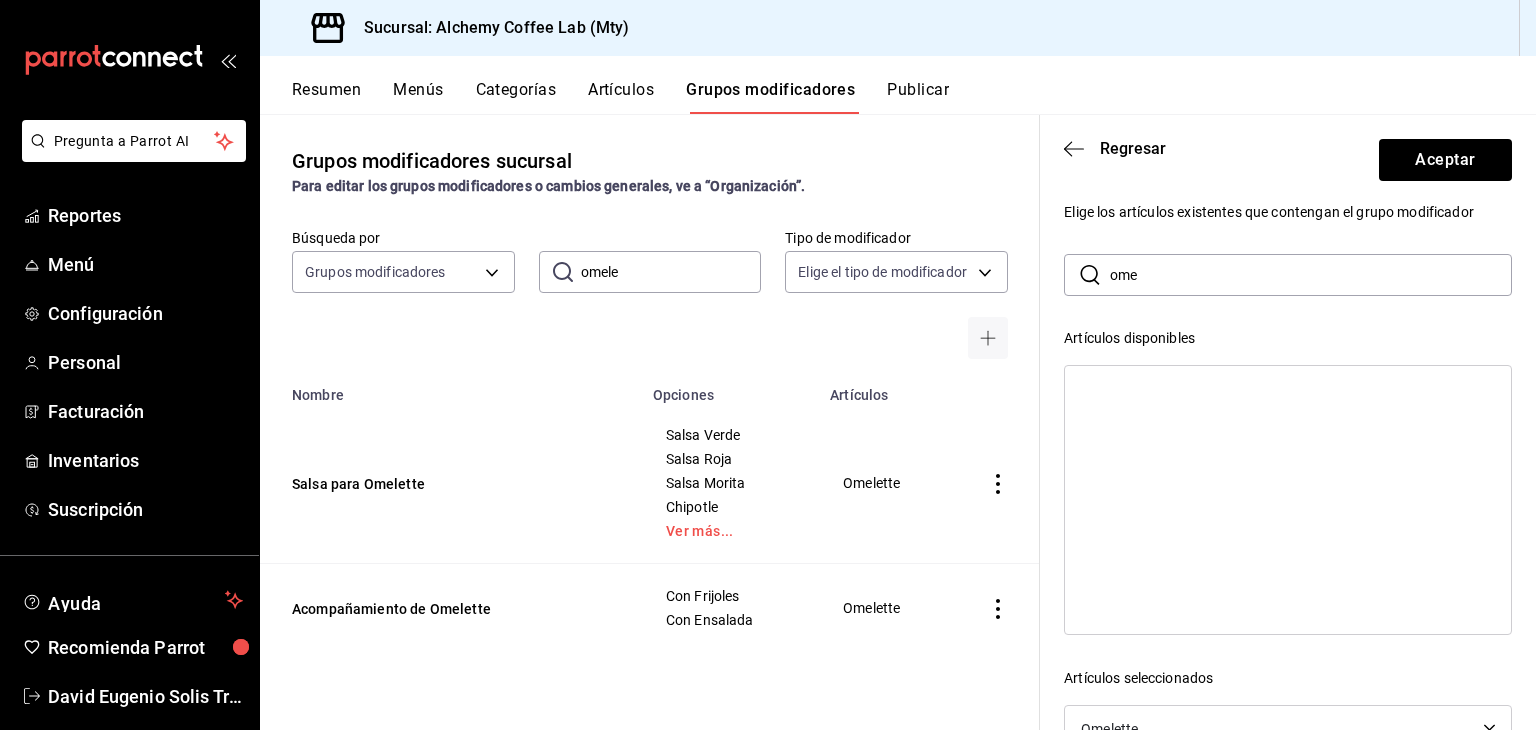 scroll, scrollTop: 0, scrollLeft: 0, axis: both 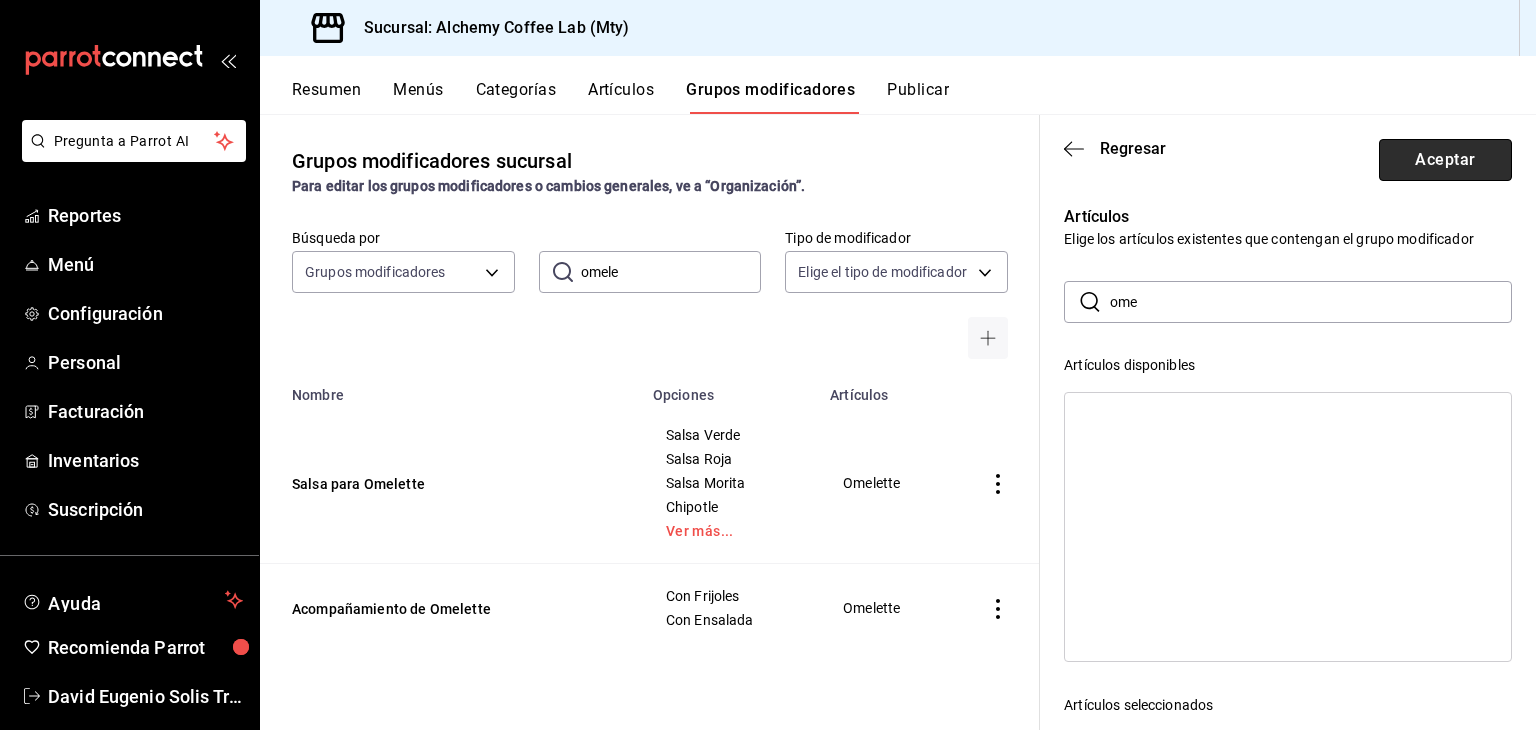 click on "Aceptar" at bounding box center (1445, 160) 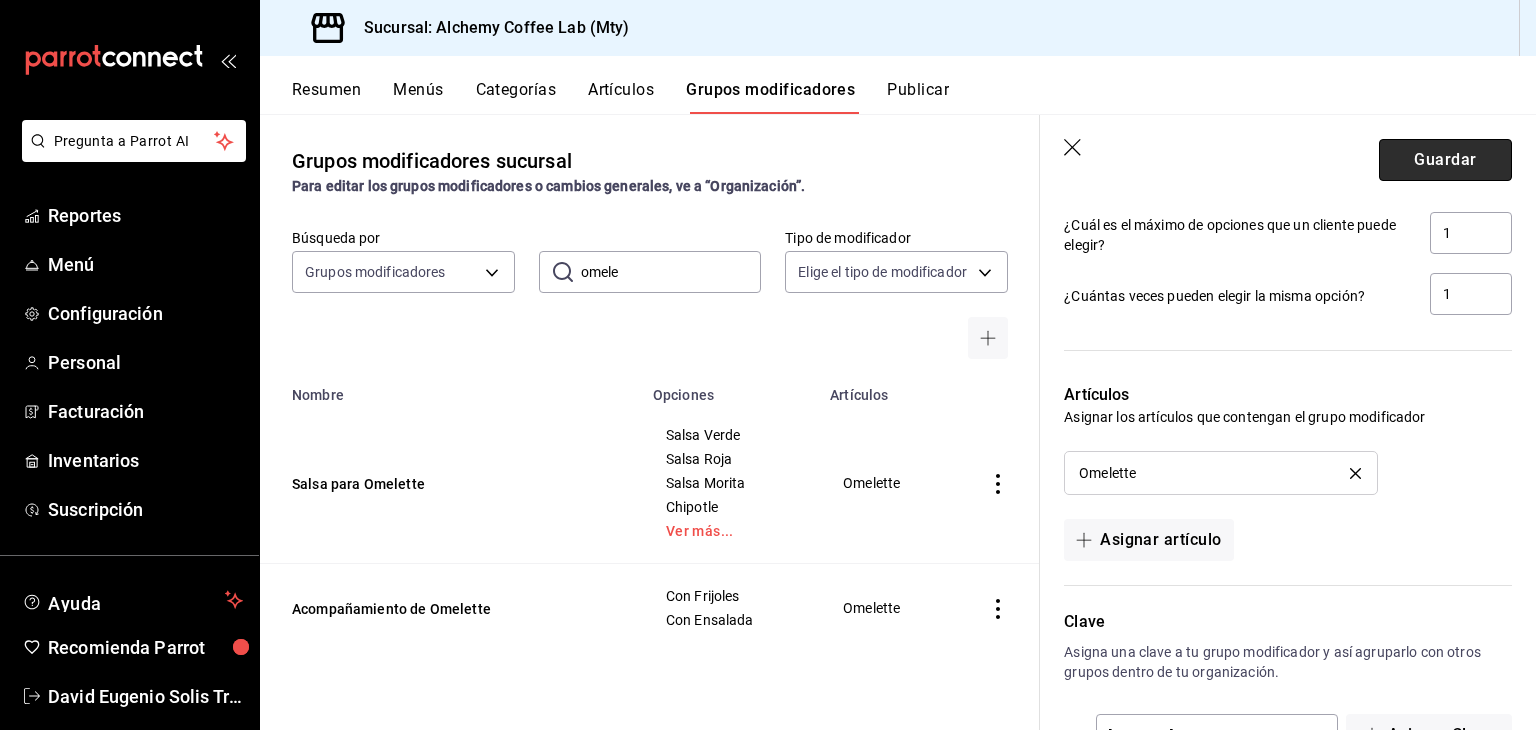click on "Guardar" at bounding box center (1445, 160) 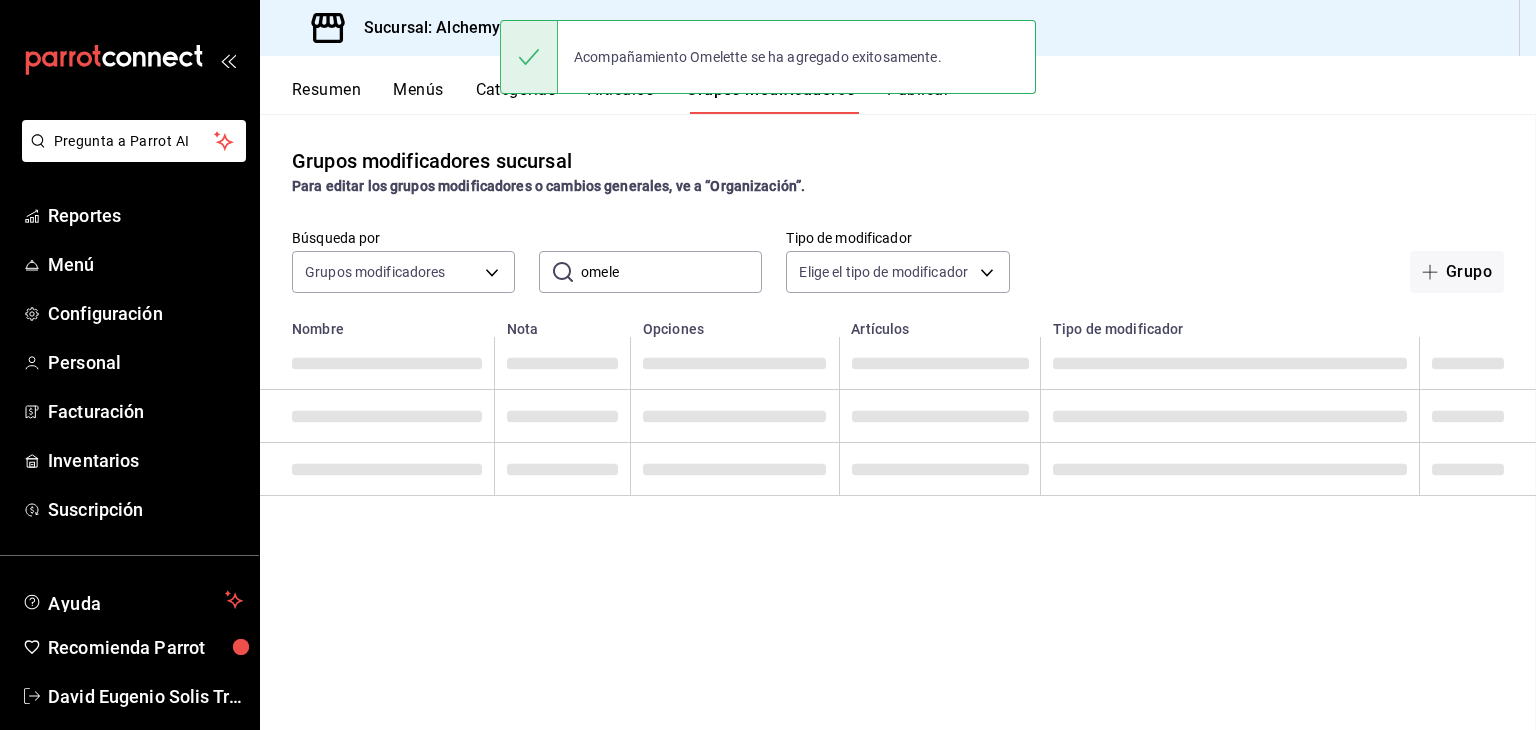 scroll, scrollTop: 0, scrollLeft: 0, axis: both 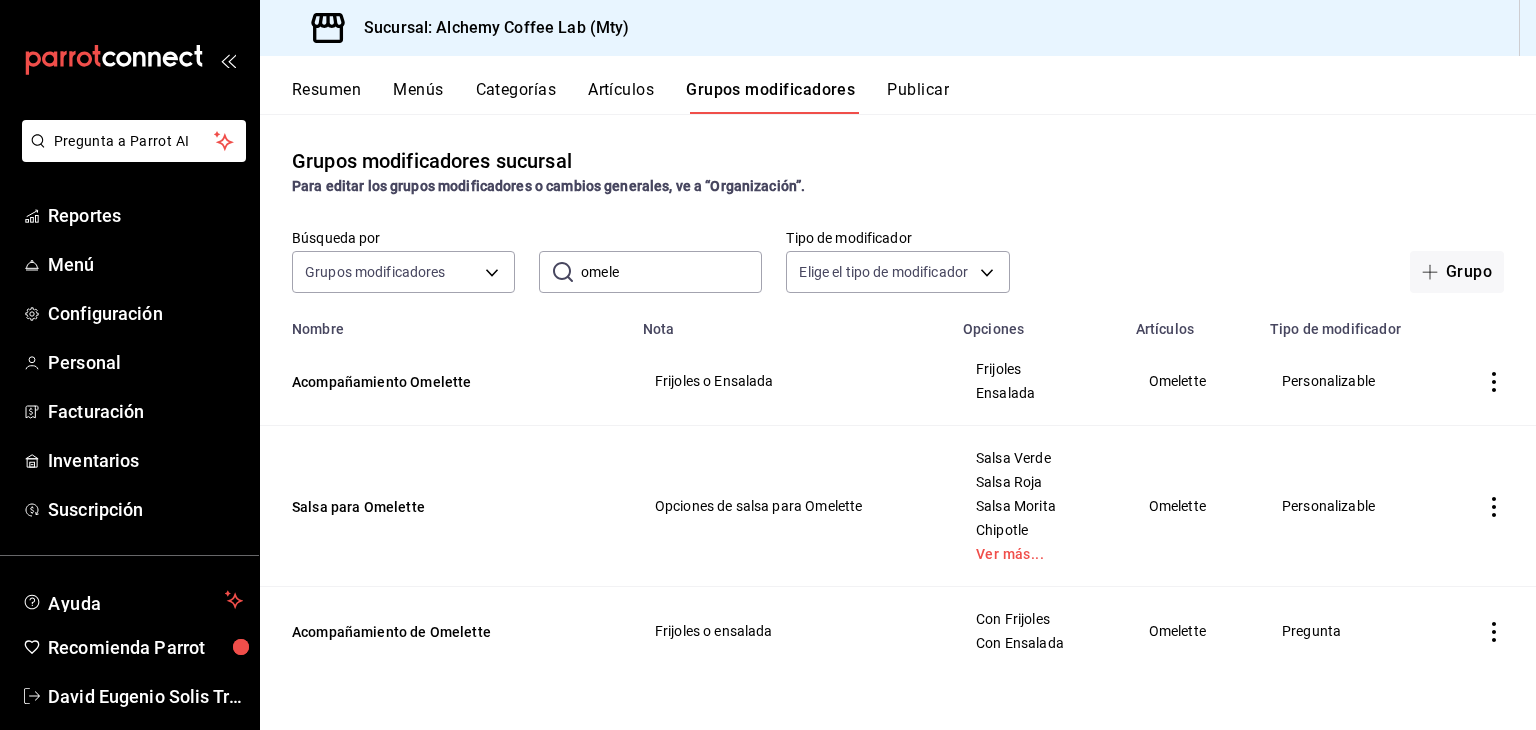 click 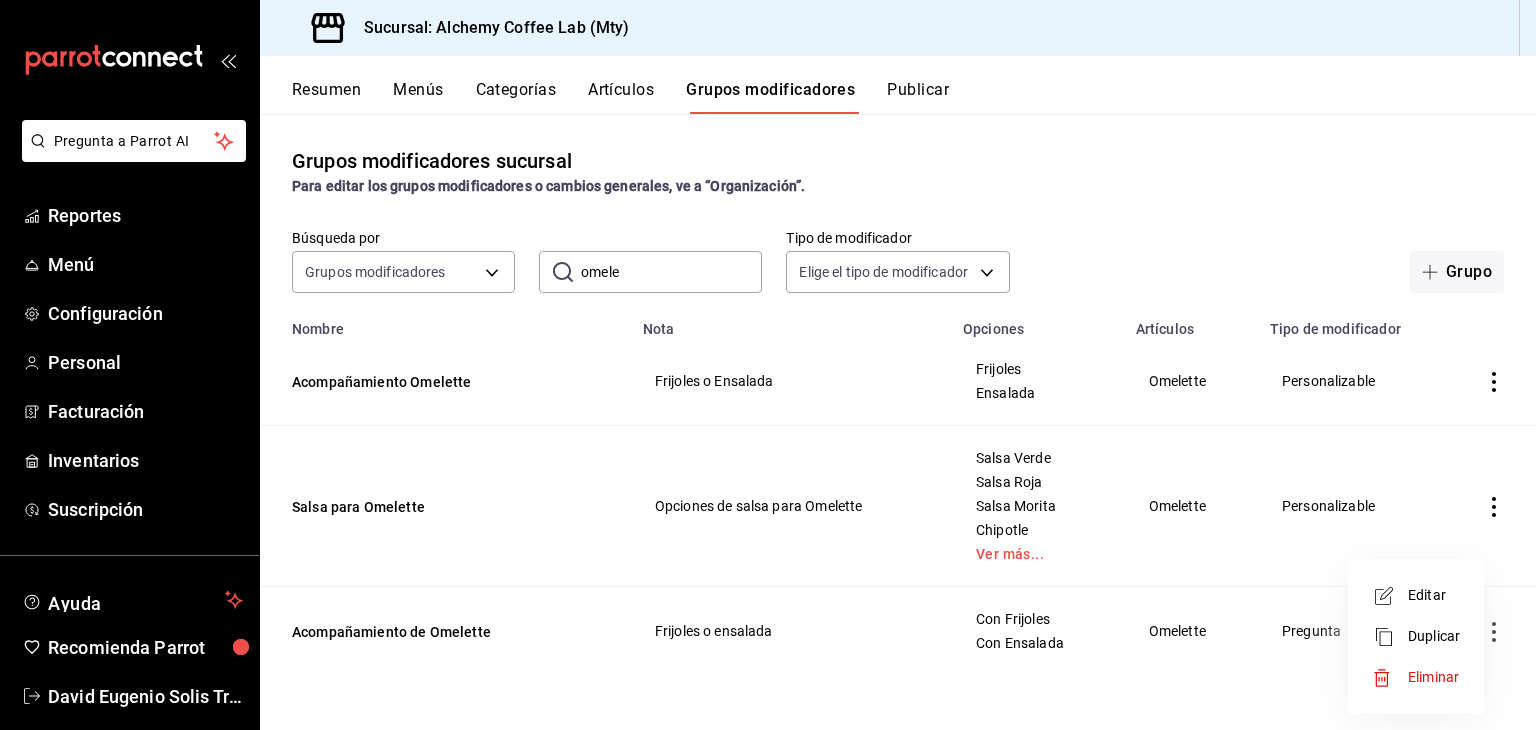 click on "Editar" at bounding box center [1434, 595] 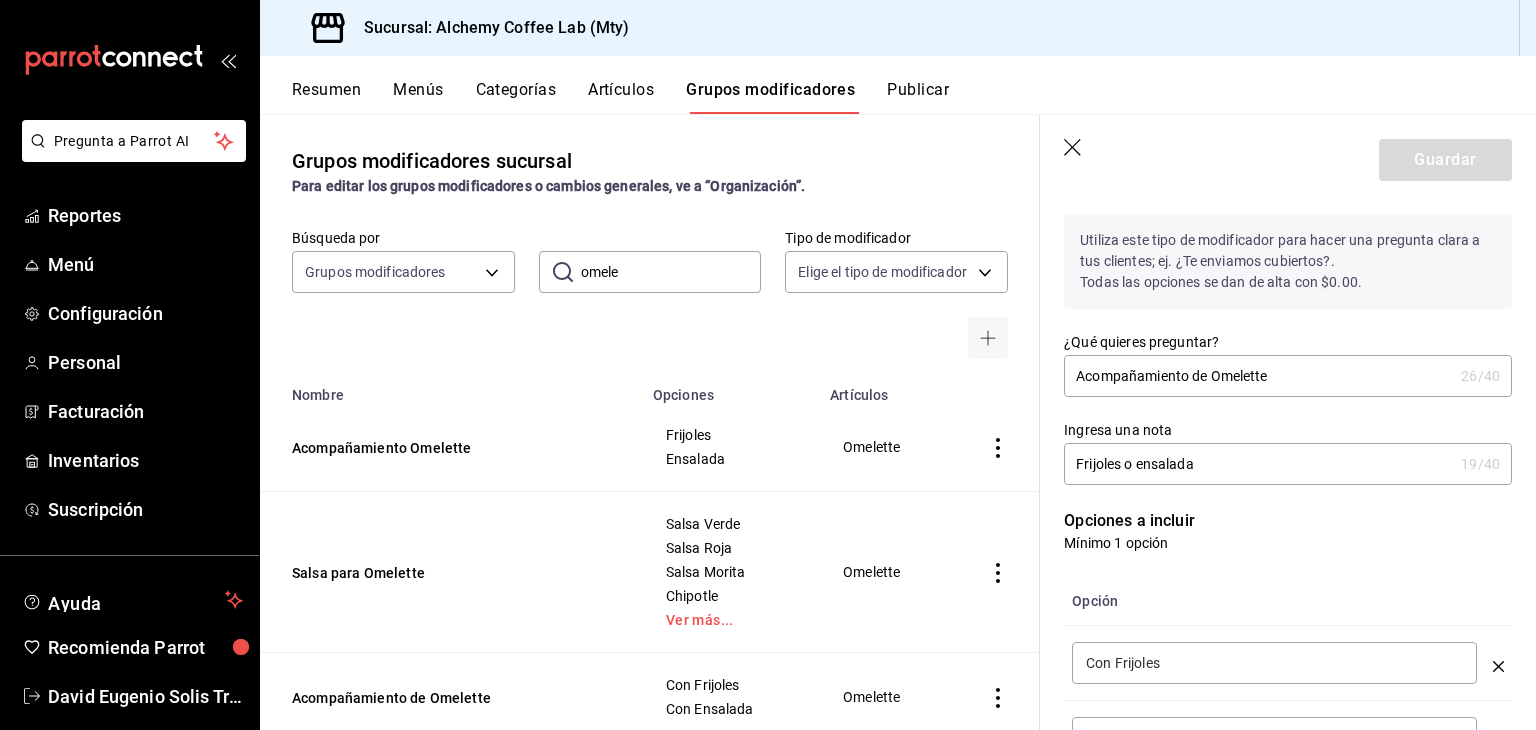 scroll, scrollTop: 200, scrollLeft: 0, axis: vertical 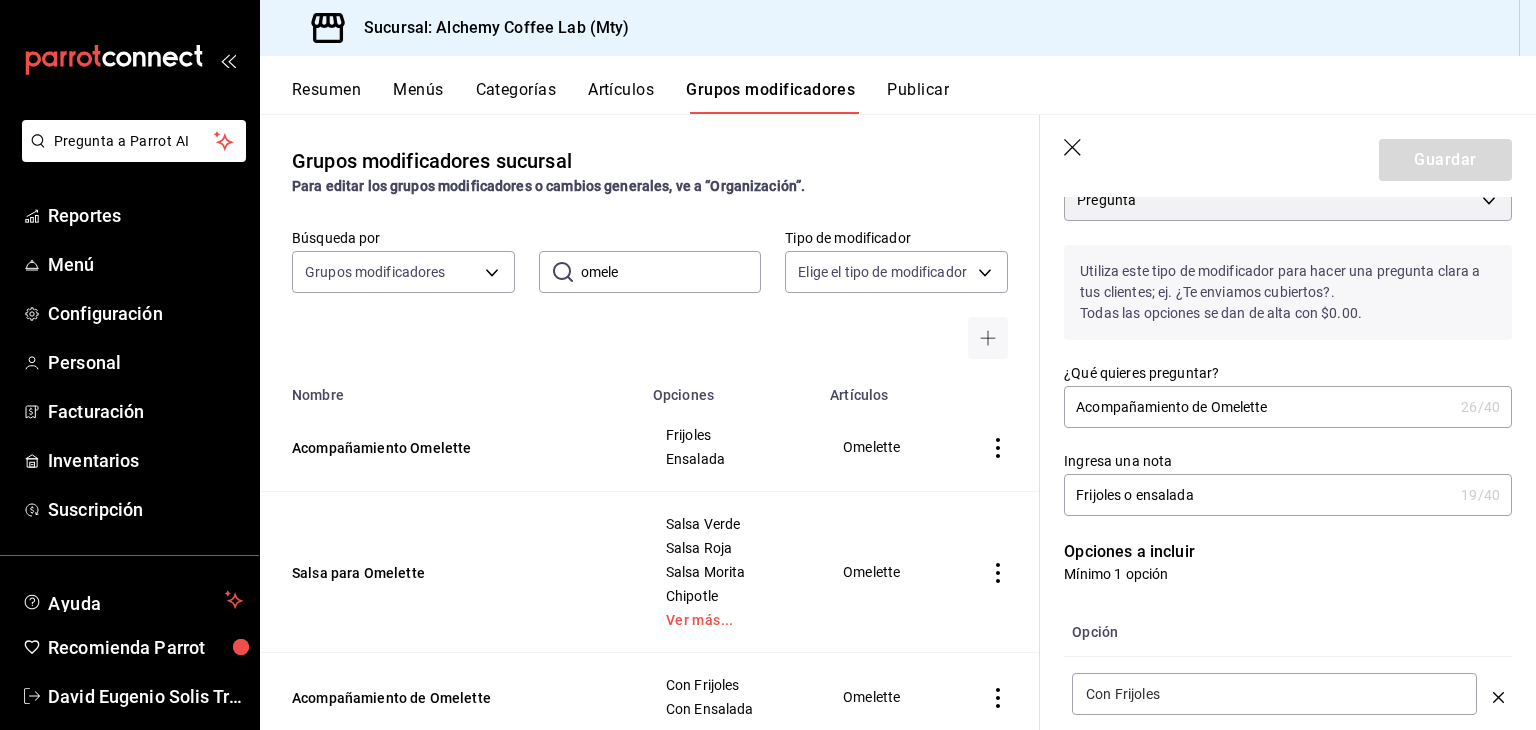 click 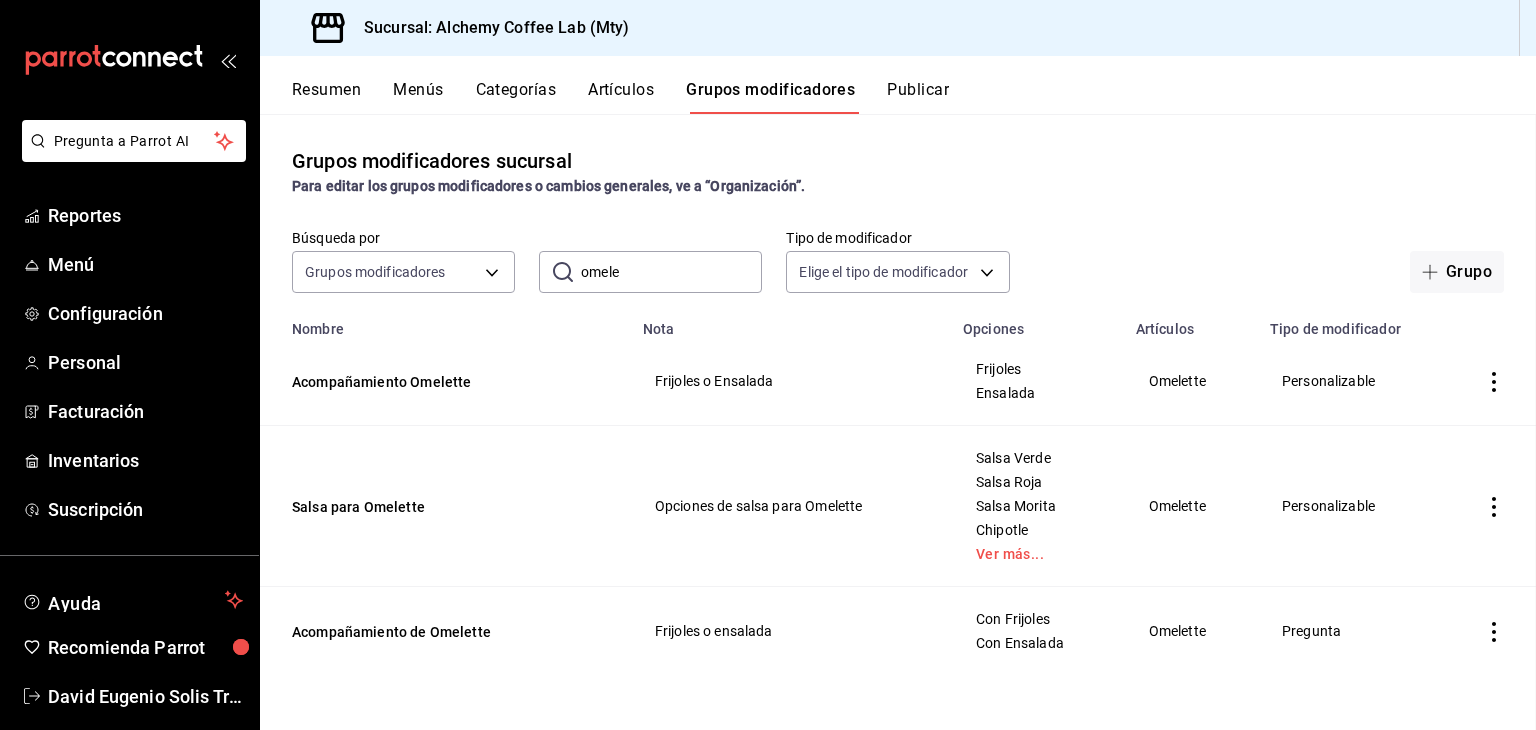 scroll, scrollTop: 0, scrollLeft: 0, axis: both 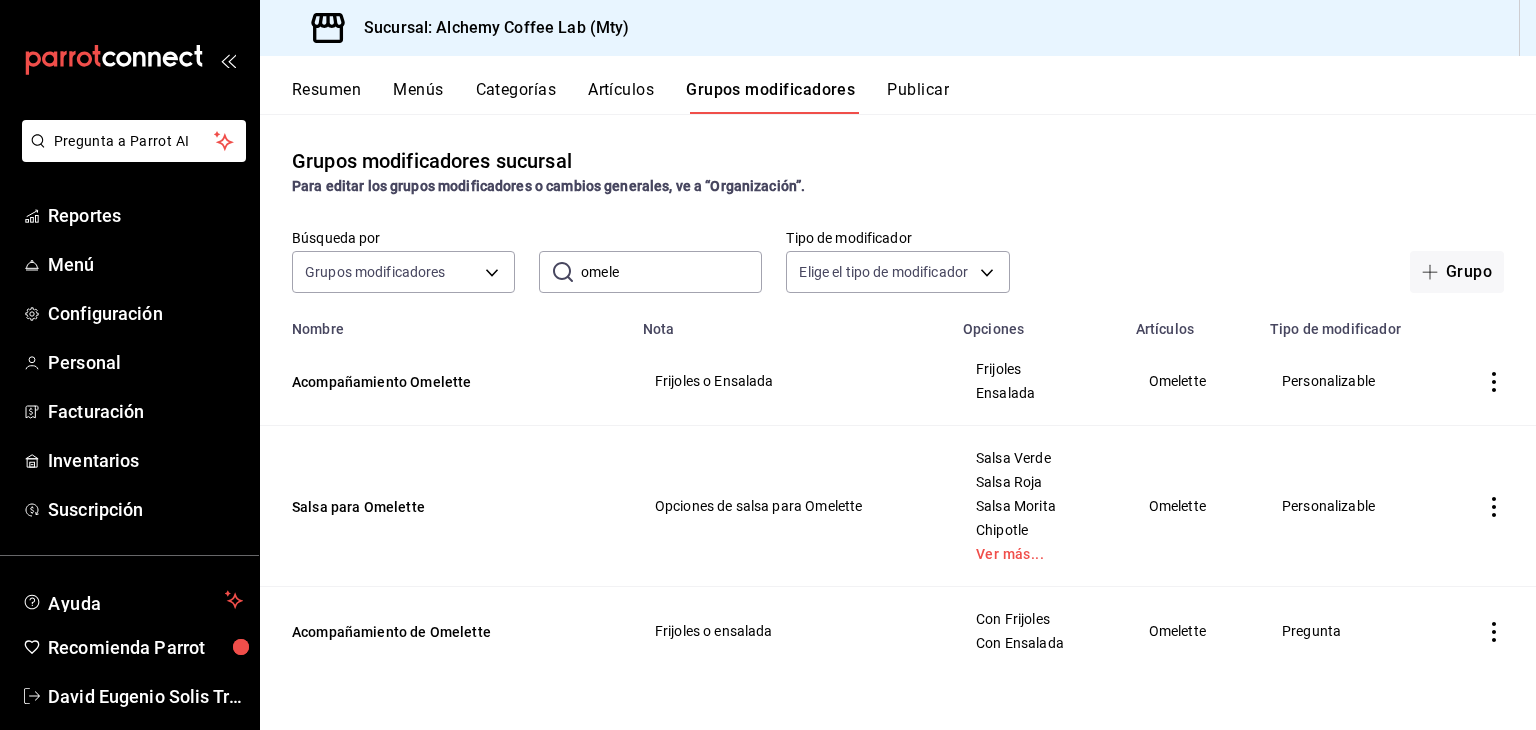 click 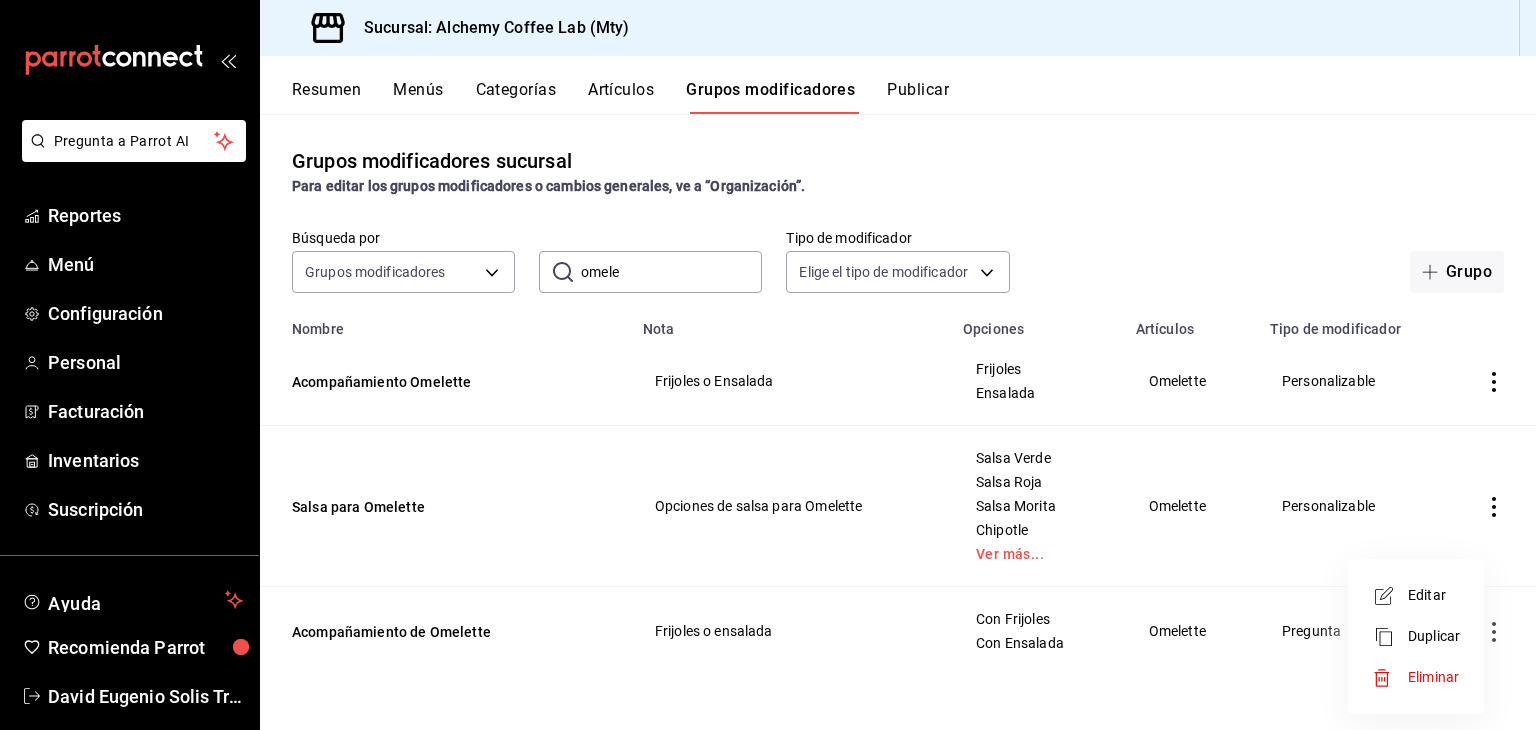 click on "Eliminar" at bounding box center [1433, 677] 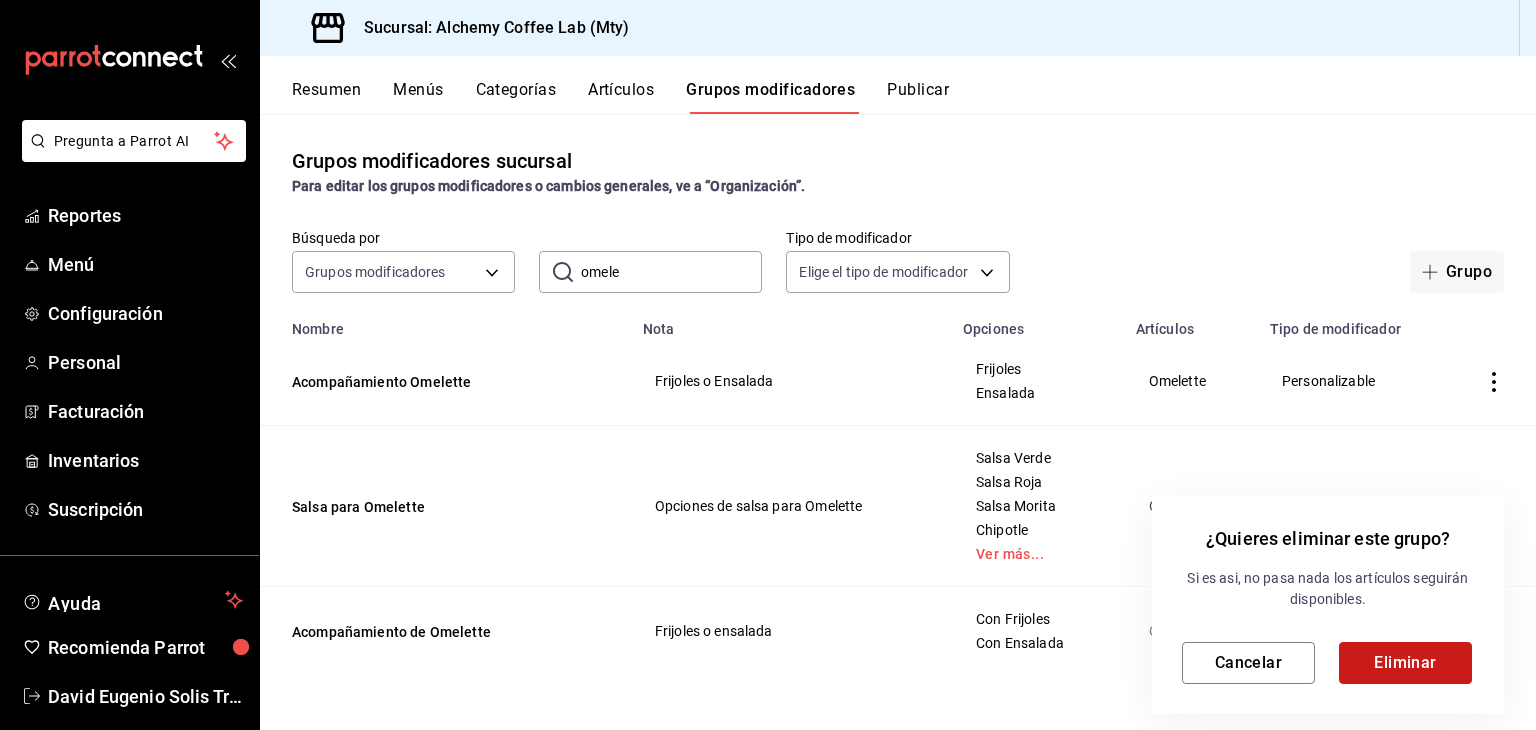 click on "Eliminar" at bounding box center (1405, 663) 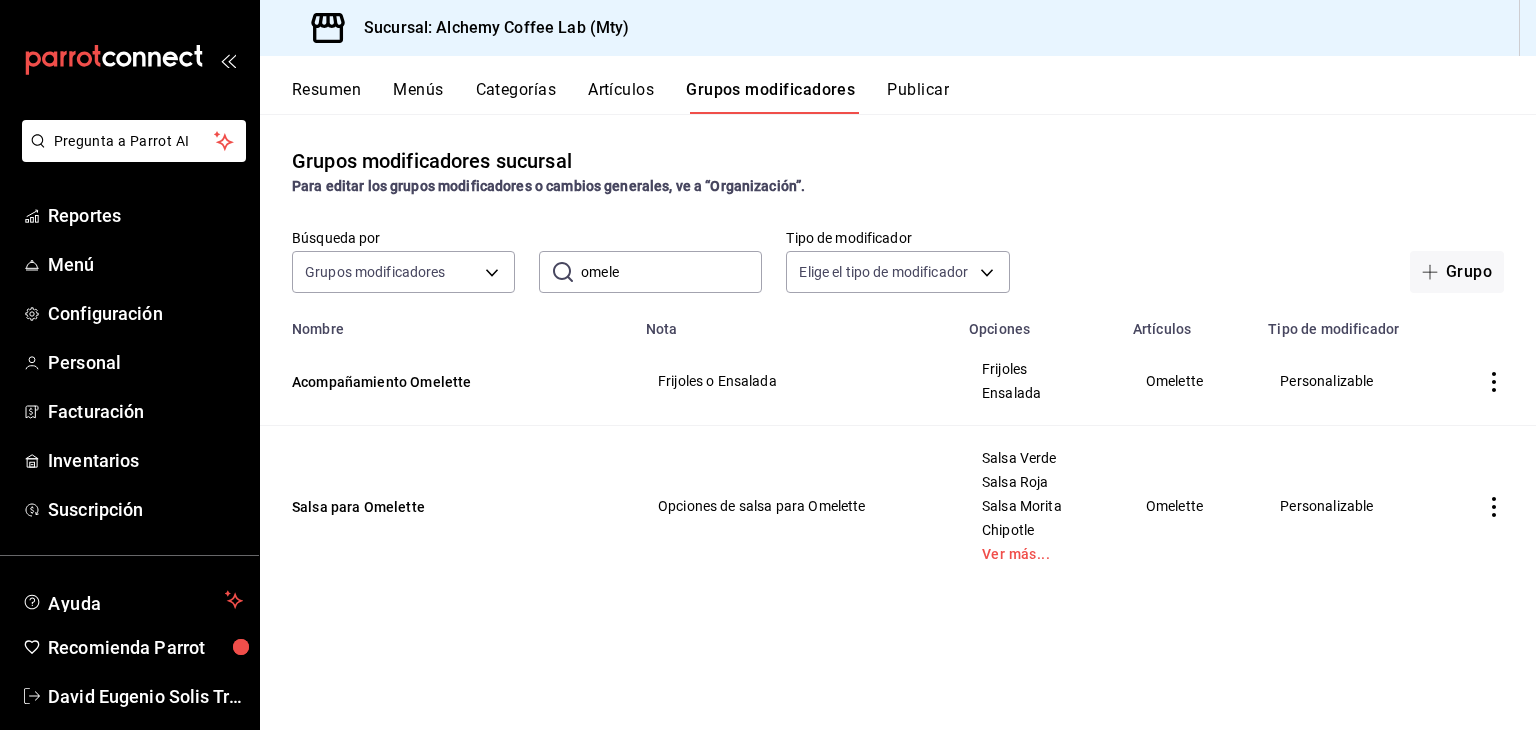 click on "Artículos" at bounding box center [621, 97] 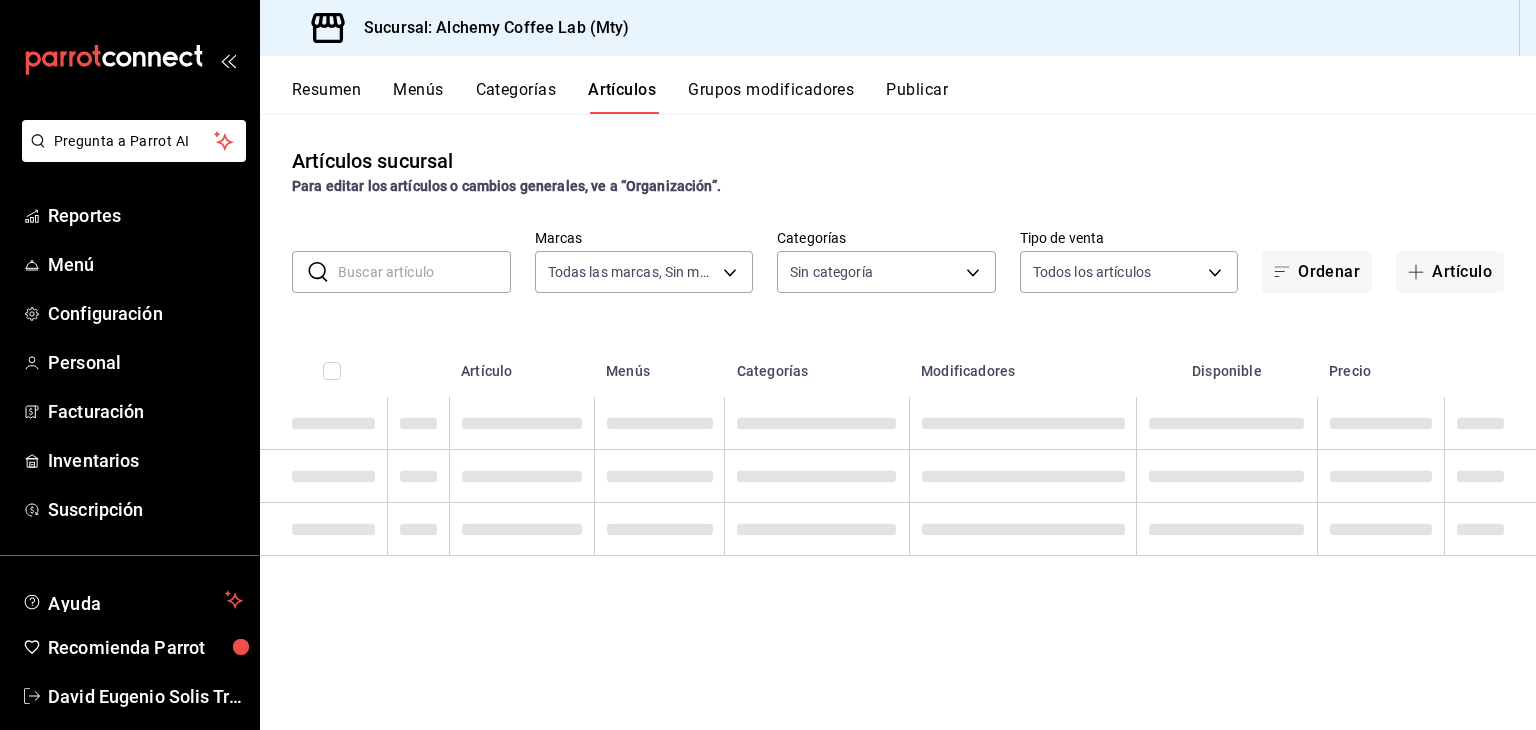 type on "147fd5db-d129-484d-8765-362391796a66" 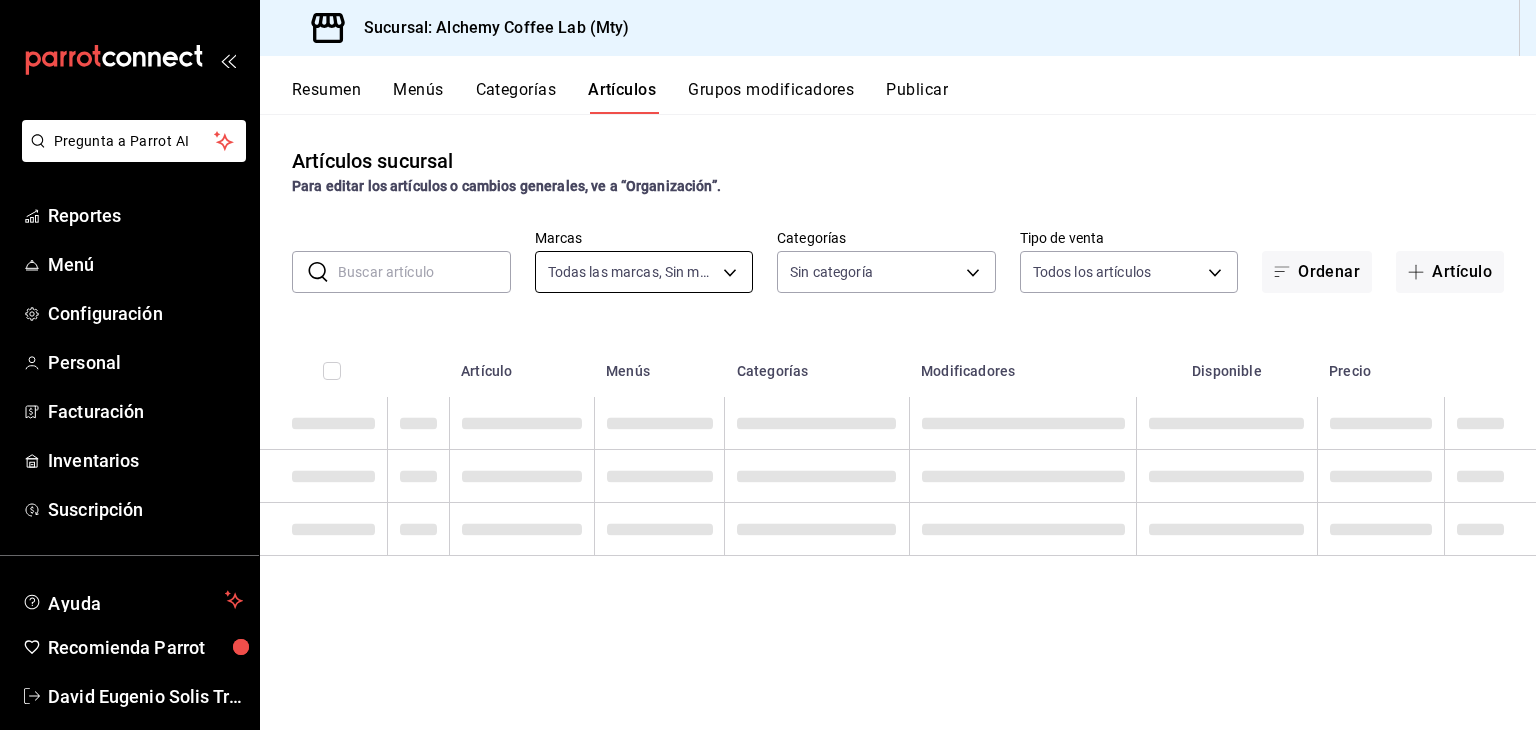 type on "ed58315f-7c6e-41d0-8bb2-60e7207c88cc,270ac5e3-7ec3-468f-bc26-104e85be3c19,eaac07ea-42ab-42c9-84eb-ceb544cf1696,873853c4-ec1b-4851-8e88-aa2f418802bc,360ee0c1-7b3d-452c-ae3b-42ce3cc04a99,254f7fb4-bf40-4c7e-9982-4483188b6ce8,22b06866-db8b-4db9-b95b-35e3e4a85507,fbaa8fe5-68e7-491d-b03f-ce844aa474e7,f0176ca4-5dc3-42f0-a21f-54796b2d6ce4,c4f1b2b2-4cec-4db9-a310-abf4beb25226,6e561742-6cfe-4428-bdd7-98f947b897f7,ed96c675-c7ed-4458-b82b-32ea0ae9920c,f9ecfb5f-2d86-470a-83ef-3d4616404b79,4dbf6704-01f8-4ae7-b143-5fb9fa4fa204,9128c269-13cc-49c0-a61c-98ae135d2966,1489ea8f-3c5b-4bed-8712-fb1efc8e1484,237dd9fd-525f-4126-935d-1d618c95d359,1759a289-da96-444c-a3da-589932e8f911,32a25308-5a1a-4b27-9101-20aae4ecbe3b,5720fba0-4b3c-4af1-99c2-310b9d32b626,6f391e13-d369-4fd1-9e07-81fa35695065,6cee18f7-63d6-4ae0-a5fa-7f66450c5234,8f56fa9d-b5f7-423d-8f11-eda24a9be7dc,0959238c-b2f0-4e50-a72b-9acd913a0e6d,87d7d329-ef4d-4ea2-b0cc-7aa43f232e86,0d94947a-2237-44fd-9659-405017dccbcb,4f878af2-bd33-4ff2-b57a-7be79110d9e1,7dbad2d2-8702-4494-bd8..." 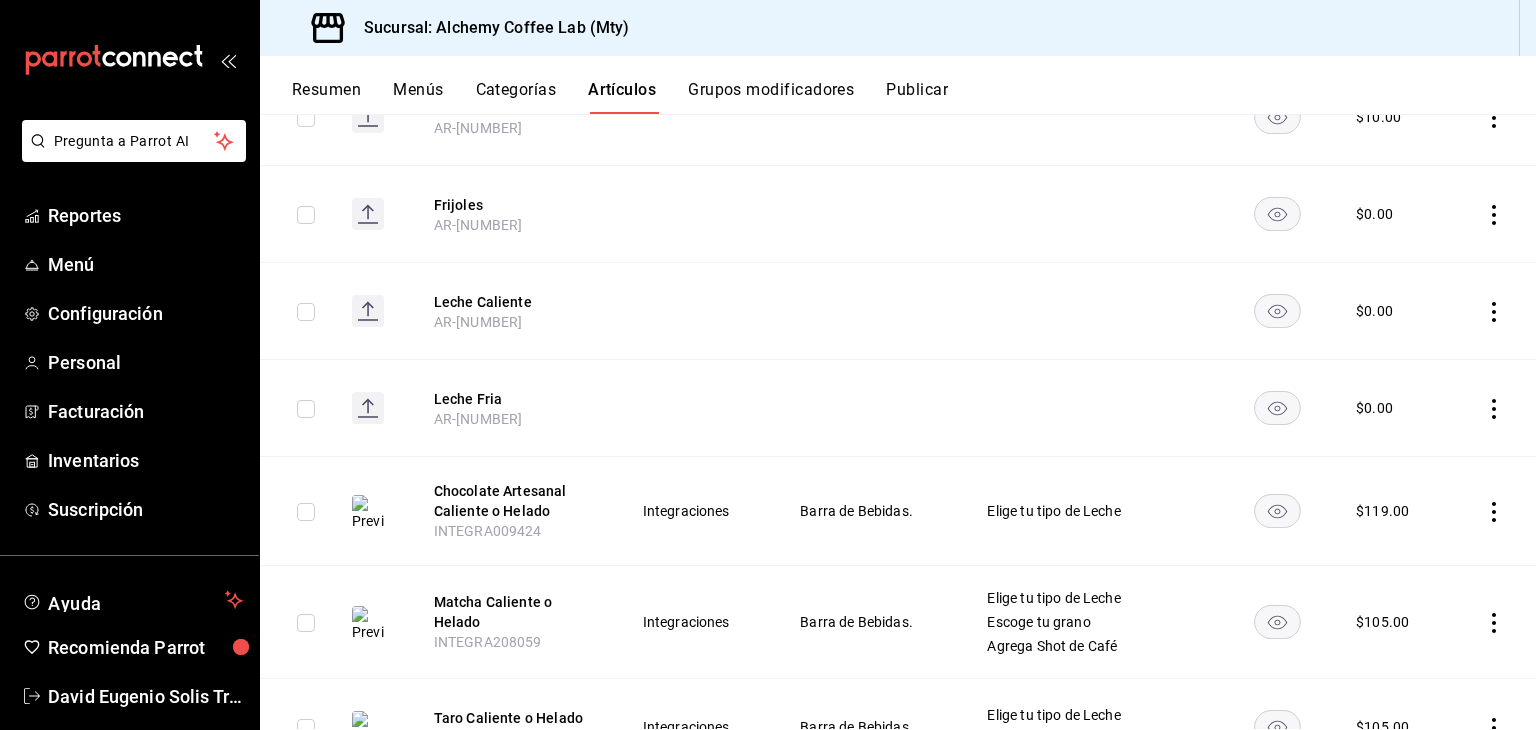 scroll, scrollTop: 0, scrollLeft: 0, axis: both 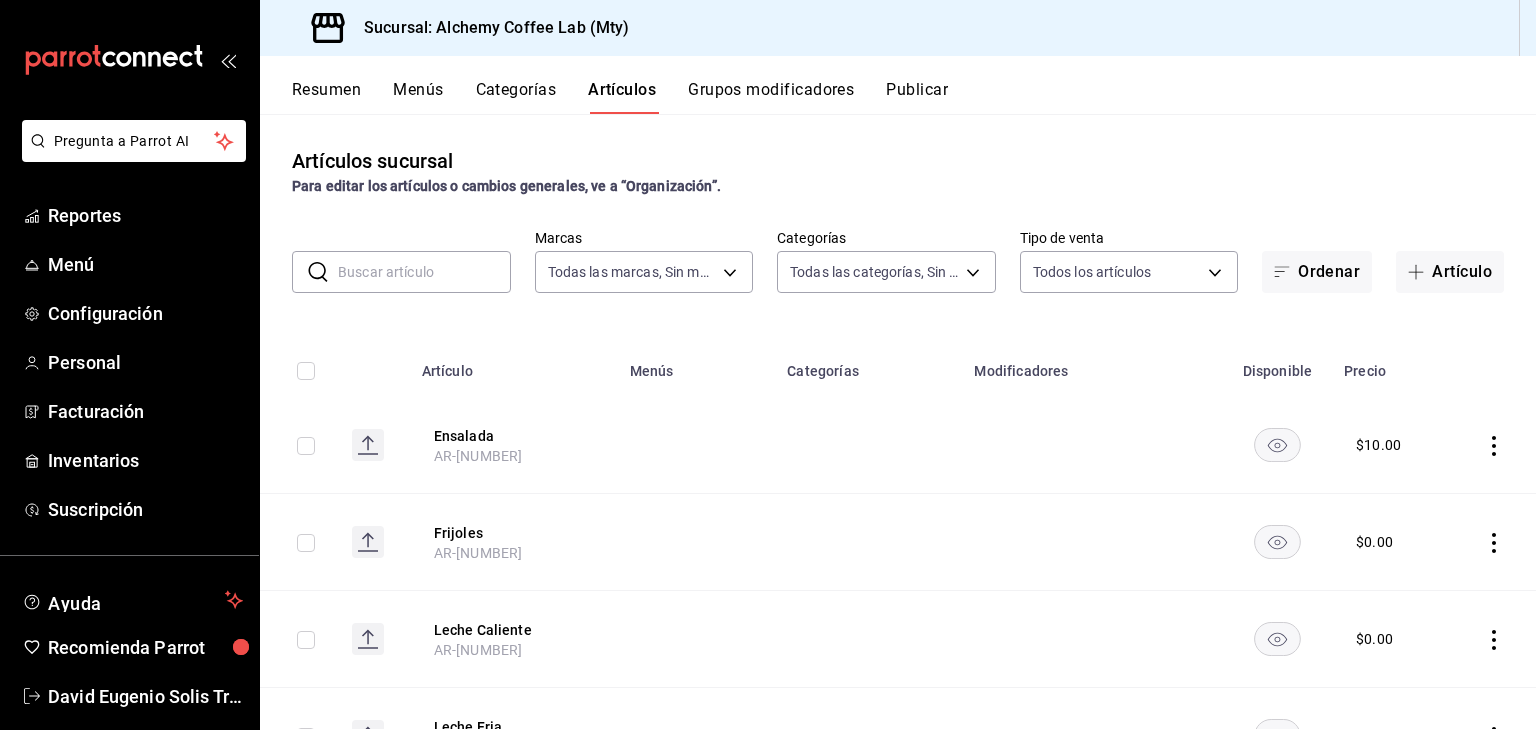click at bounding box center (424, 272) 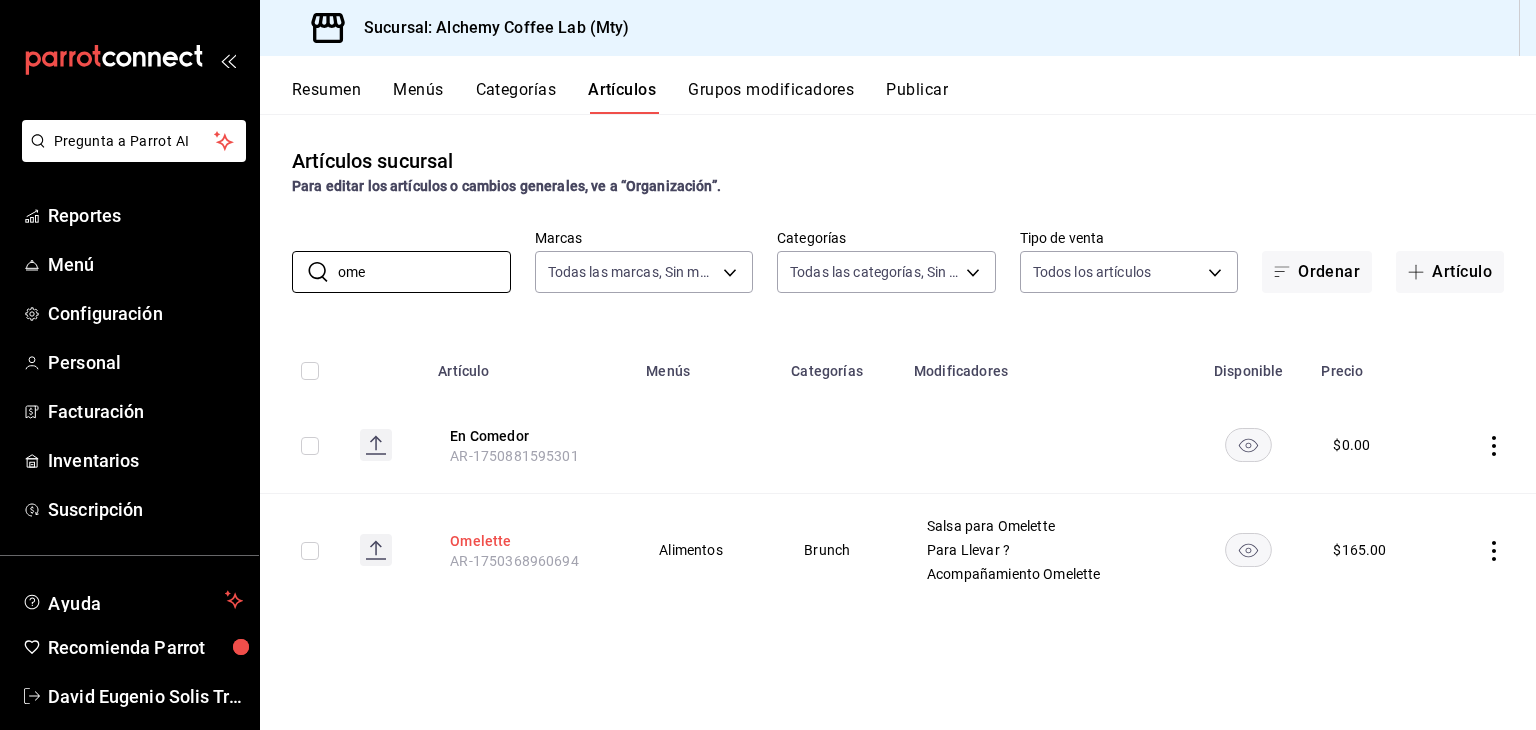type on "ome" 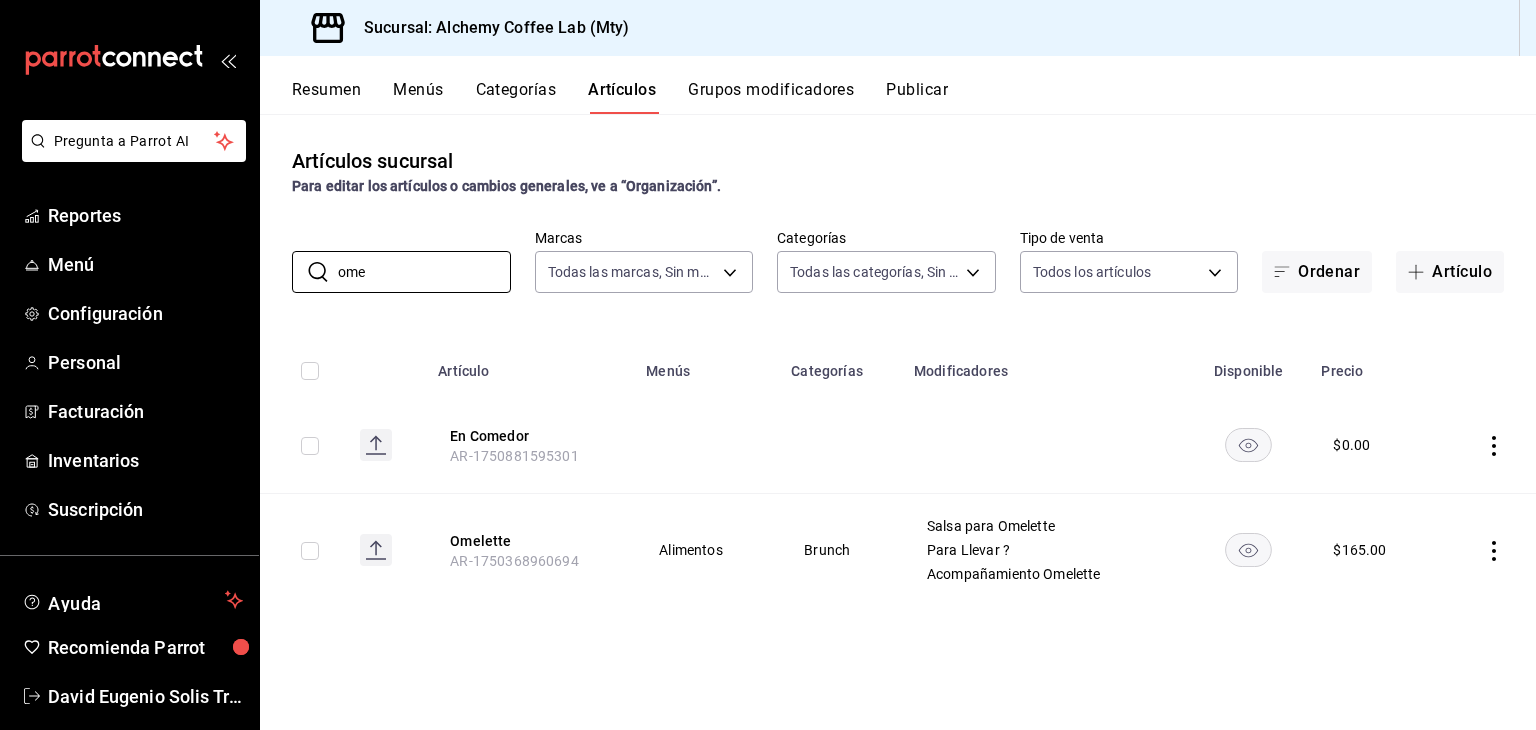 click on "Omelette" at bounding box center (530, 541) 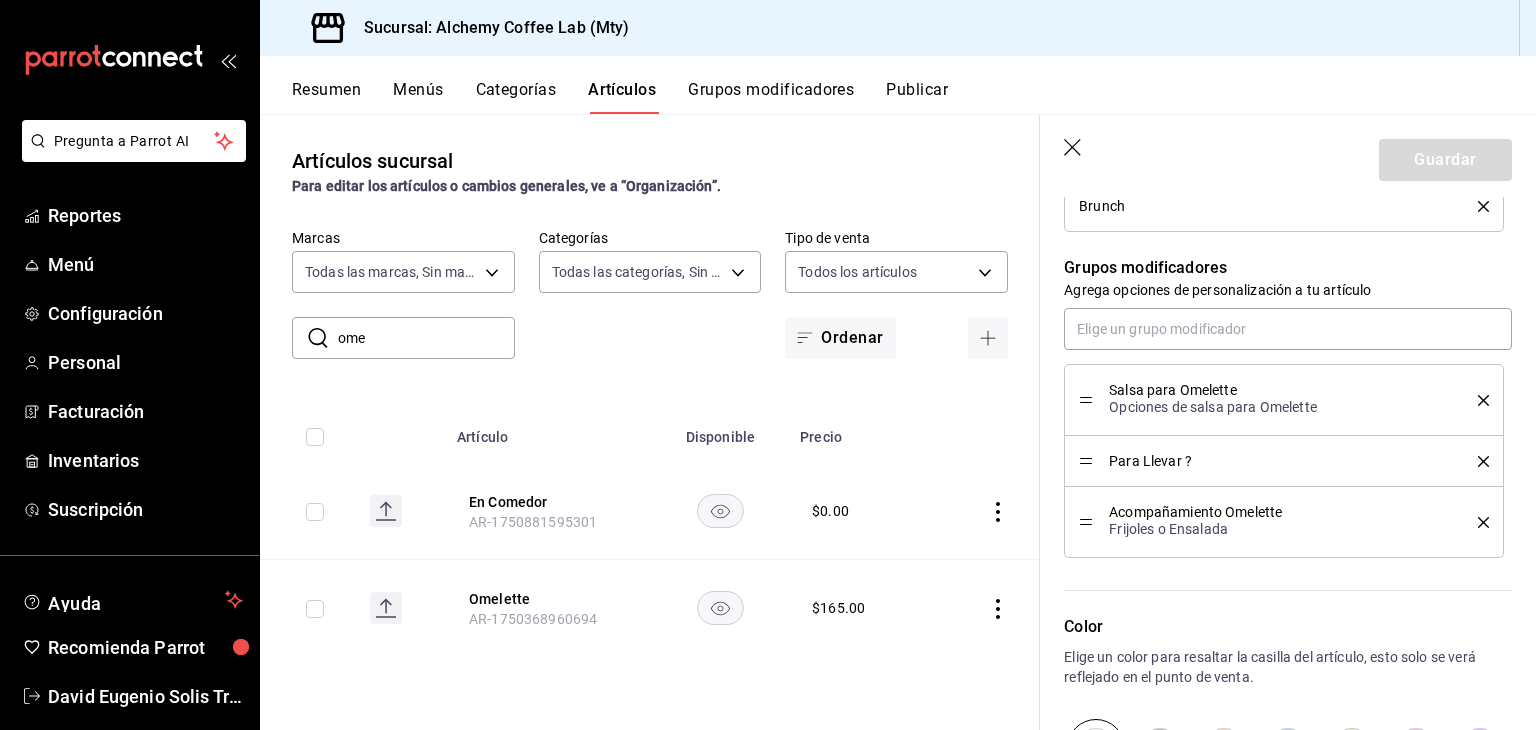 scroll, scrollTop: 841, scrollLeft: 0, axis: vertical 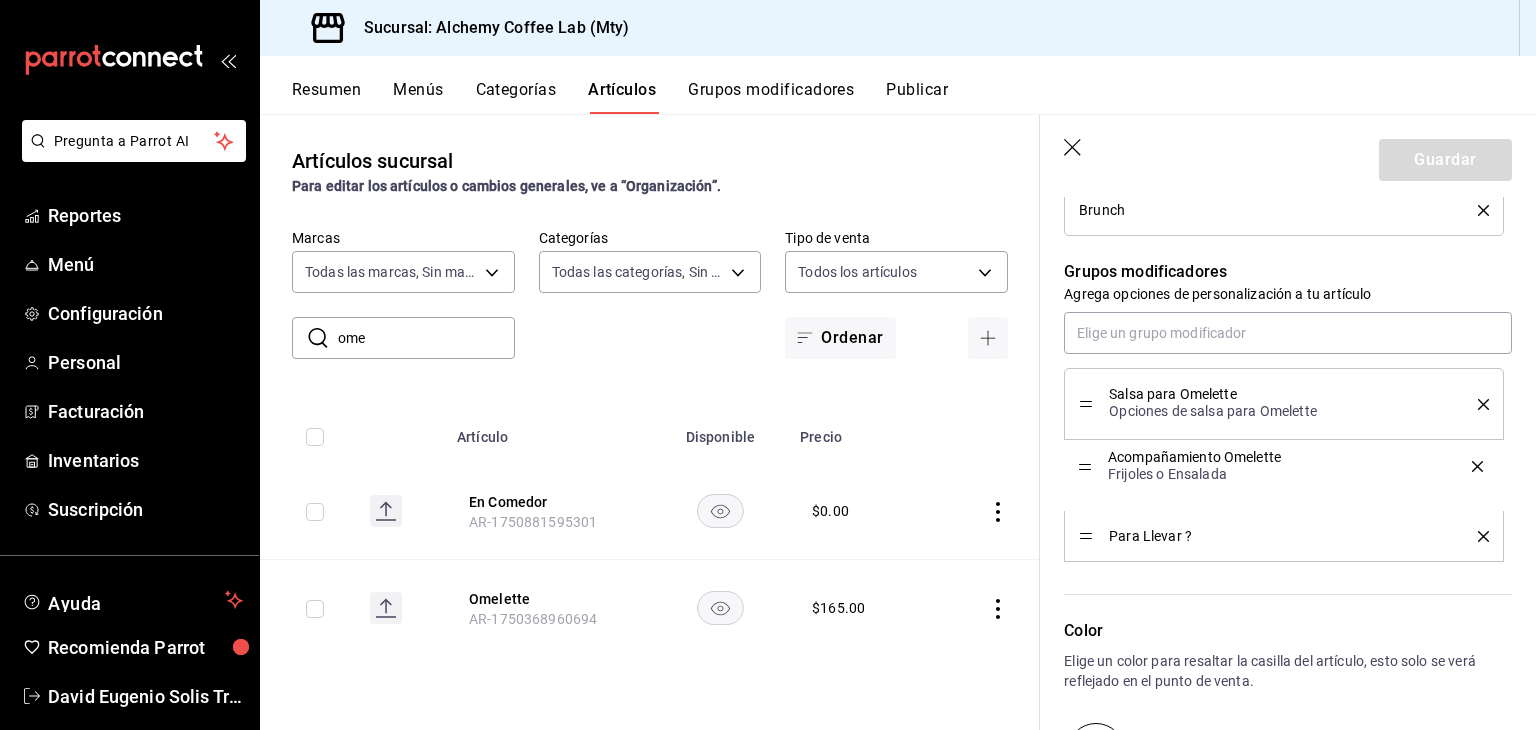 drag, startPoint x: 1086, startPoint y: 527, endPoint x: 1083, endPoint y: 465, distance: 62.072536 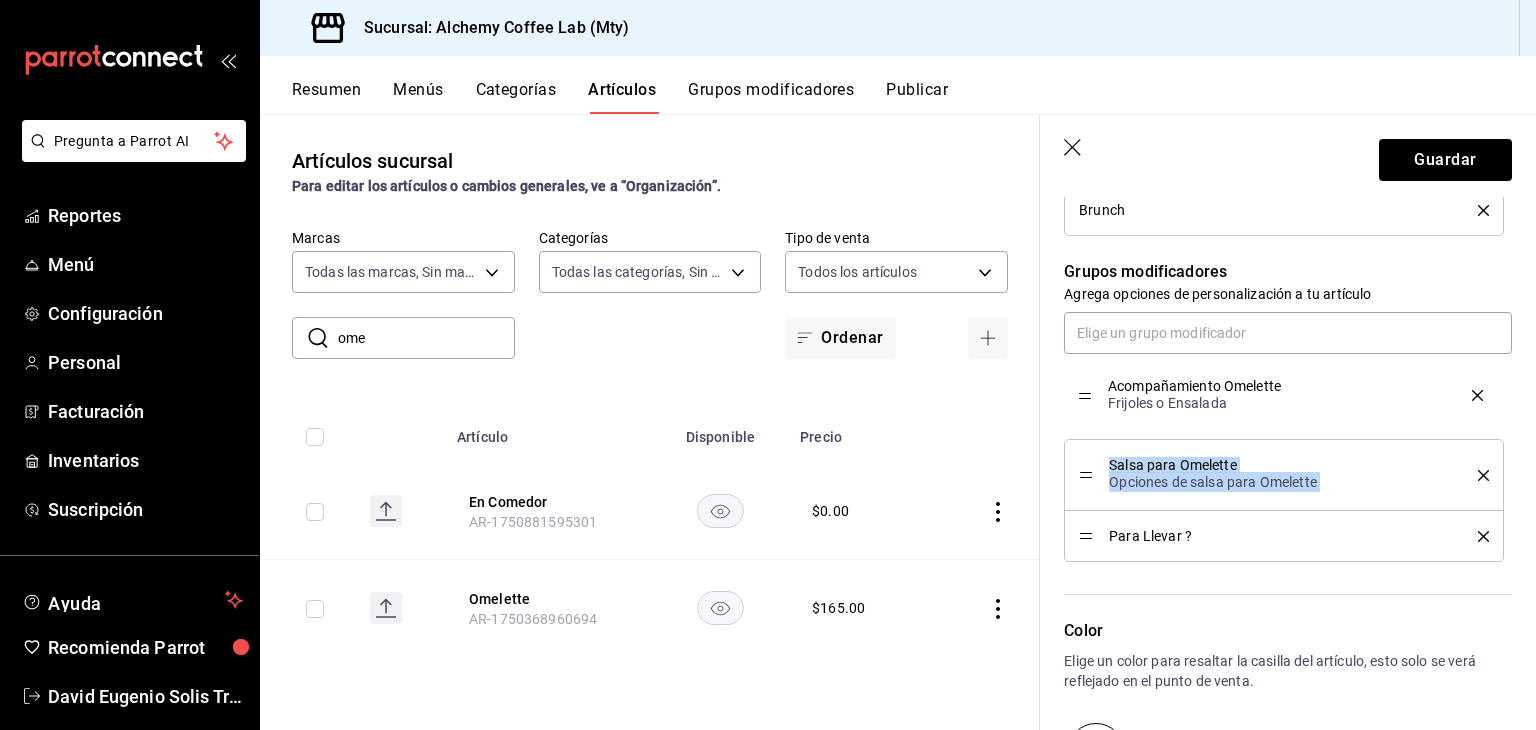 drag, startPoint x: 1090, startPoint y: 476, endPoint x: 1080, endPoint y: 397, distance: 79.630394 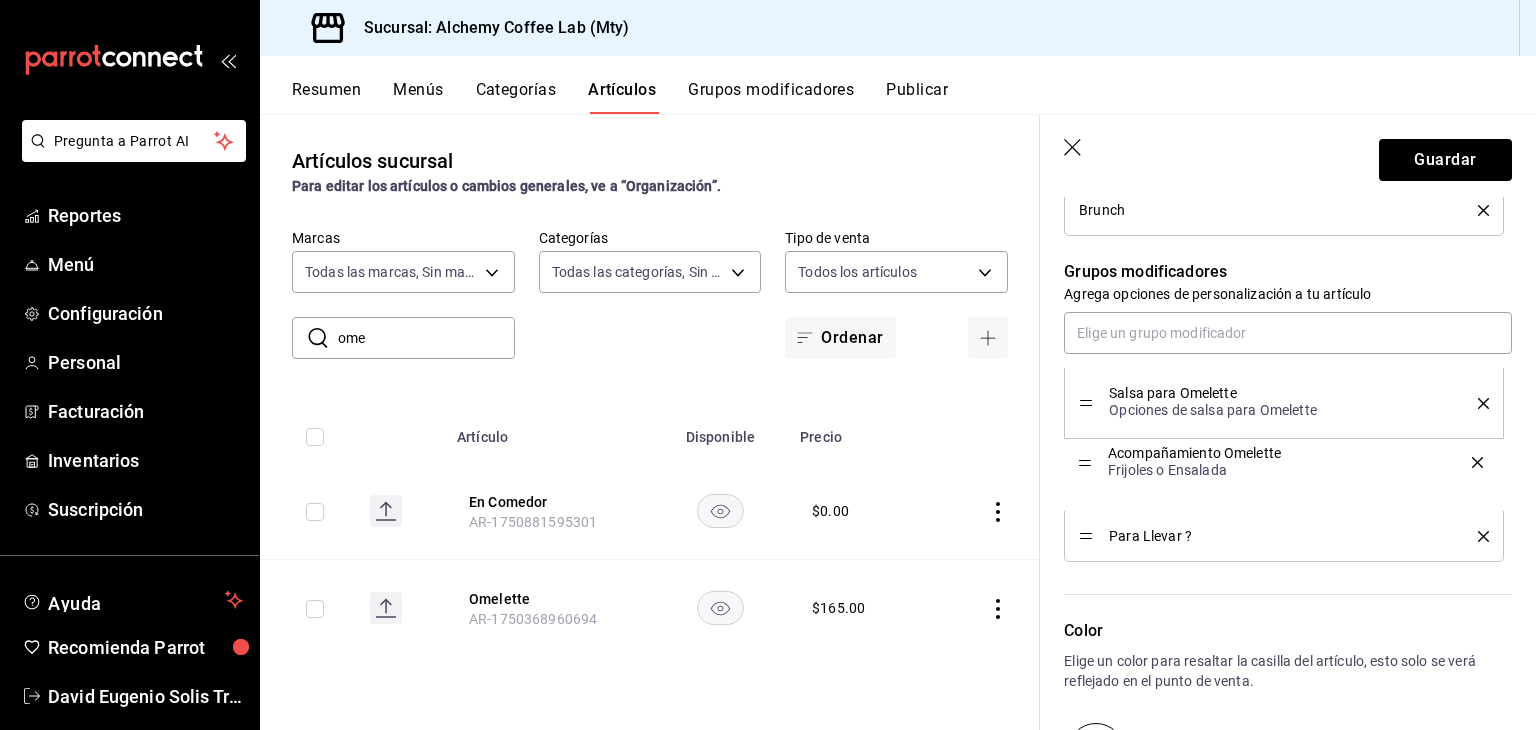drag, startPoint x: 1086, startPoint y: 407, endPoint x: 1085, endPoint y: 473, distance: 66.007576 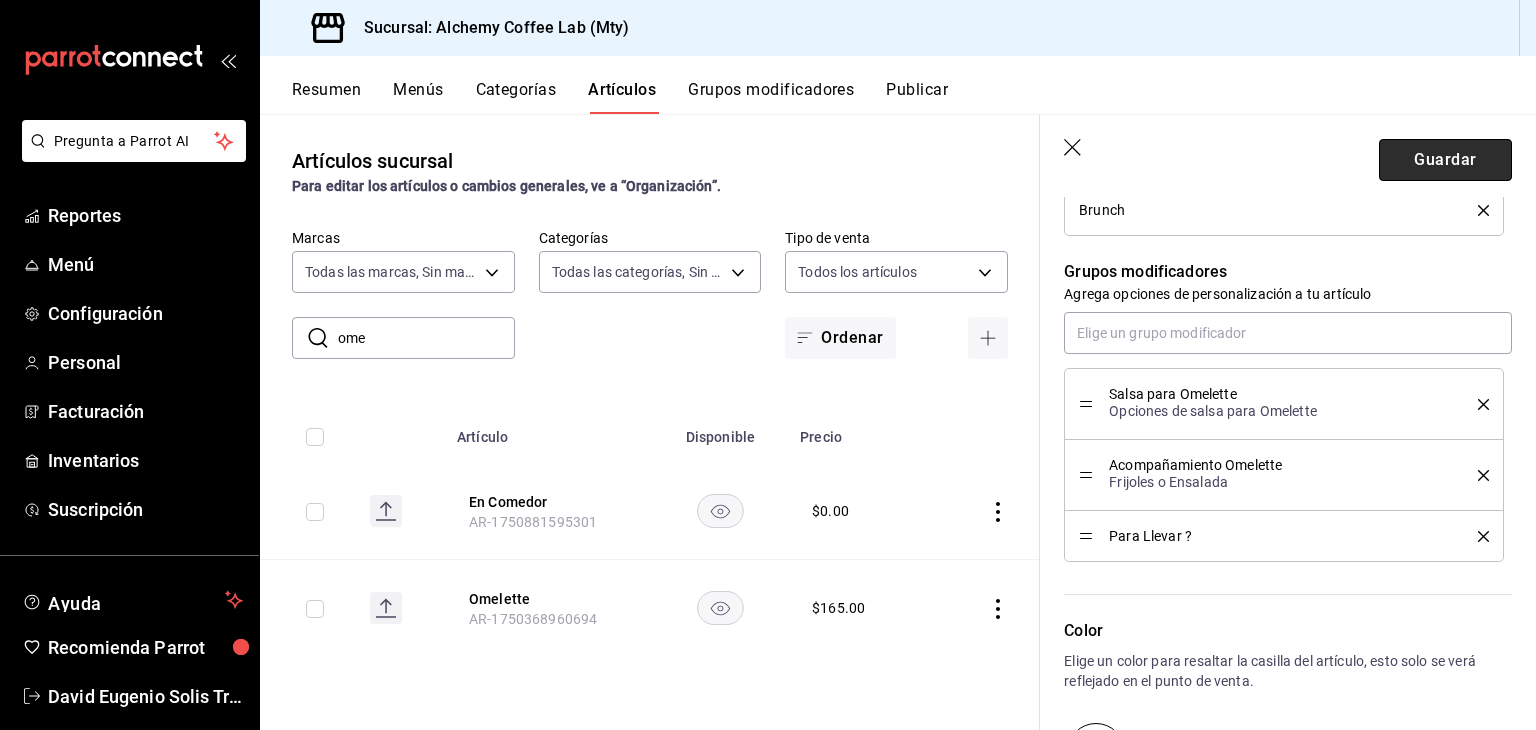 click on "Guardar" at bounding box center [1445, 160] 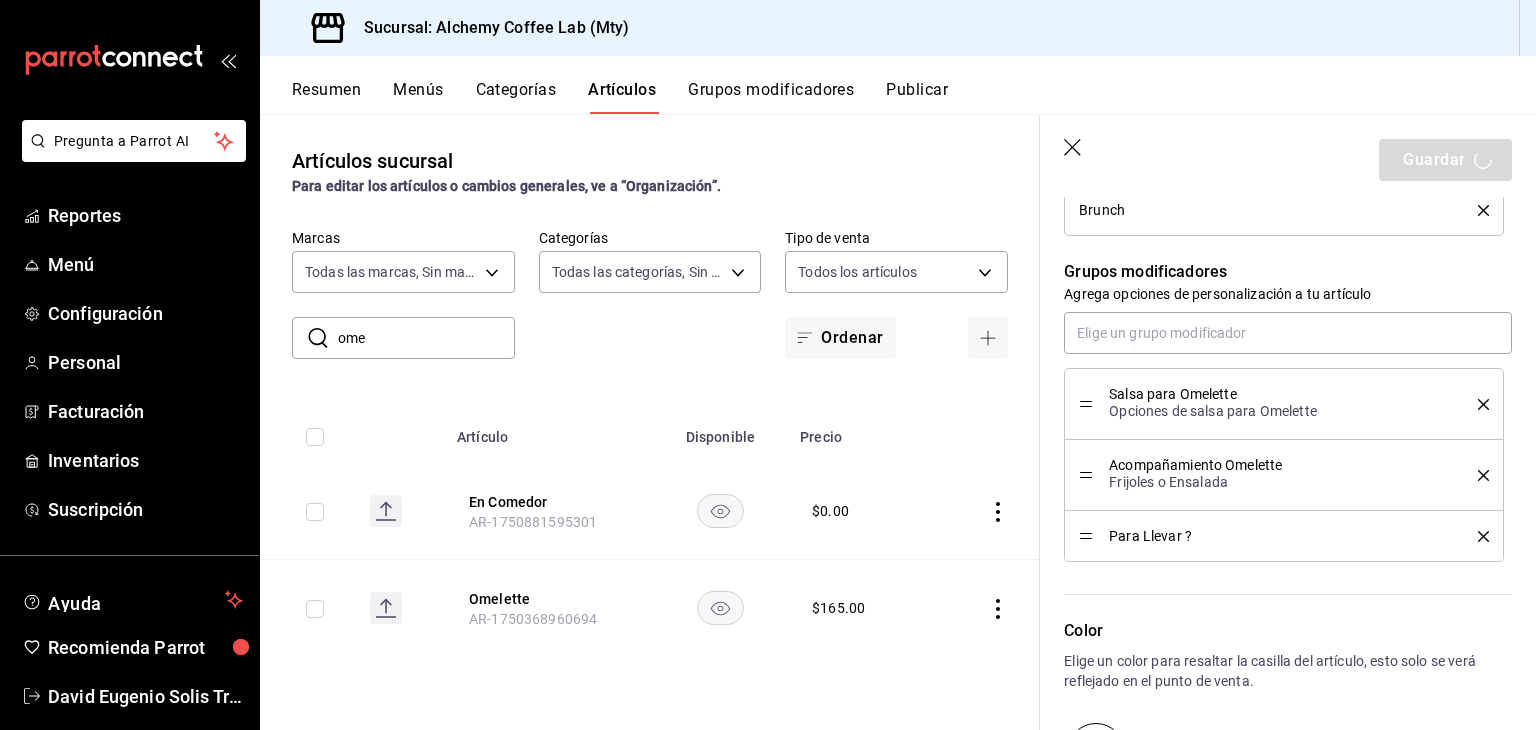 type on "x" 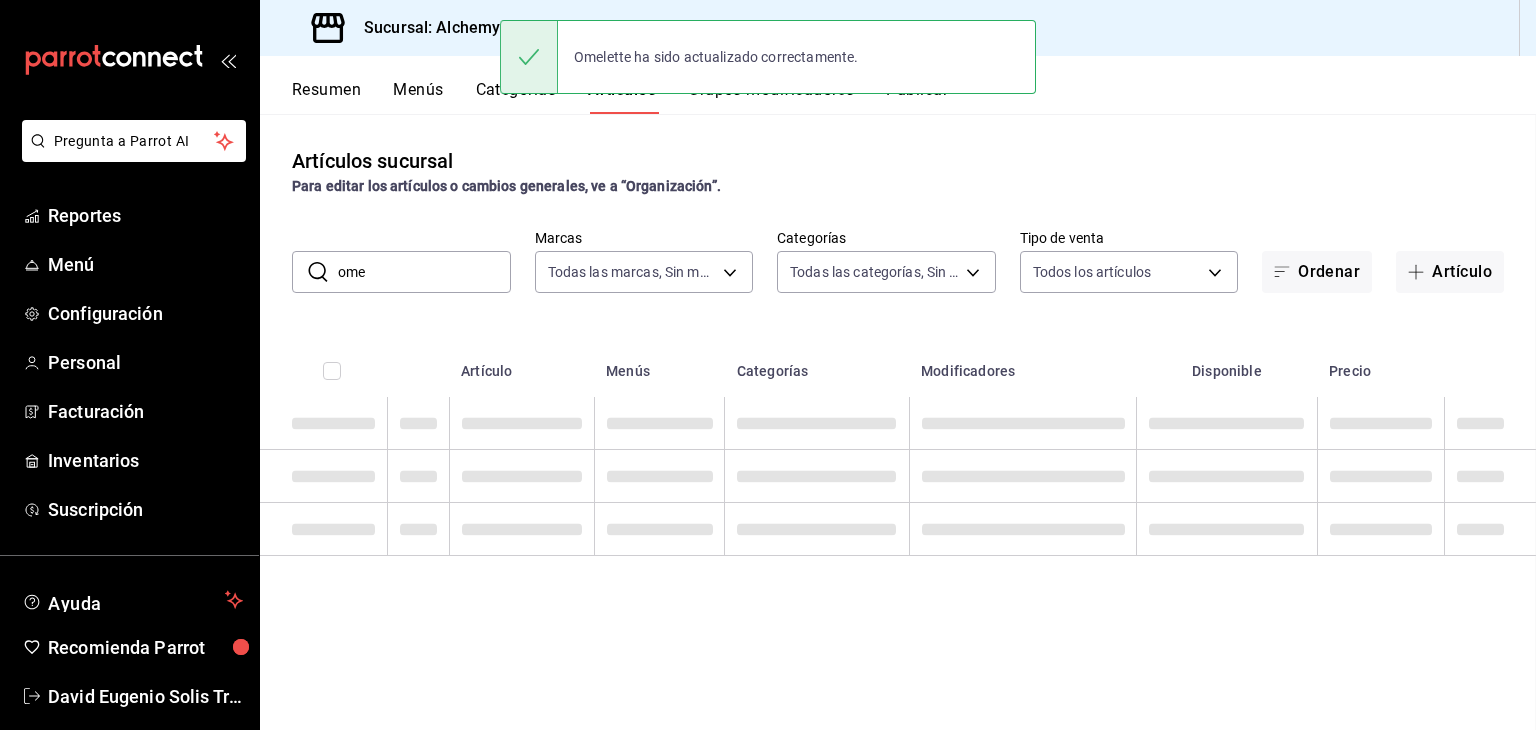 scroll, scrollTop: 0, scrollLeft: 0, axis: both 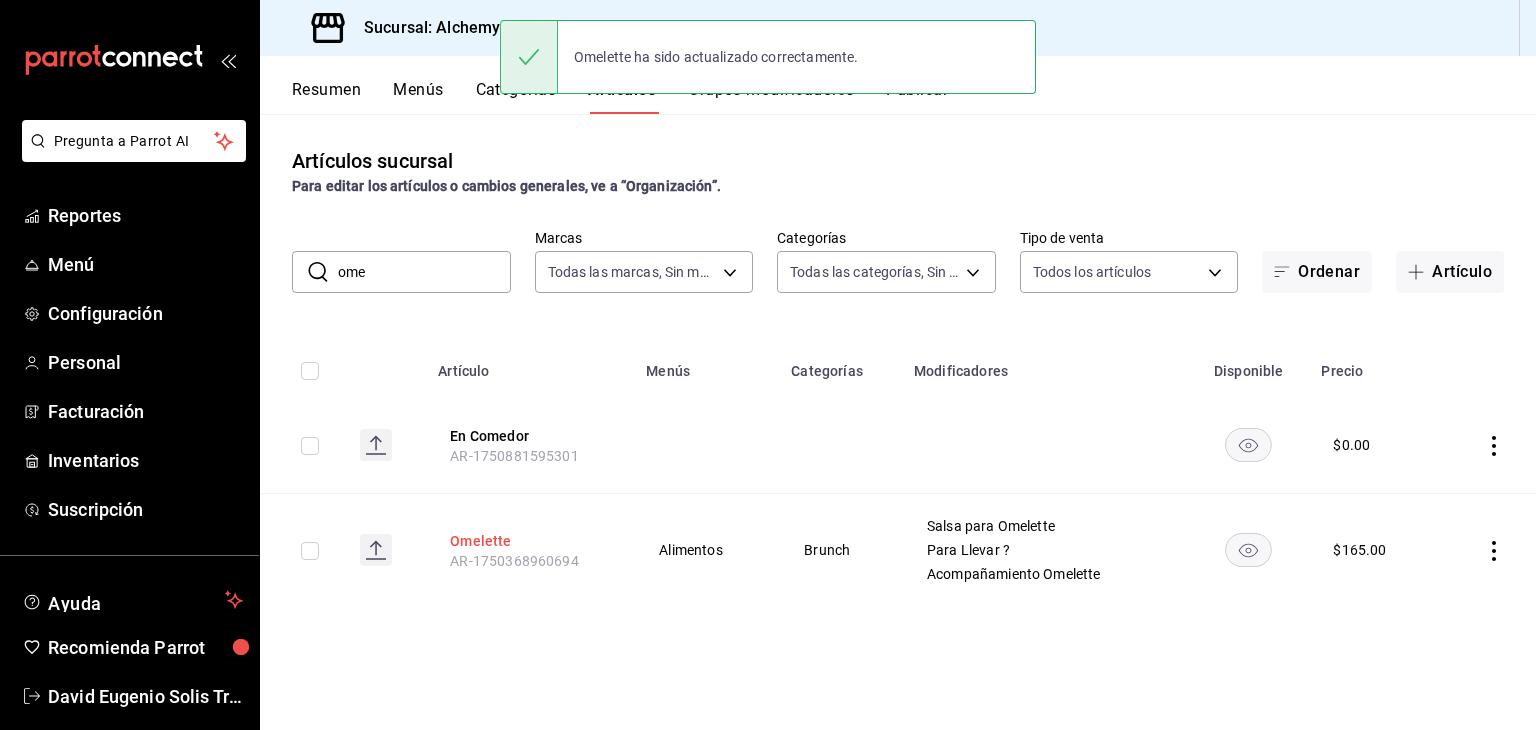 click on "Omelette" at bounding box center (530, 541) 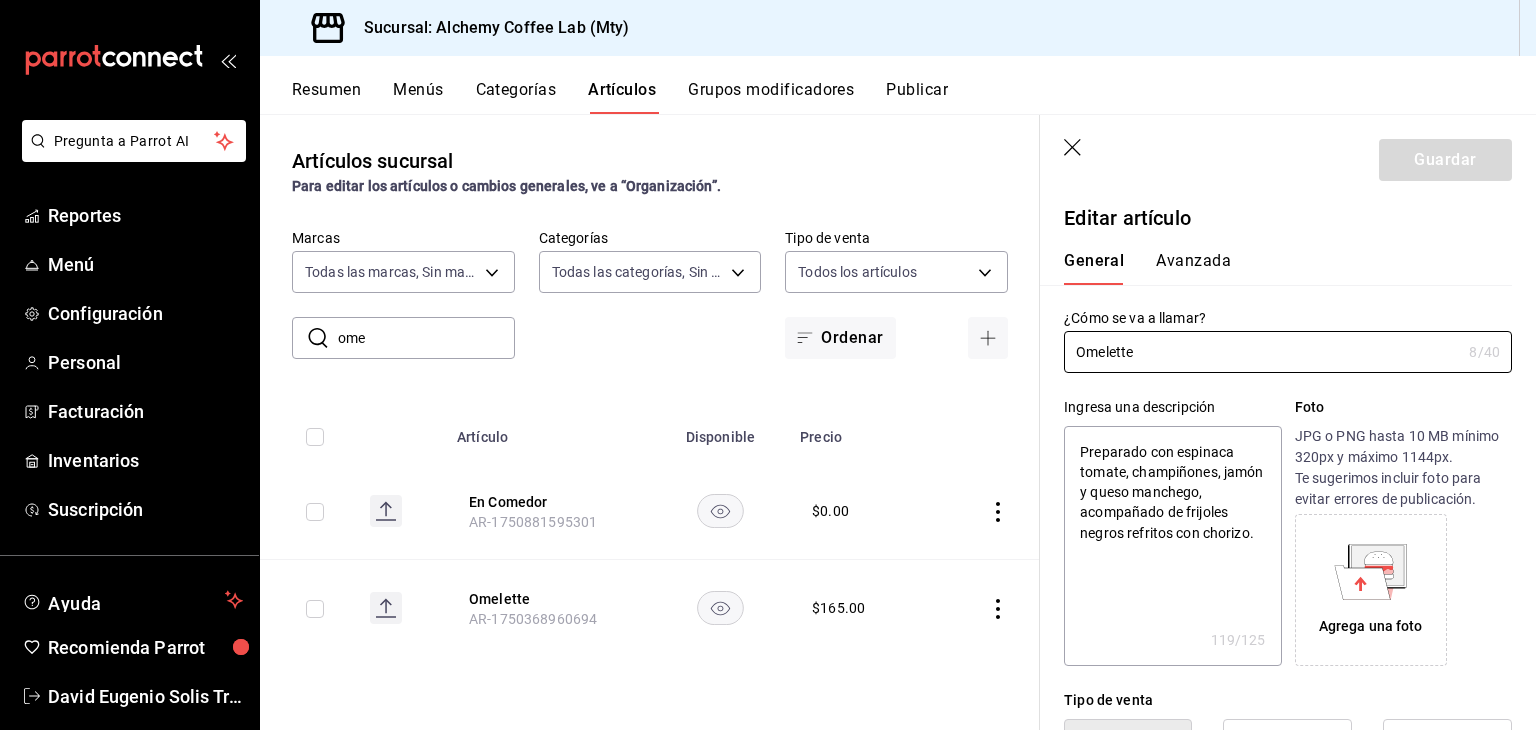scroll, scrollTop: 0, scrollLeft: 0, axis: both 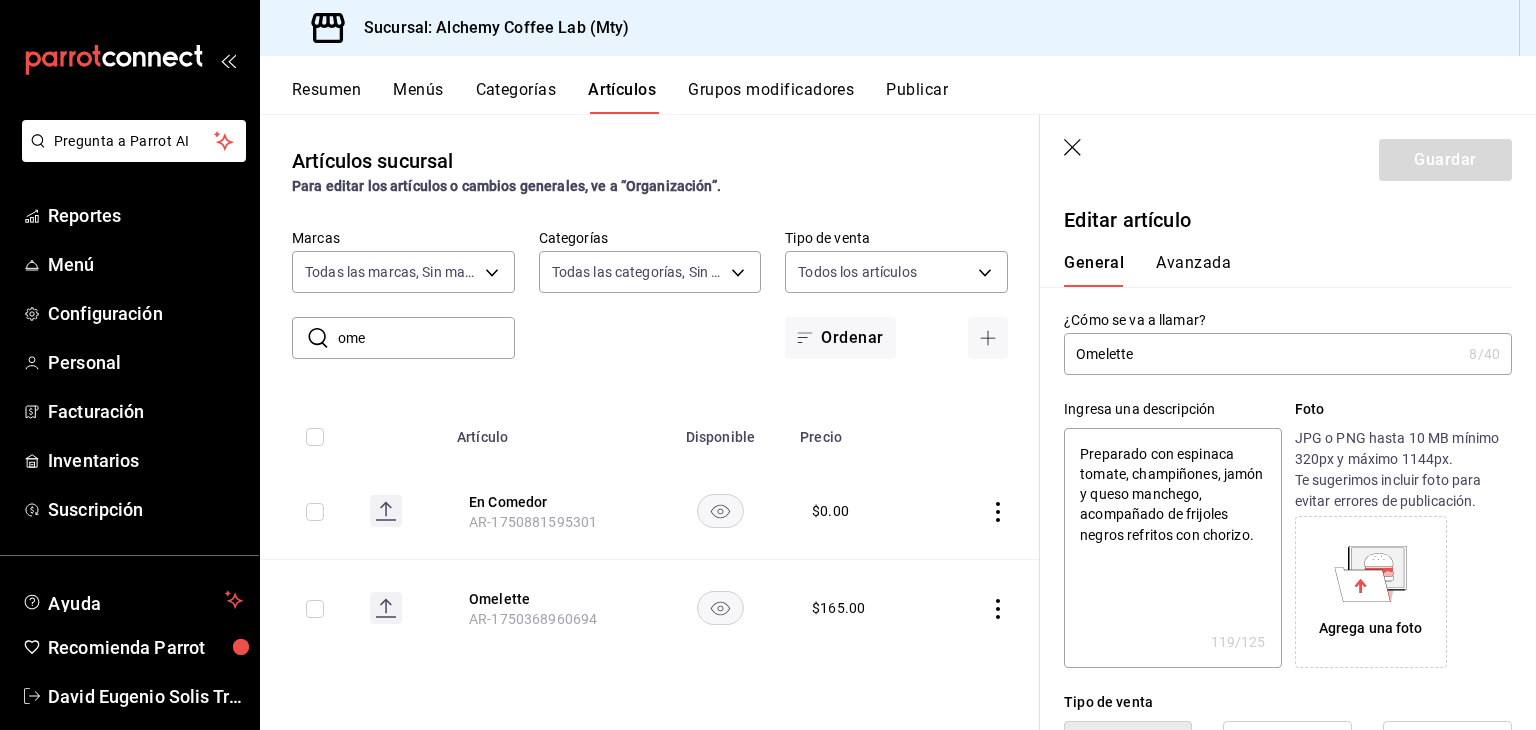 click 